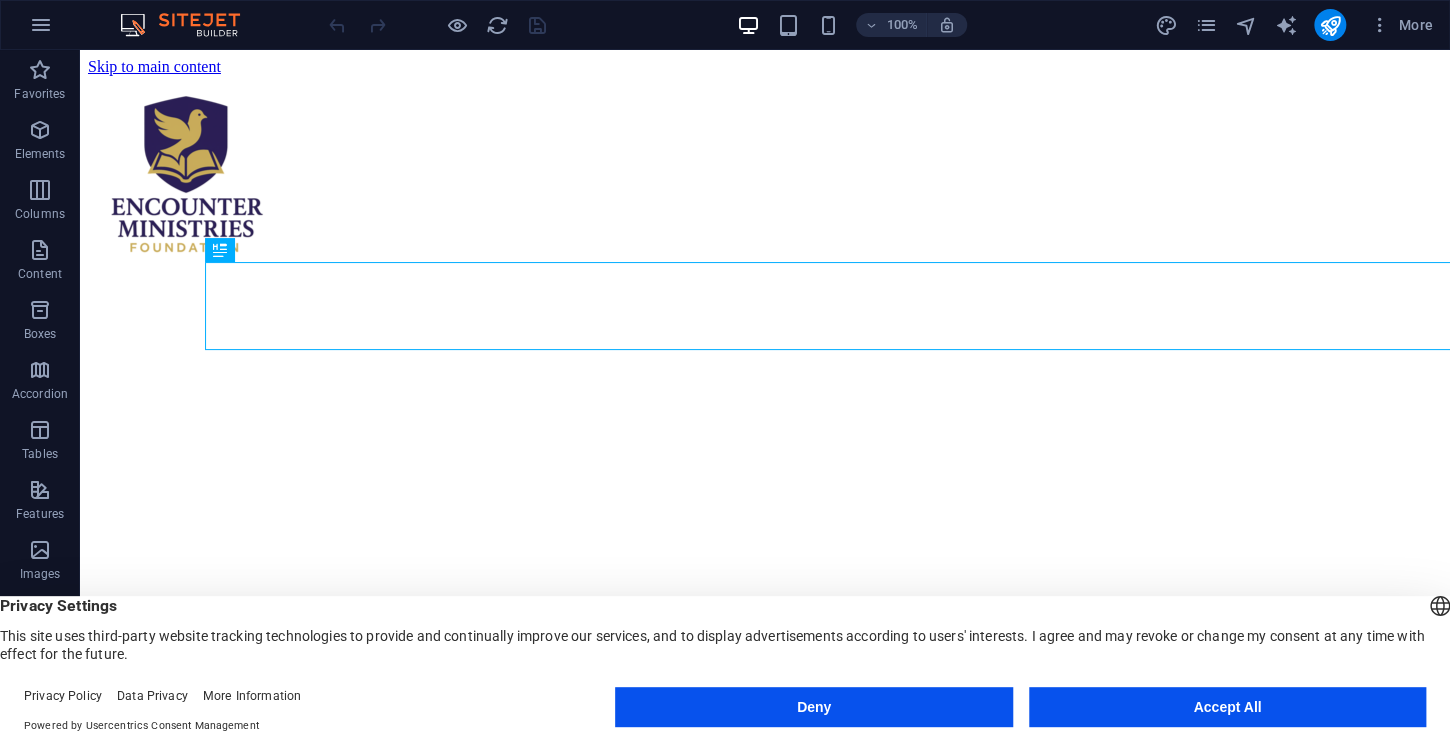 scroll, scrollTop: 0, scrollLeft: 0, axis: both 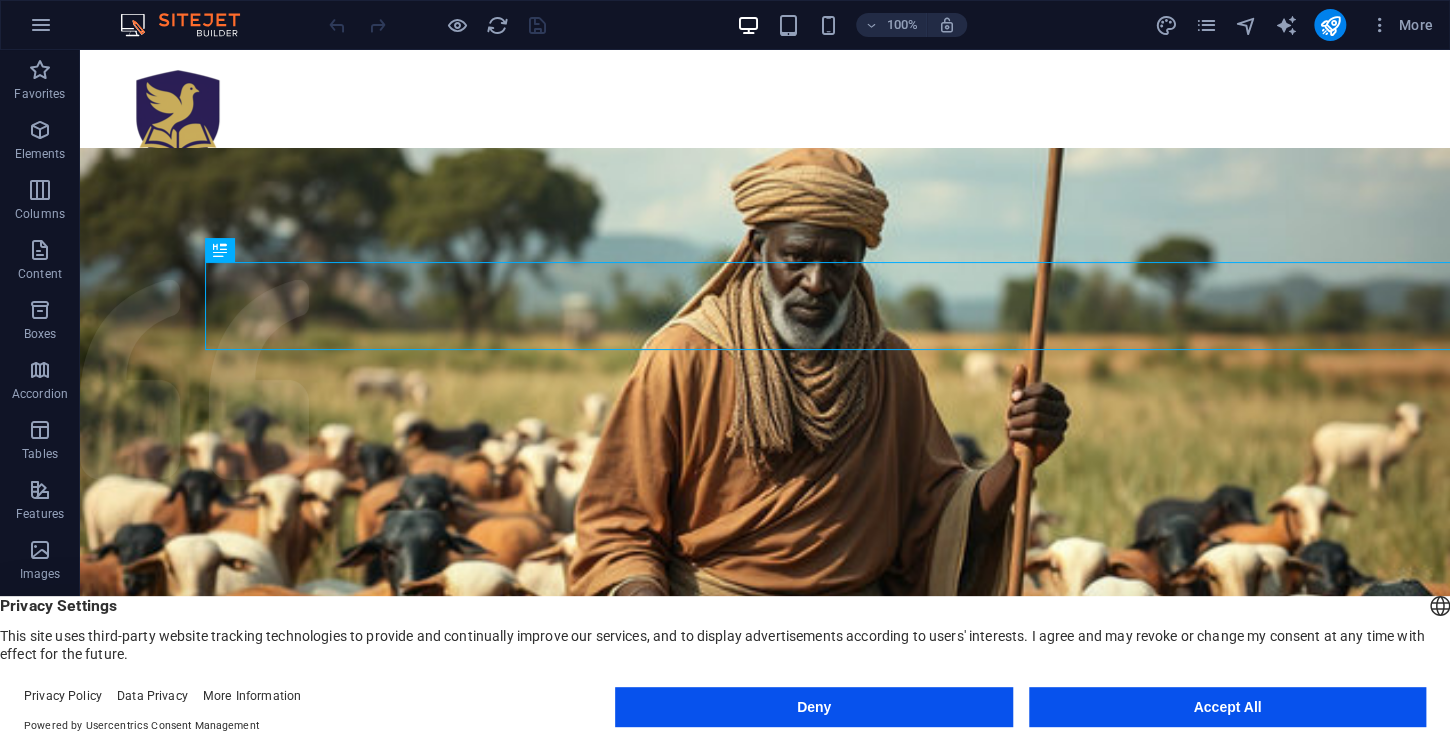 click on "Deny" at bounding box center (813, 707) 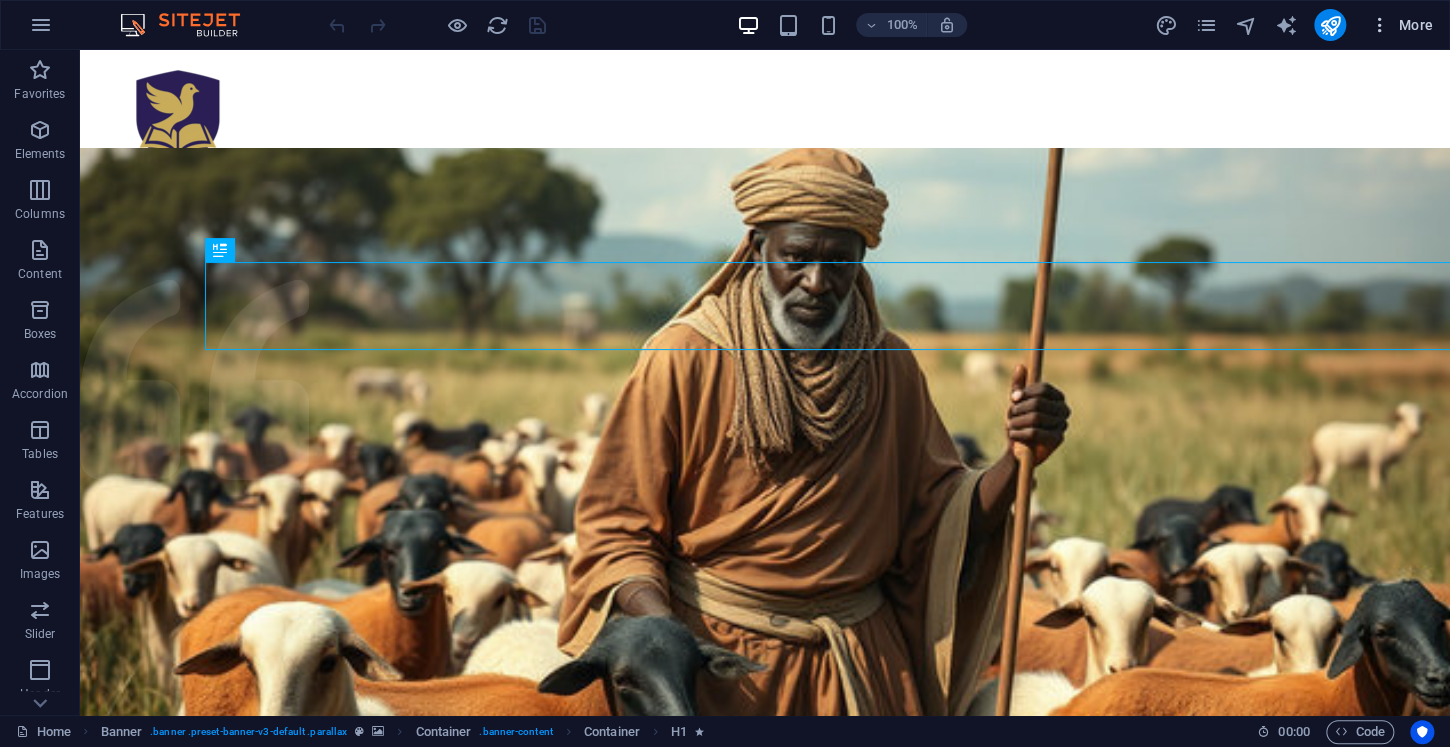 click at bounding box center (1380, 25) 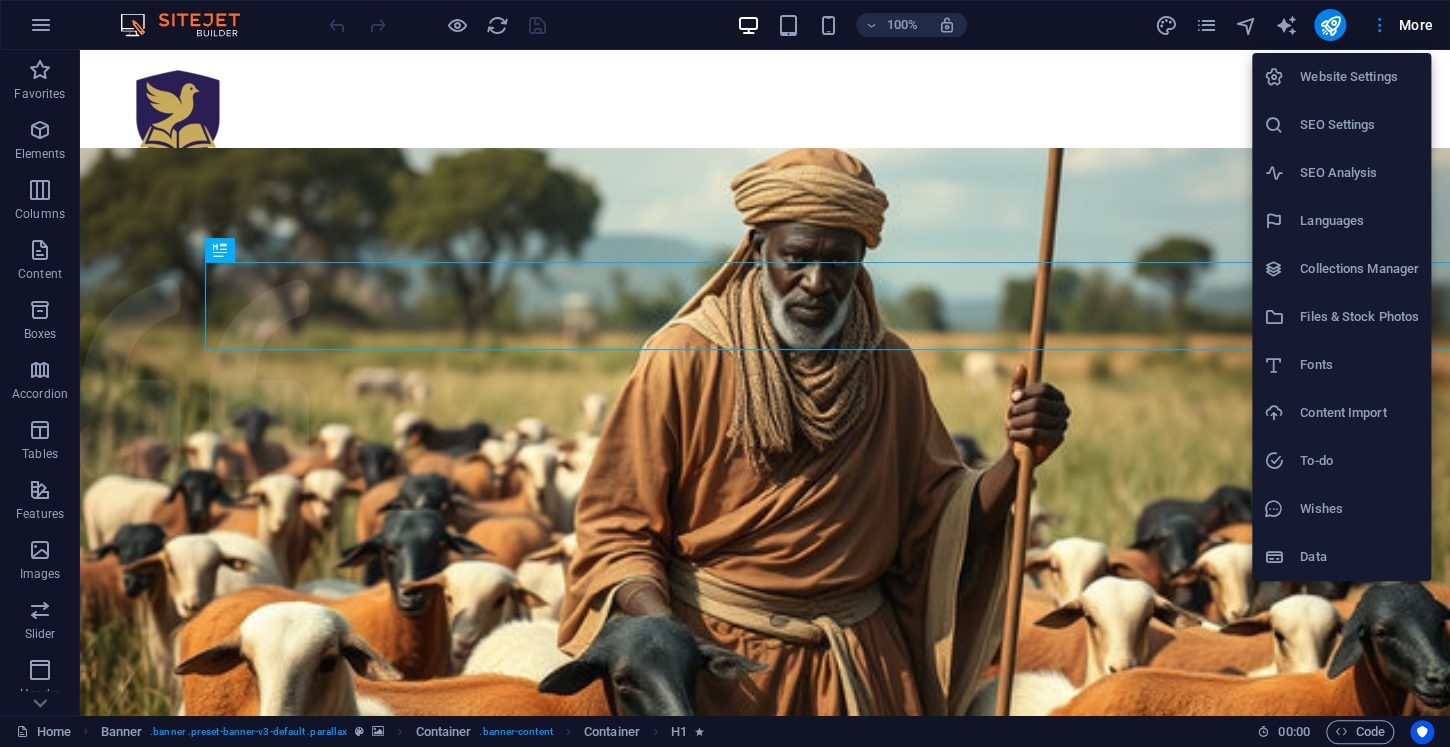 click on "Data" at bounding box center (1359, 557) 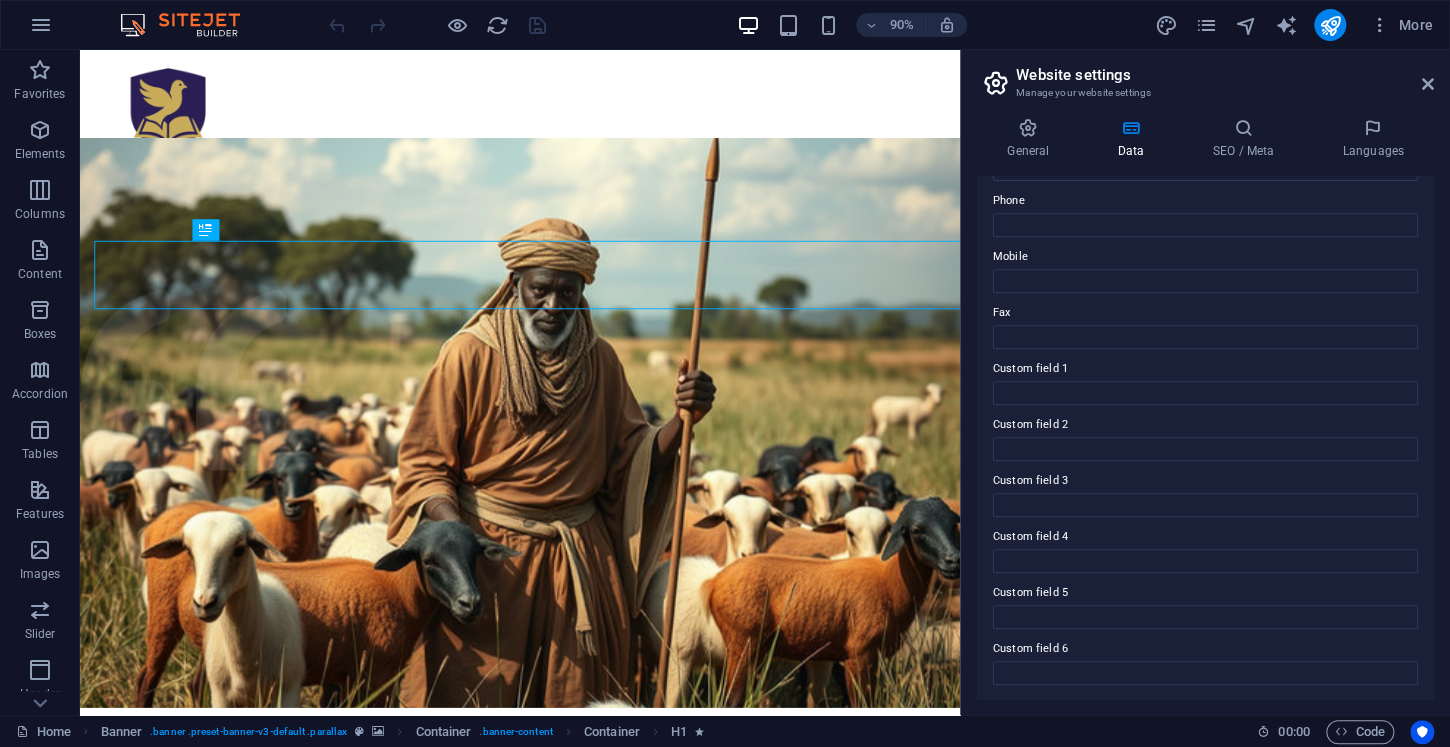 scroll, scrollTop: 437, scrollLeft: 0, axis: vertical 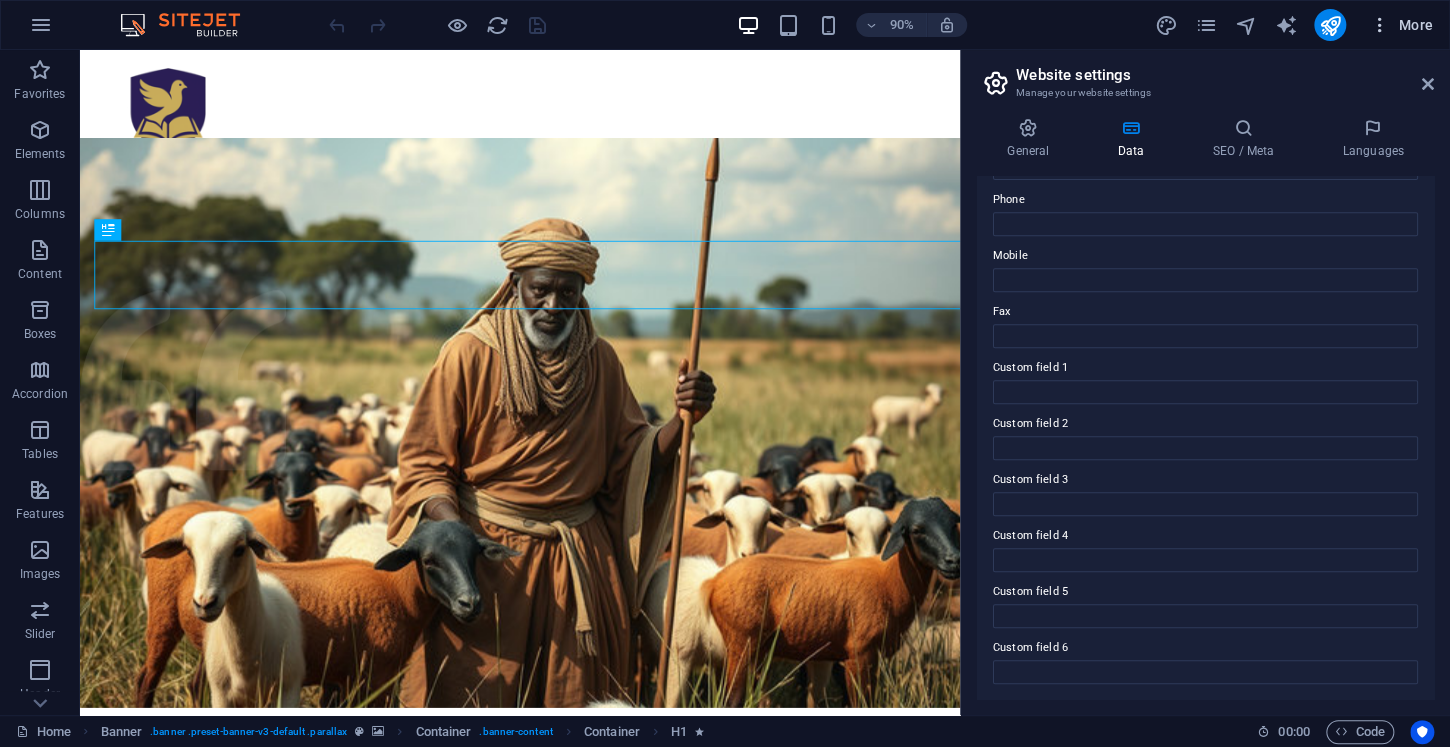 click at bounding box center [1380, 25] 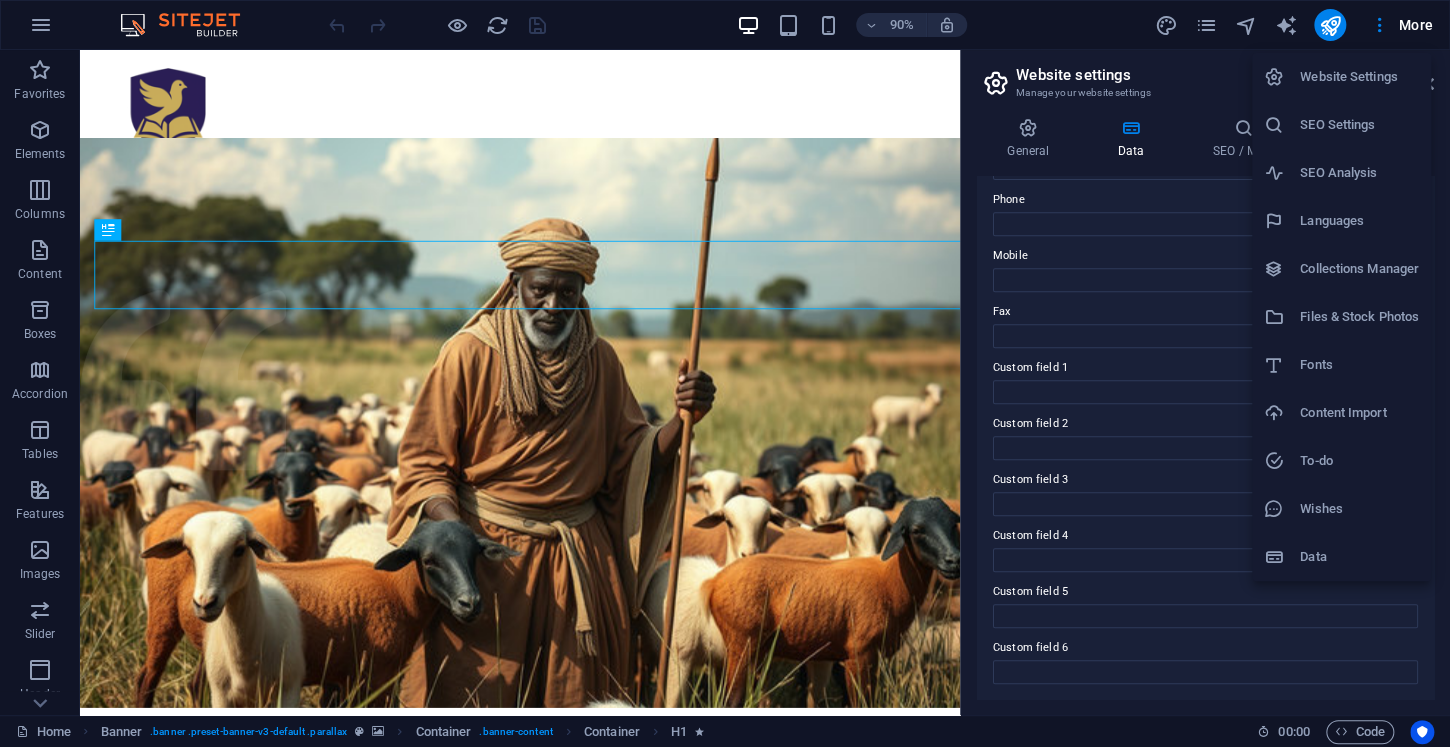 click at bounding box center (725, 373) 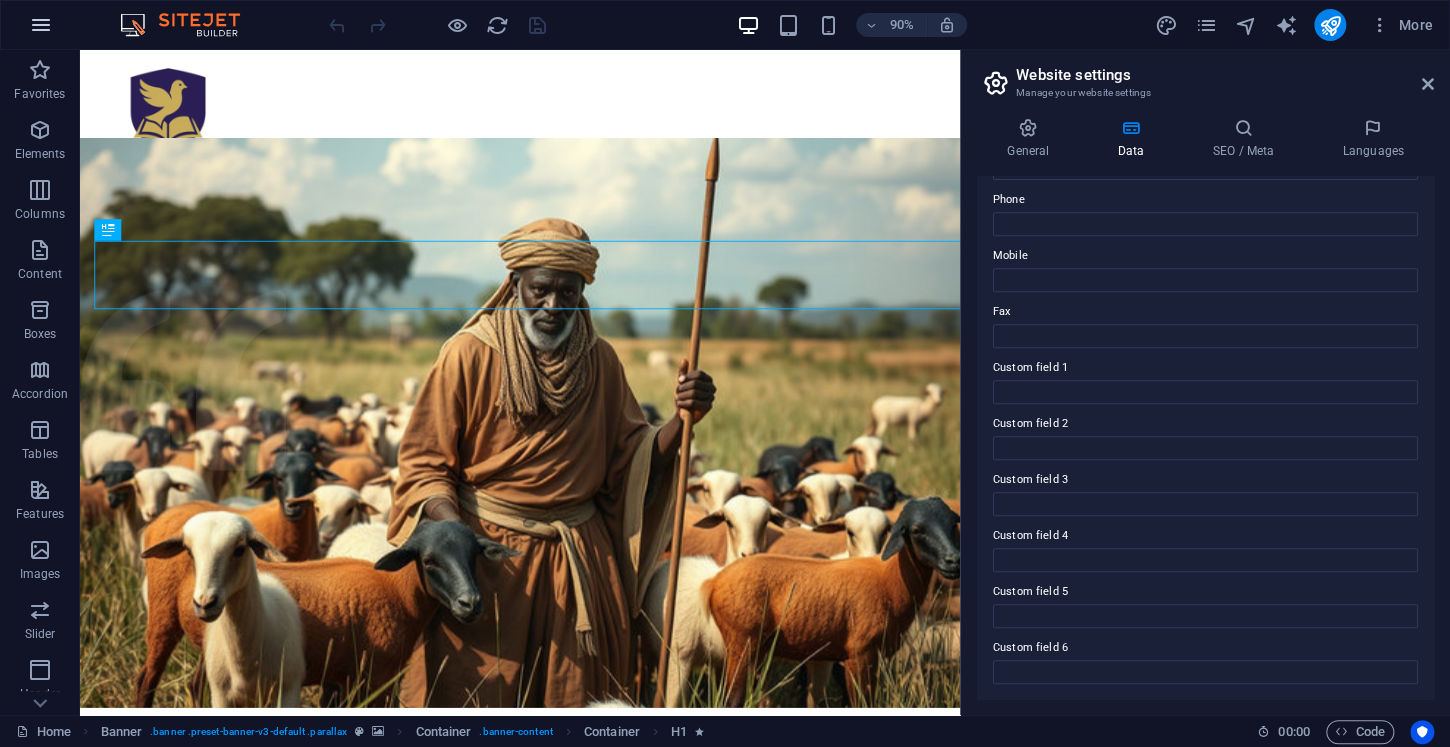 click at bounding box center [41, 25] 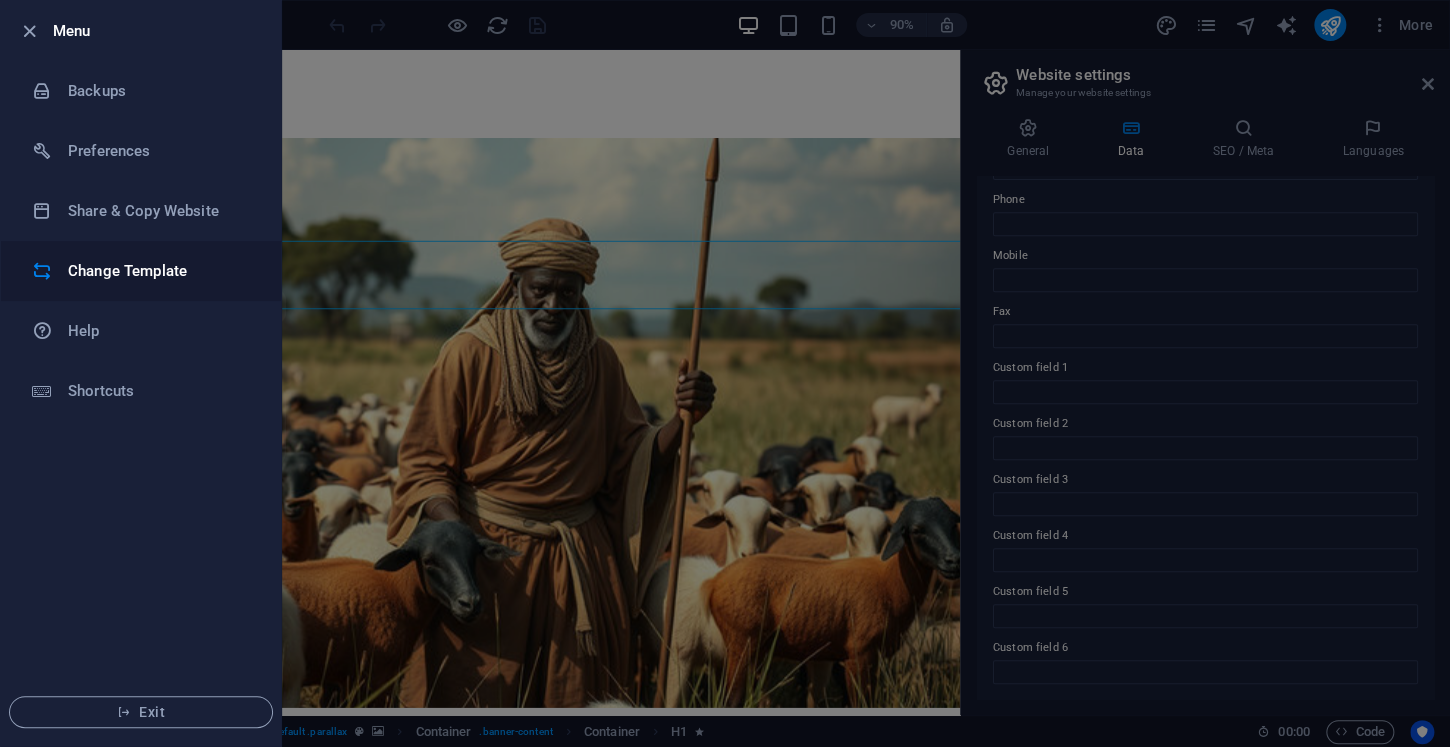 click on "Change Template" at bounding box center [160, 271] 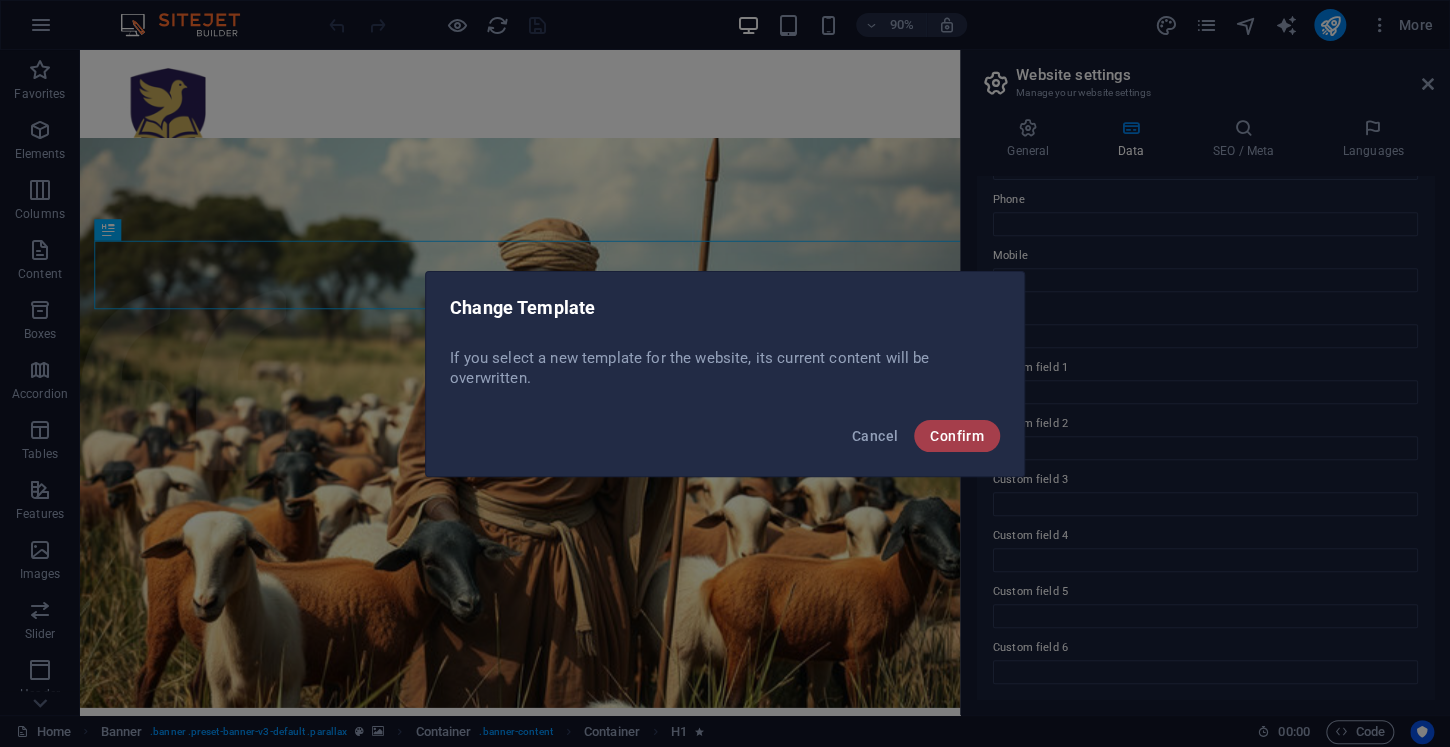click on "Confirm" at bounding box center (957, 436) 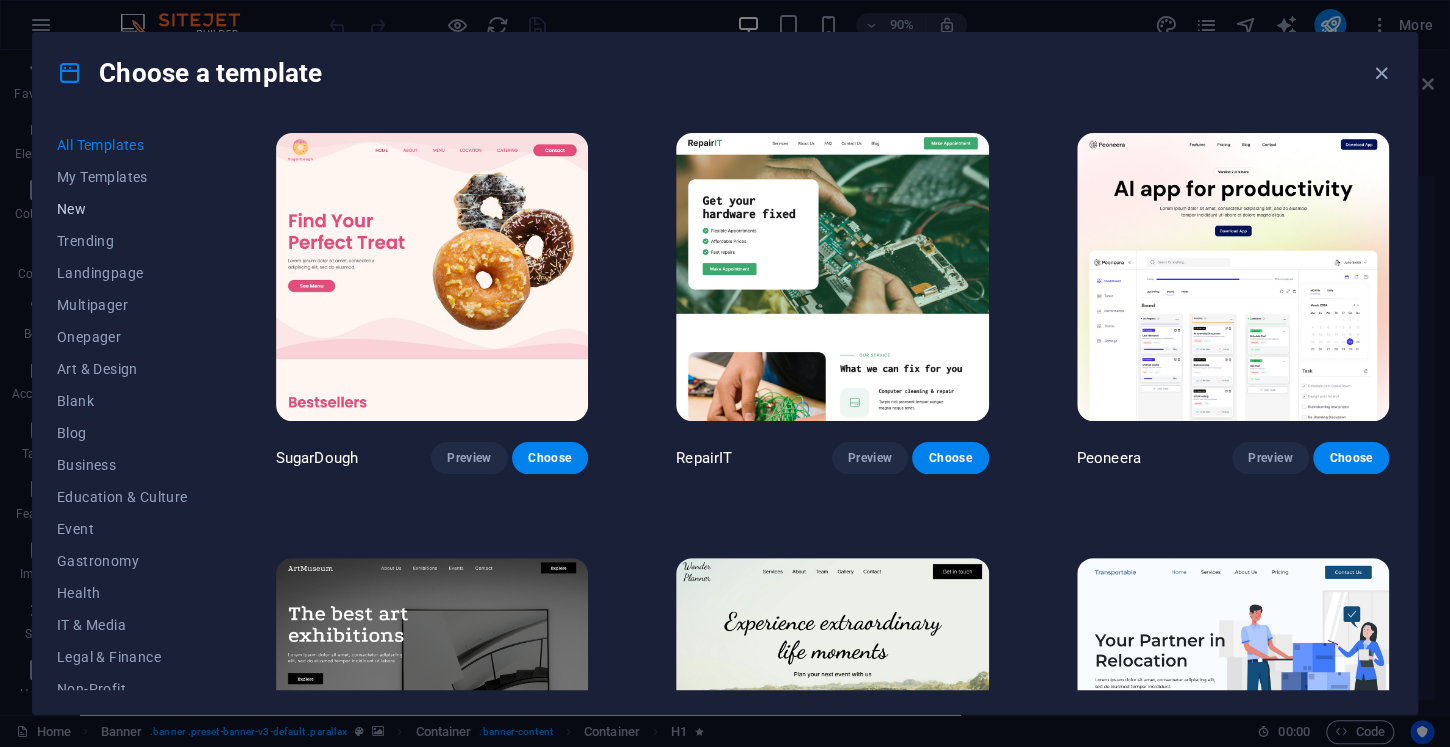 click on "New" at bounding box center (122, 209) 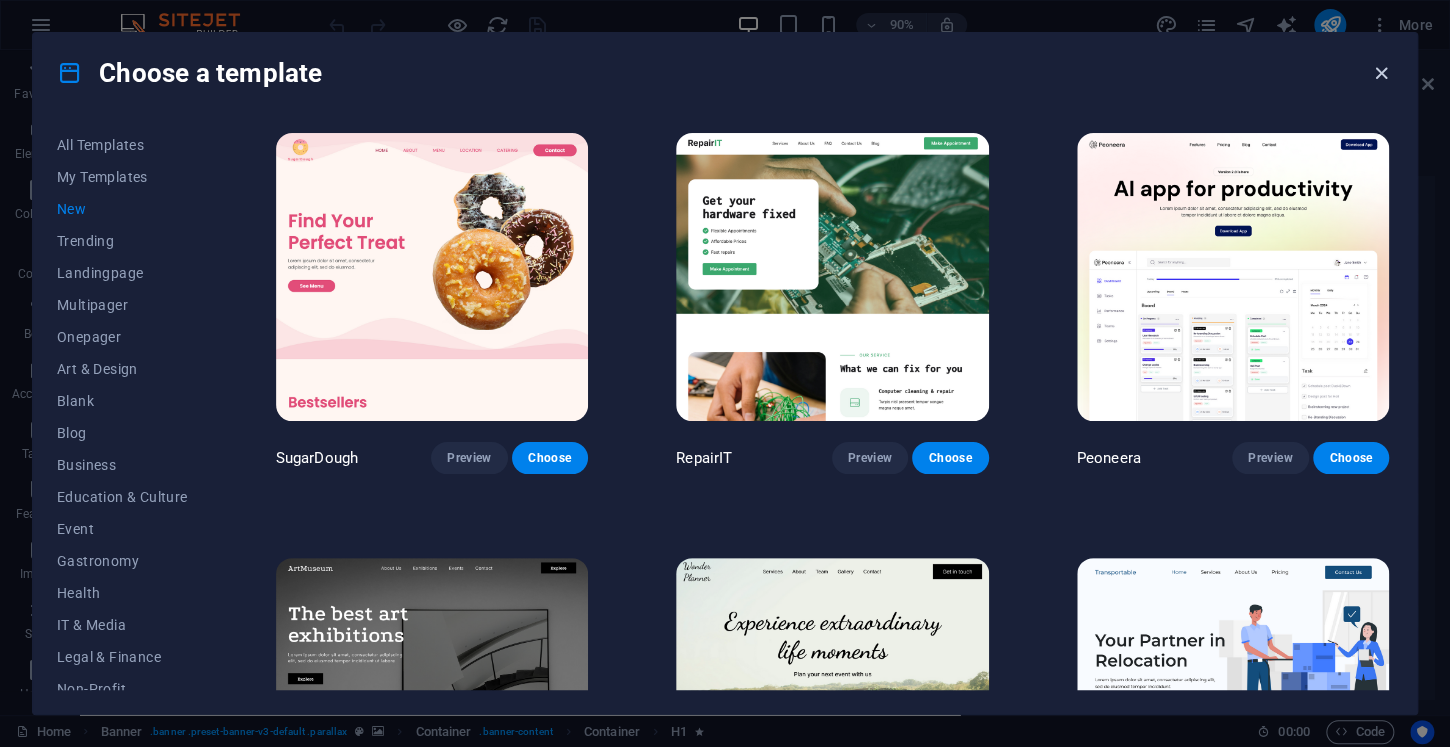 click at bounding box center [1381, 73] 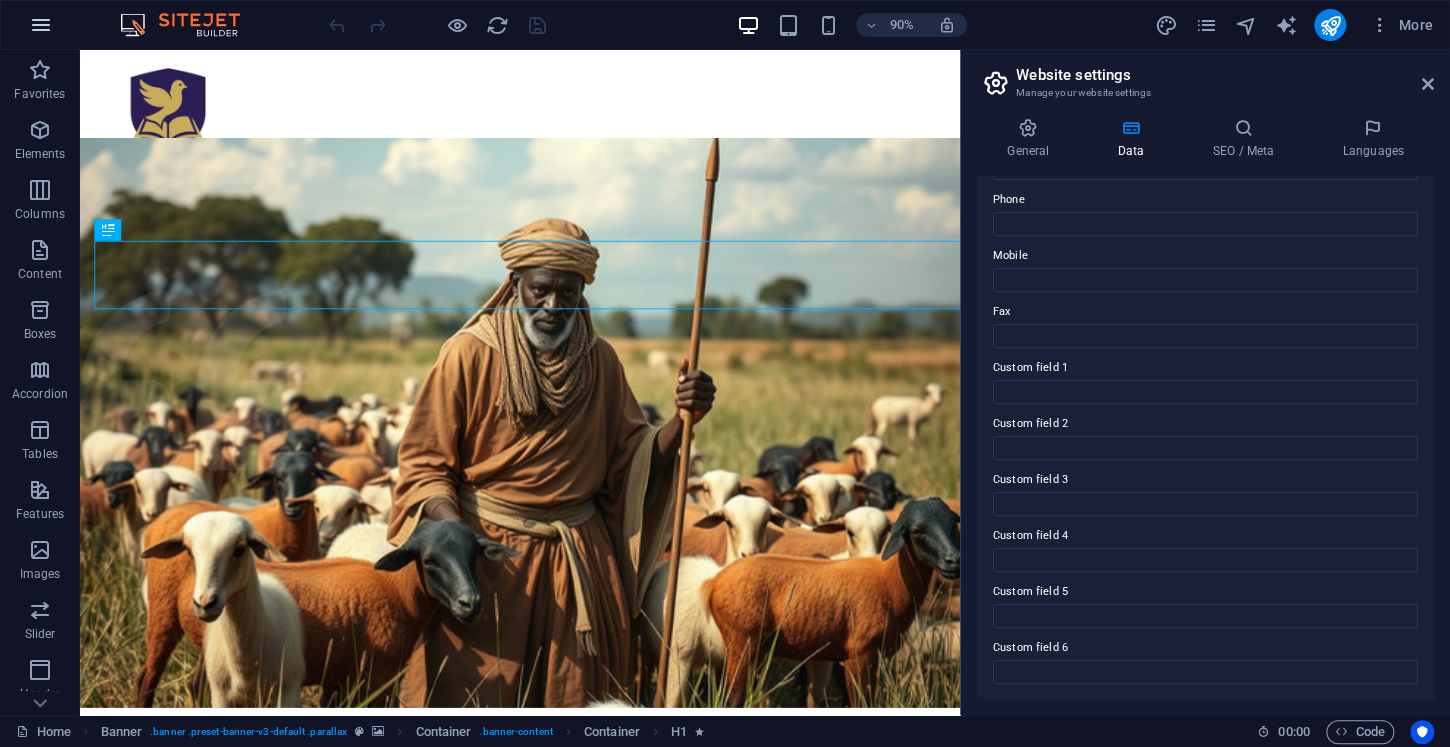 click at bounding box center [41, 25] 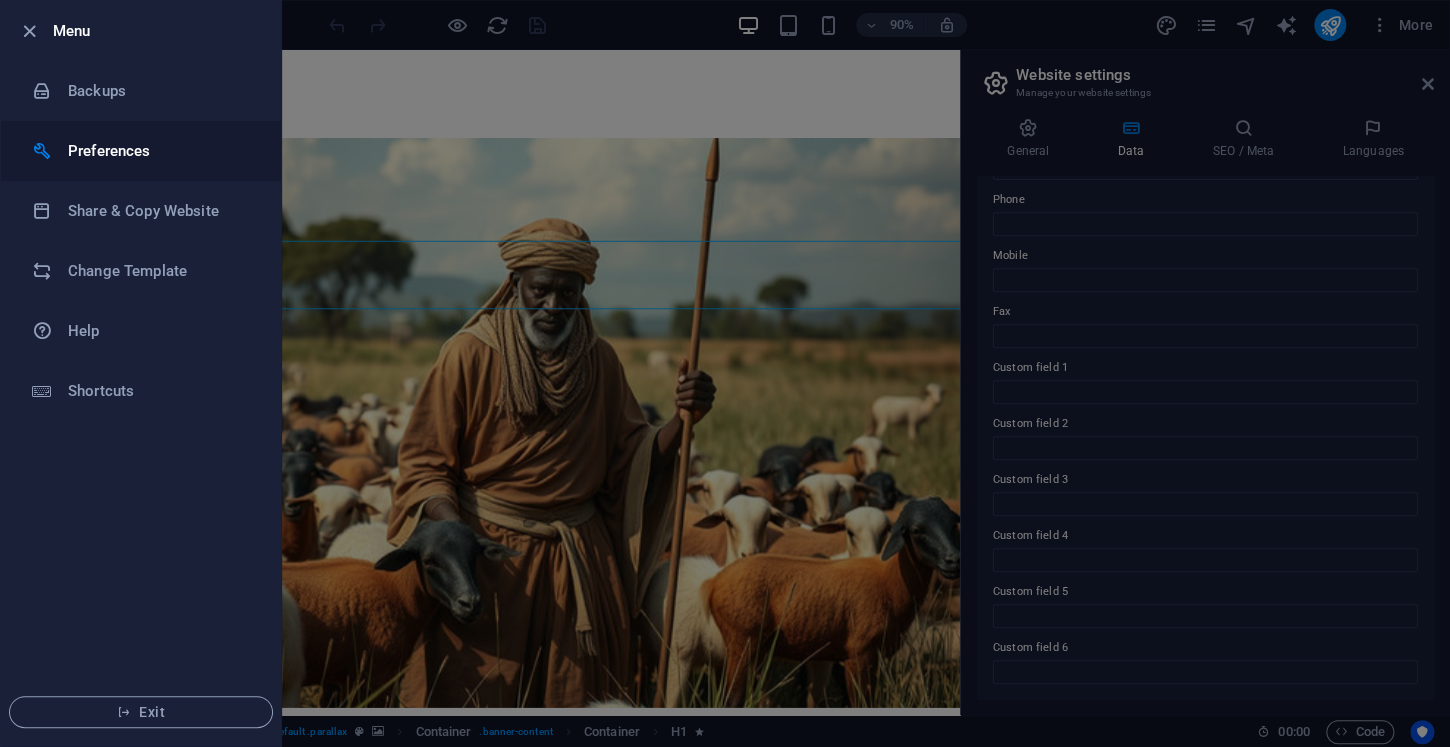 click on "Preferences" at bounding box center (160, 151) 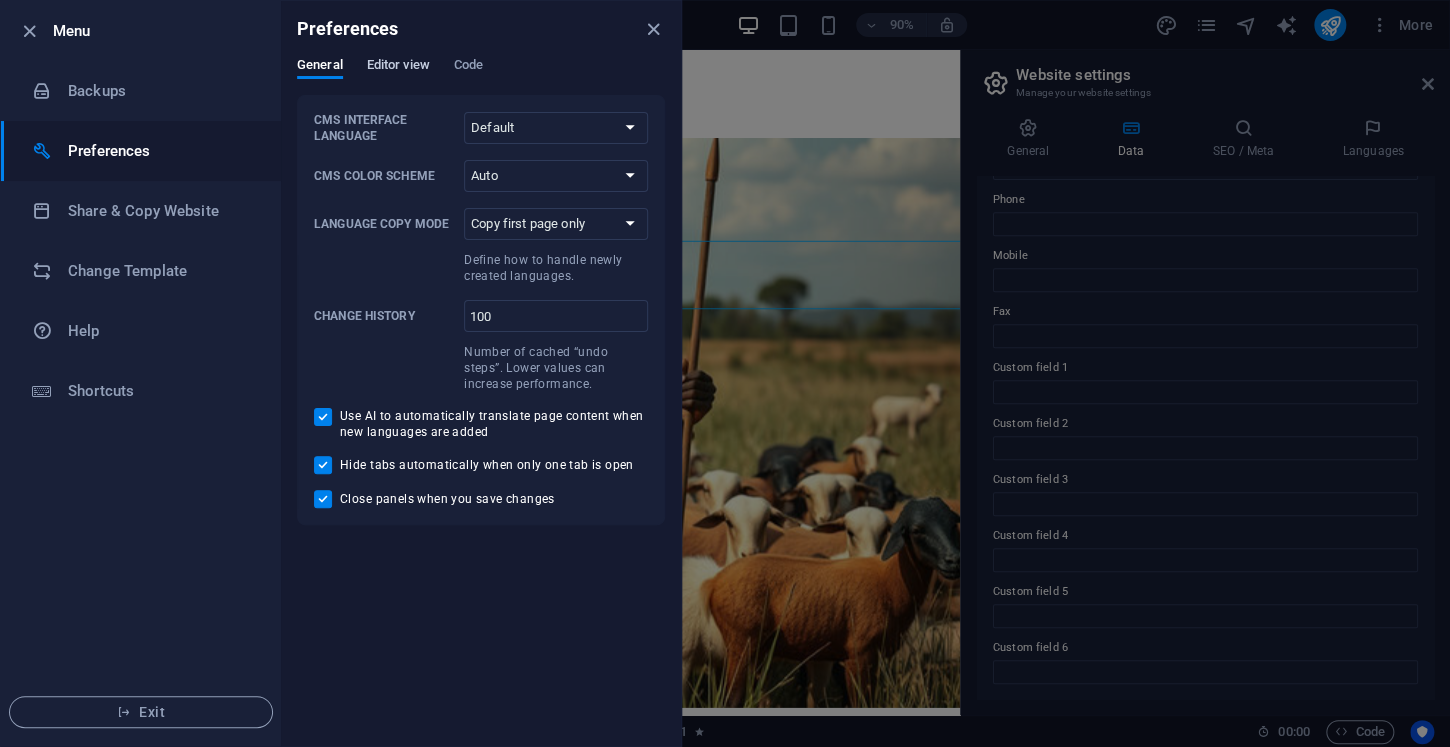 click on "Editor view" at bounding box center [398, 67] 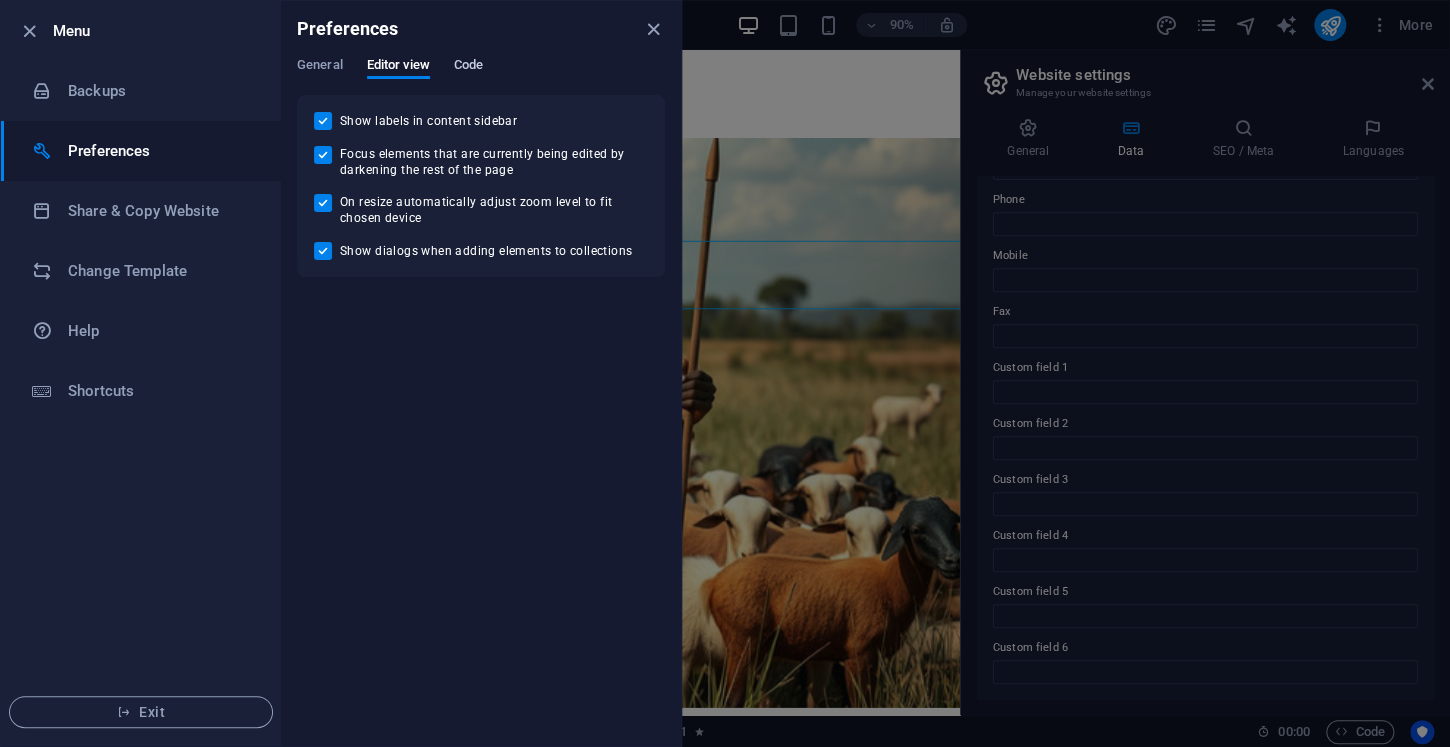 click on "Code" at bounding box center [468, 67] 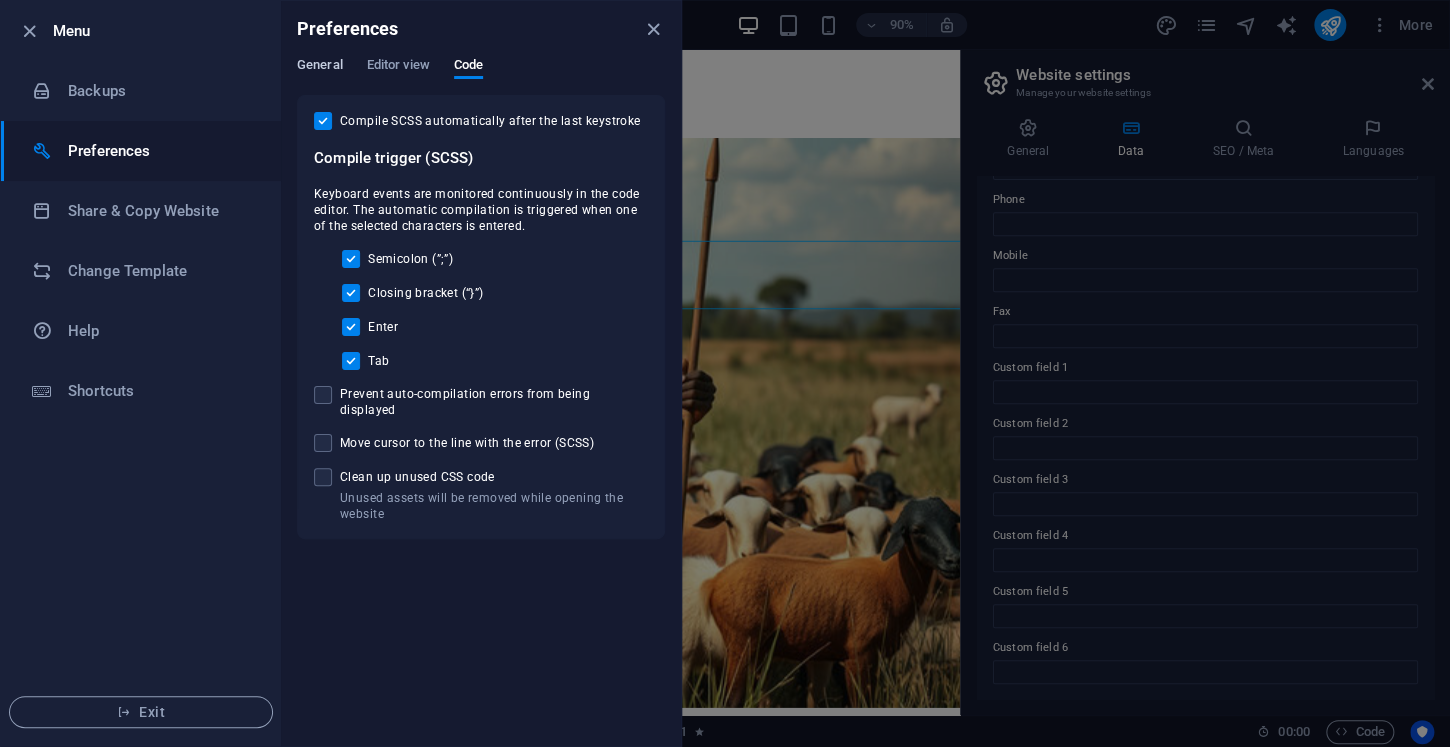 click on "General" at bounding box center (320, 67) 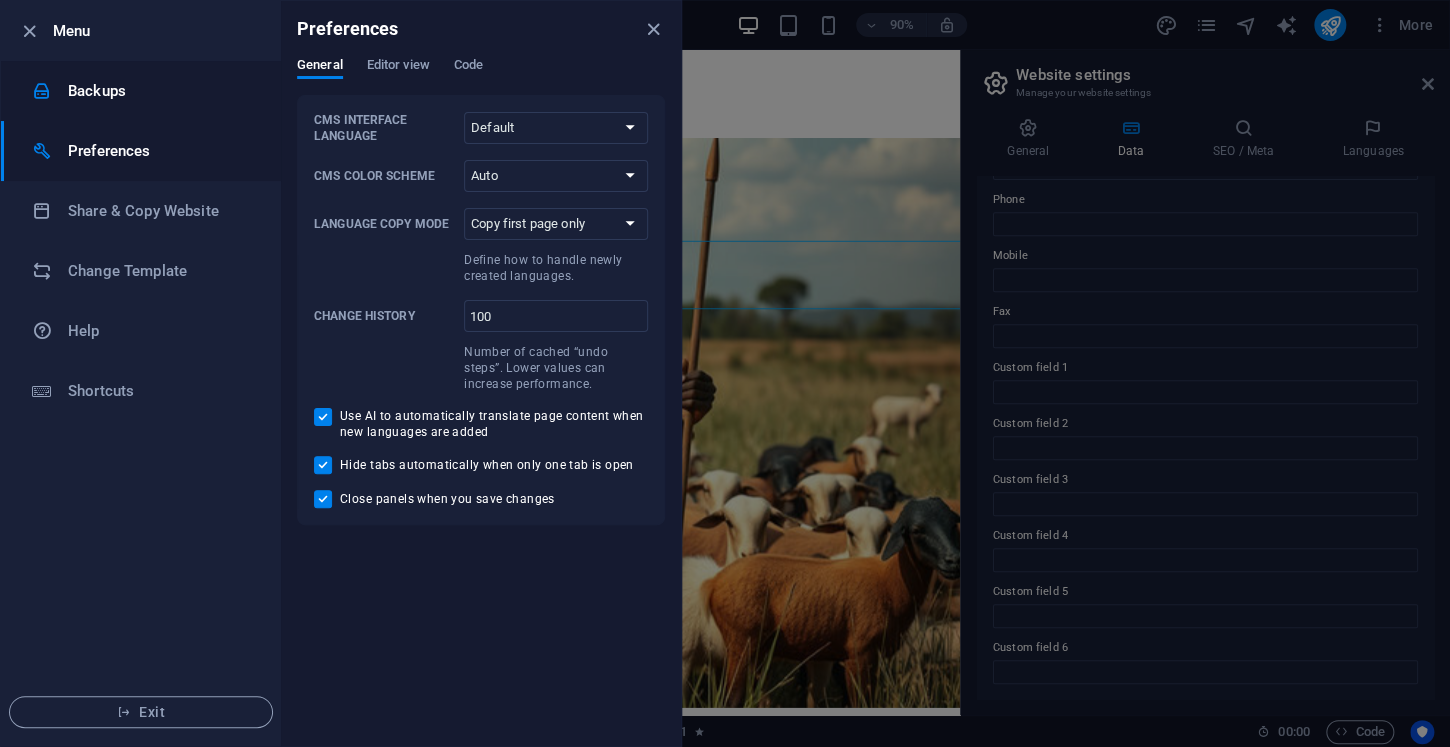 click on "Backups" at bounding box center (160, 91) 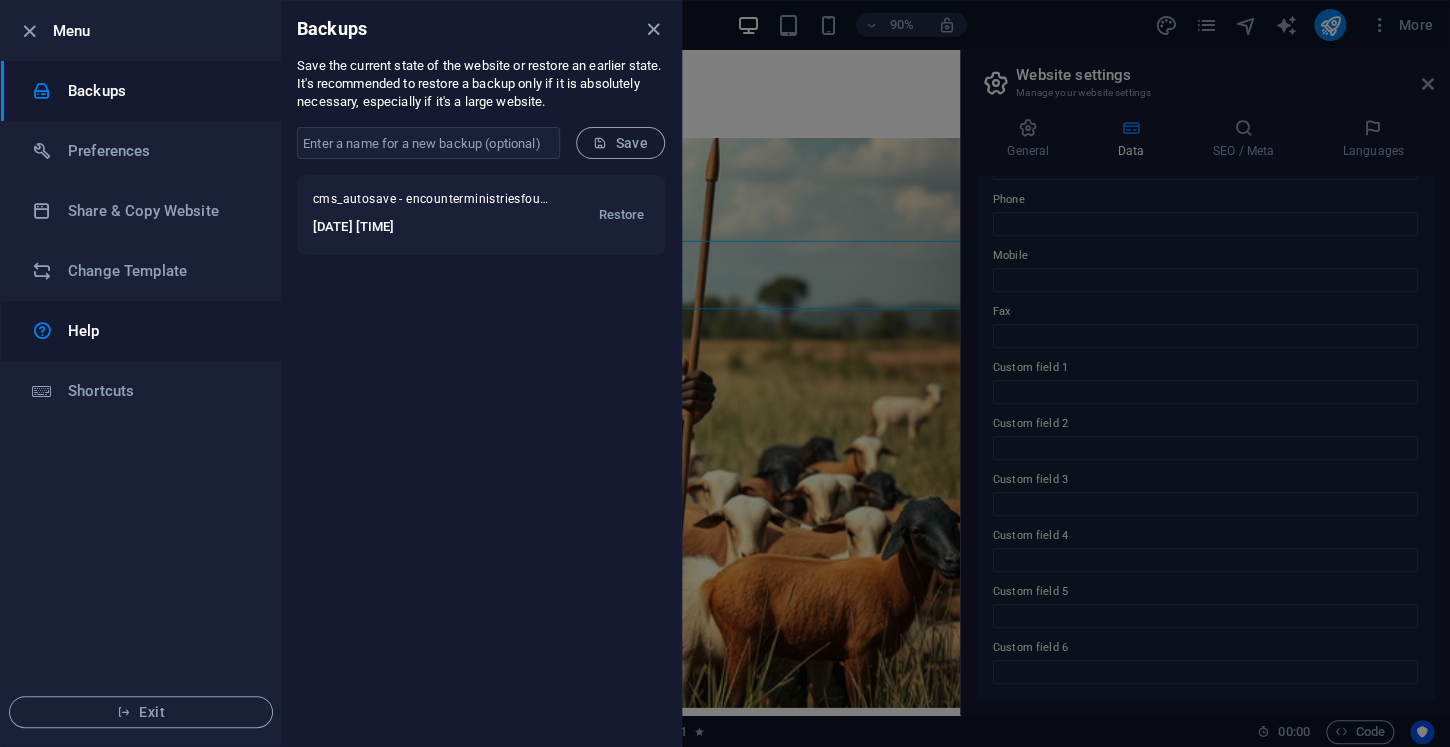 click at bounding box center (50, 331) 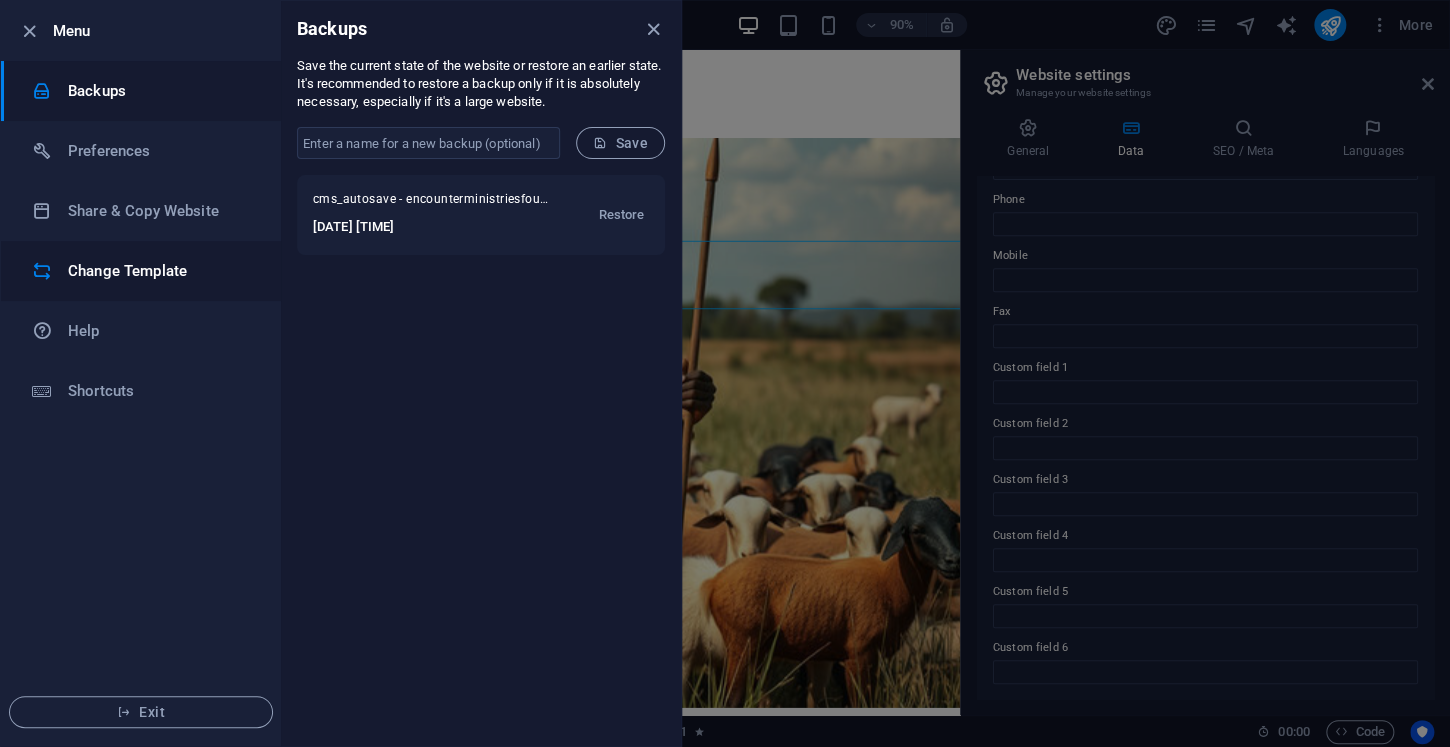 click on "Change Template" at bounding box center (160, 271) 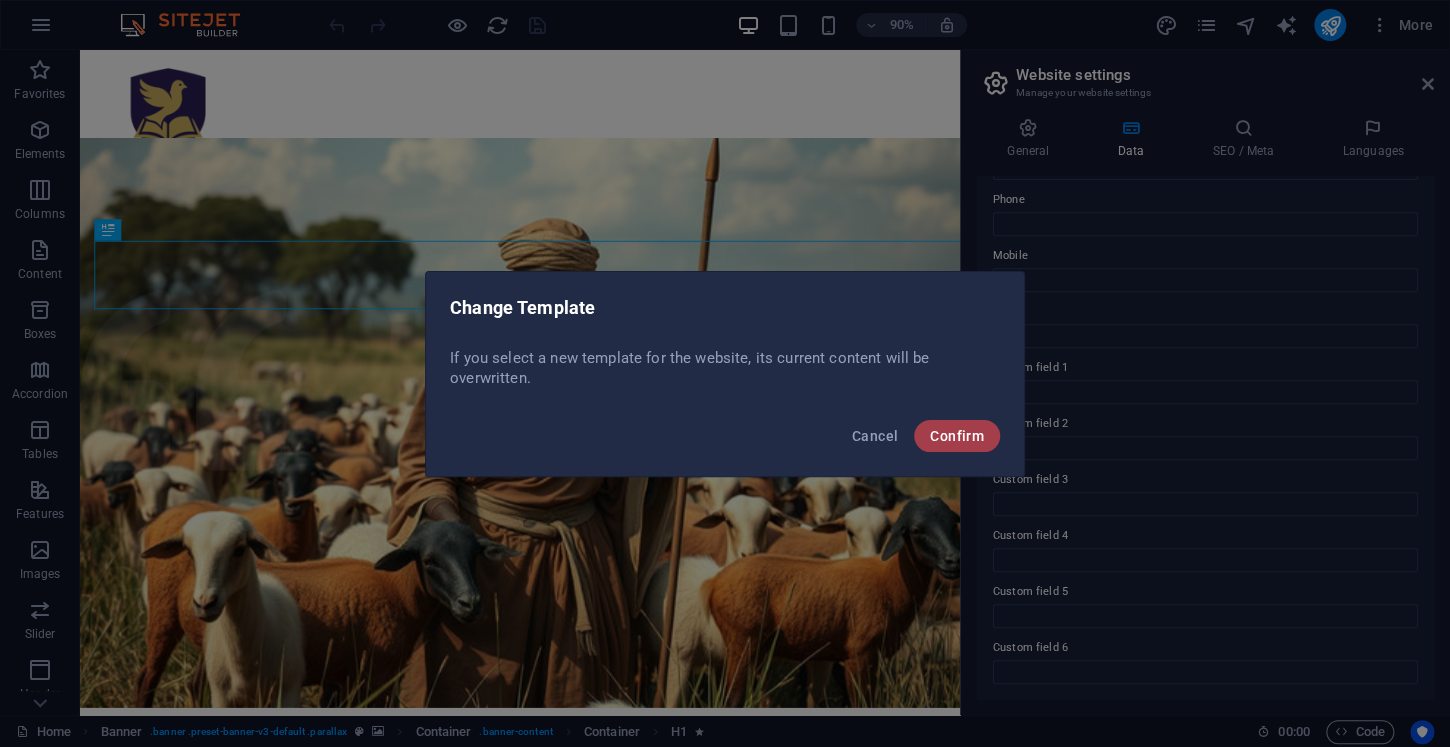 click on "Confirm" at bounding box center (957, 436) 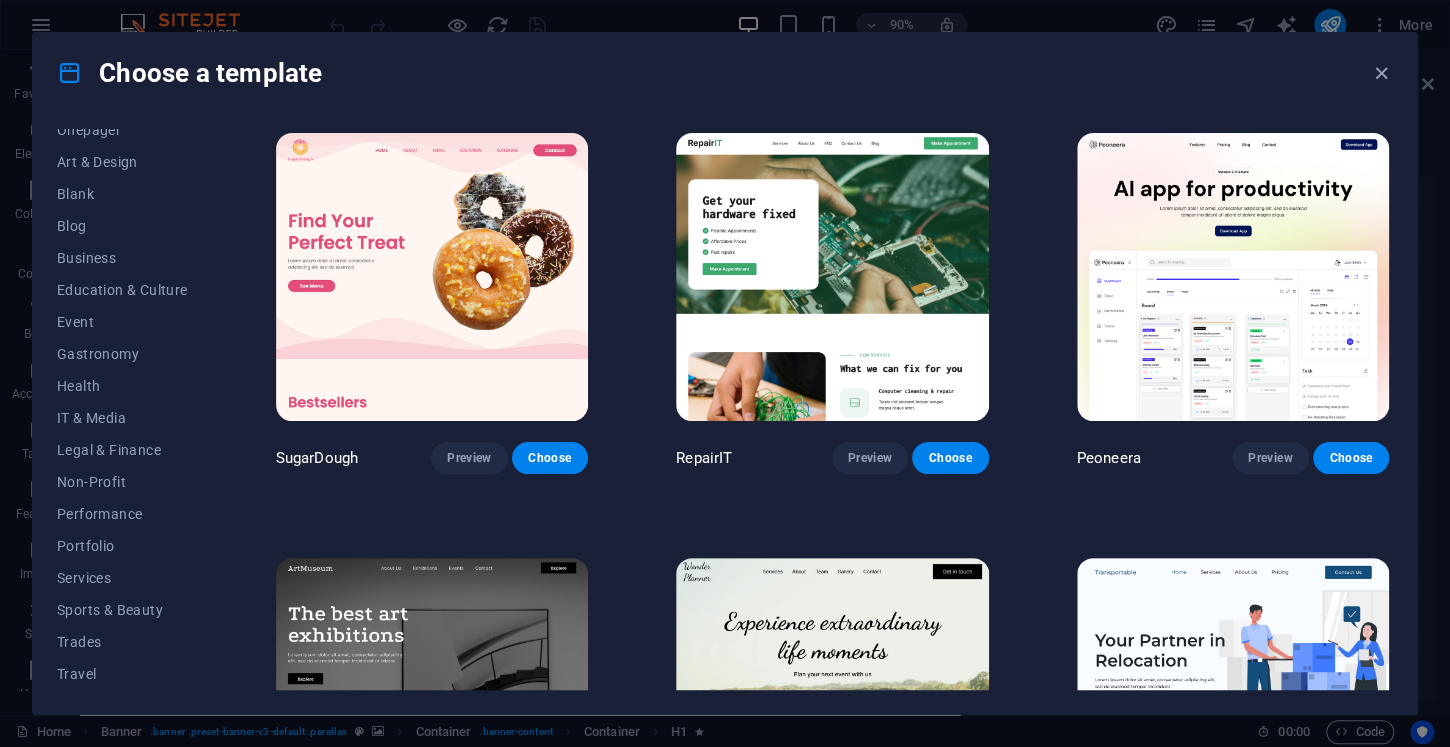 scroll, scrollTop: 238, scrollLeft: 0, axis: vertical 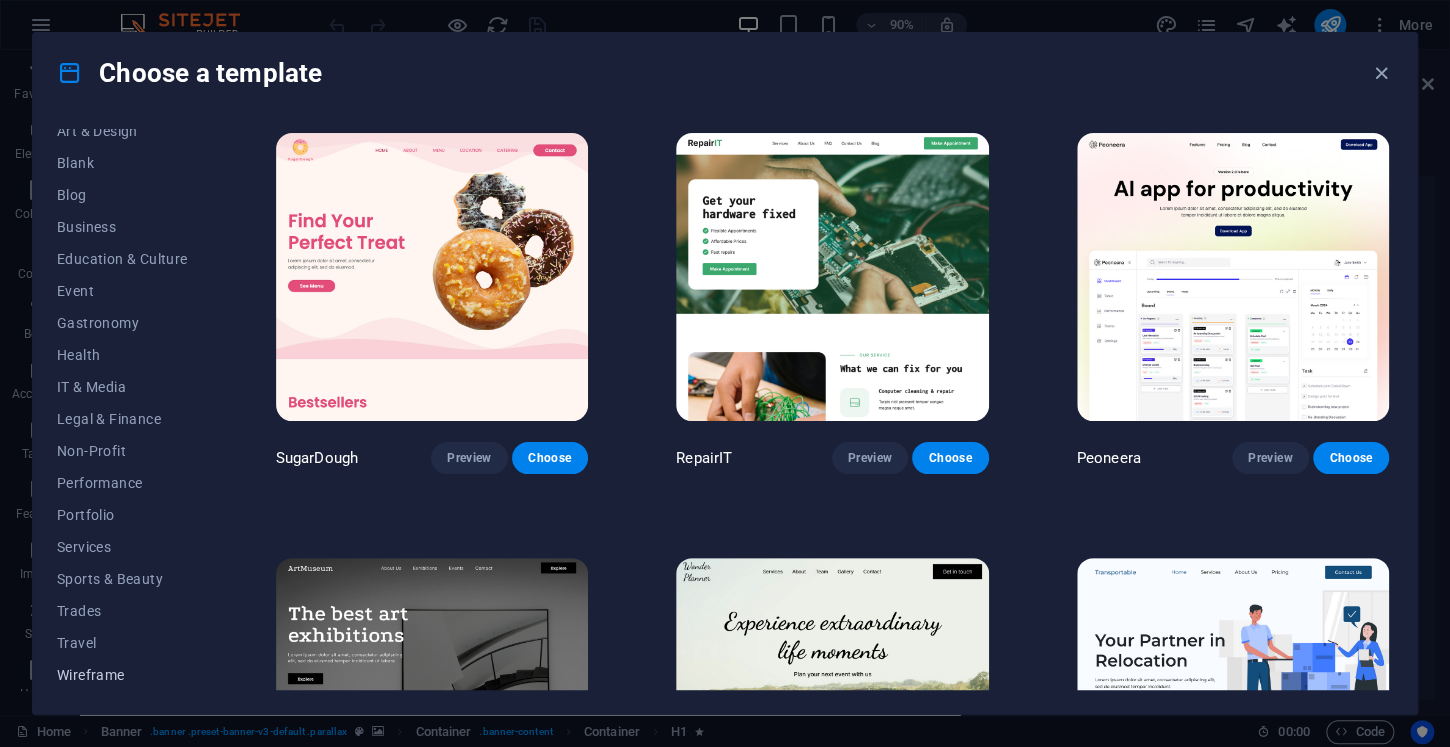 click on "Wireframe" at bounding box center (122, 675) 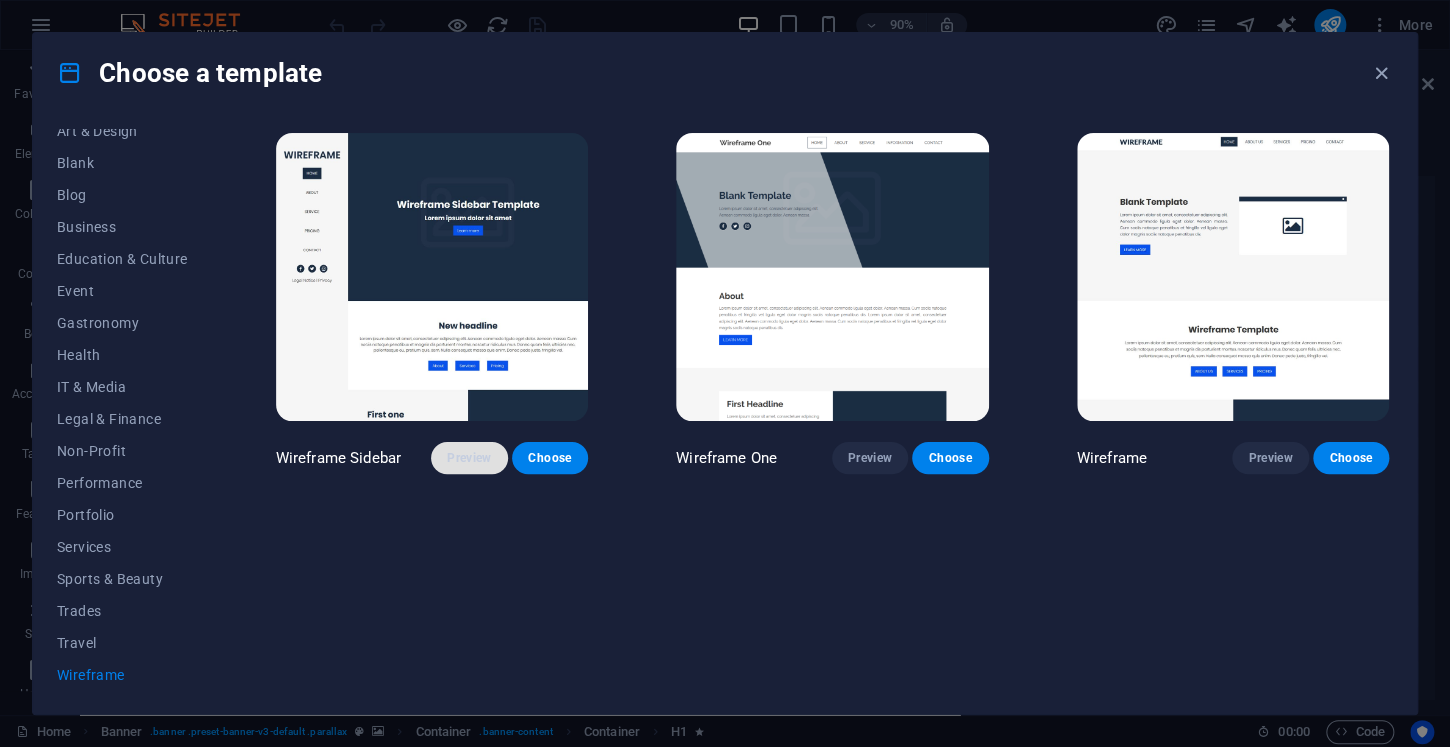 drag, startPoint x: 429, startPoint y: 472, endPoint x: 453, endPoint y: 456, distance: 28.84441 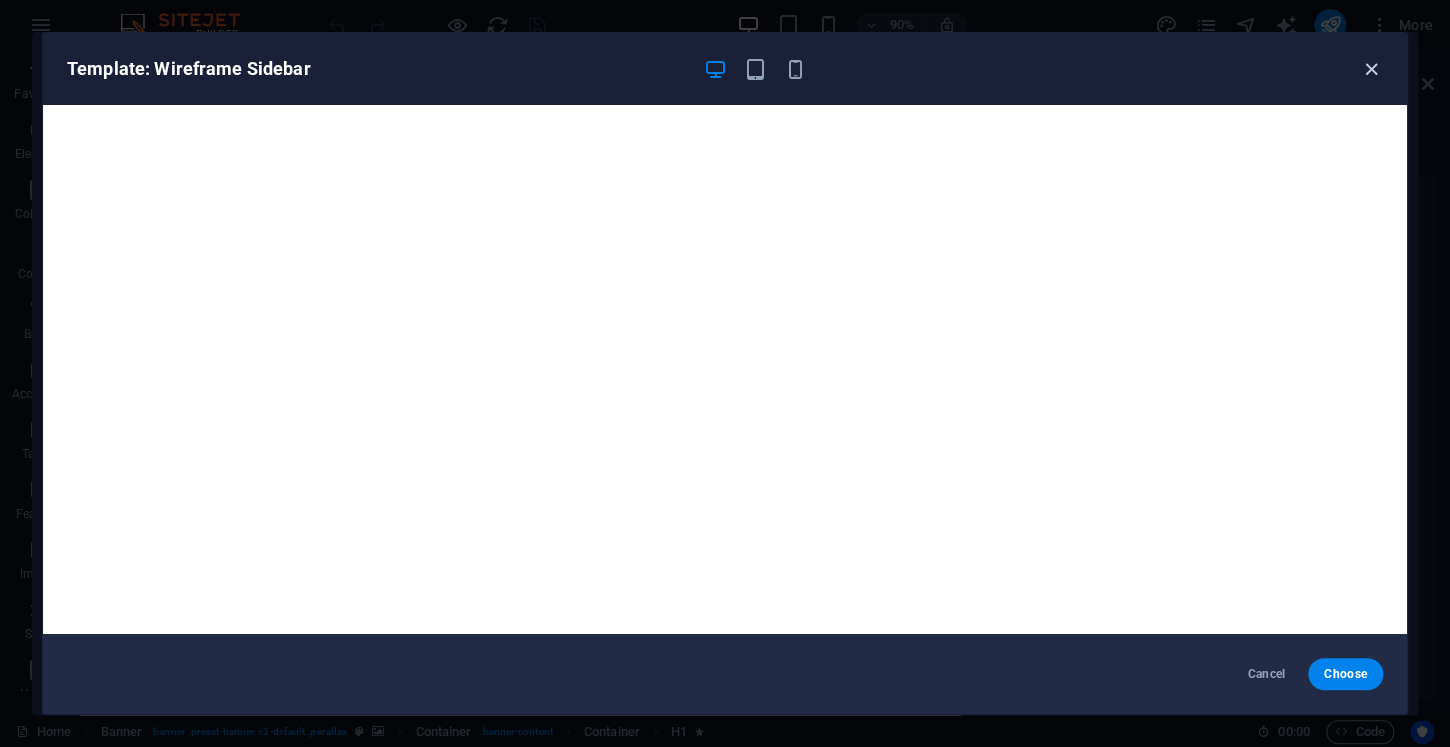 click at bounding box center [1371, 69] 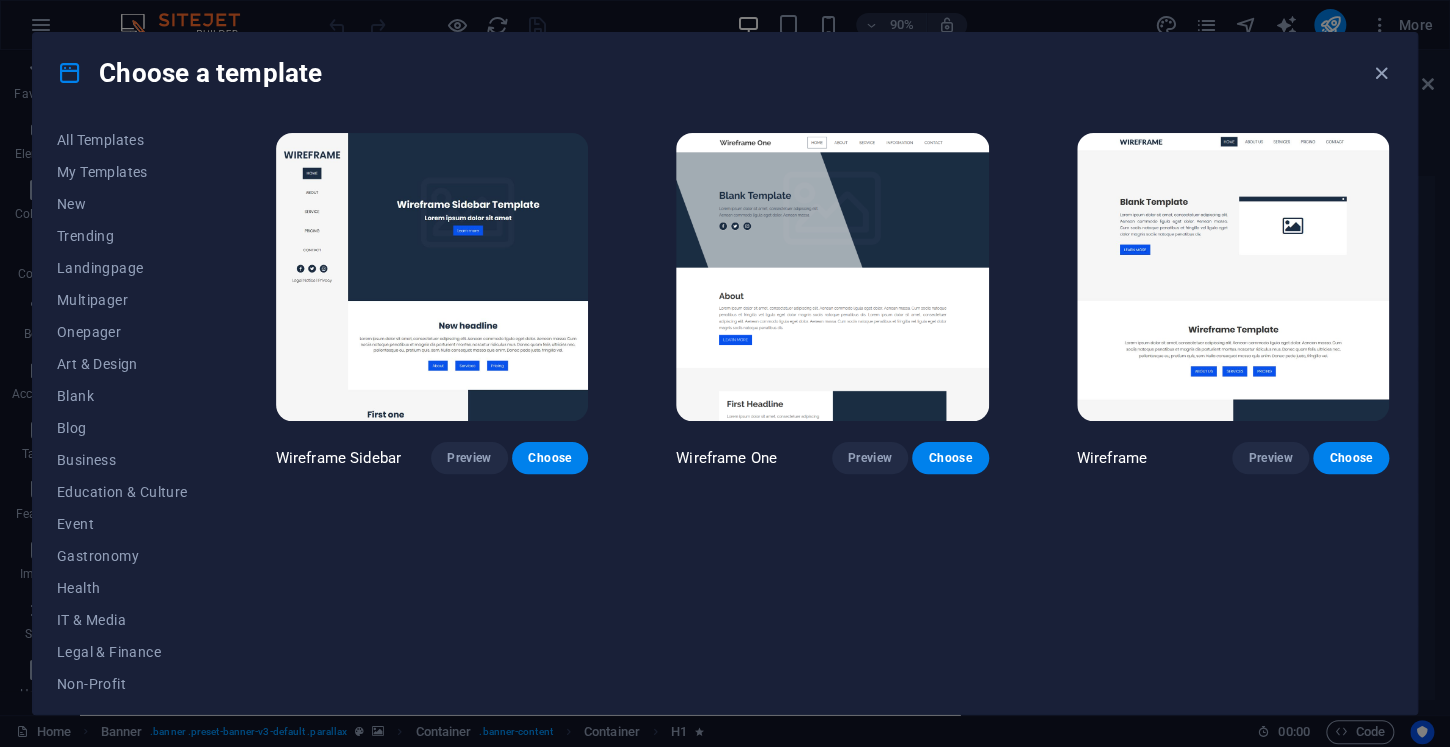 scroll, scrollTop: 0, scrollLeft: 0, axis: both 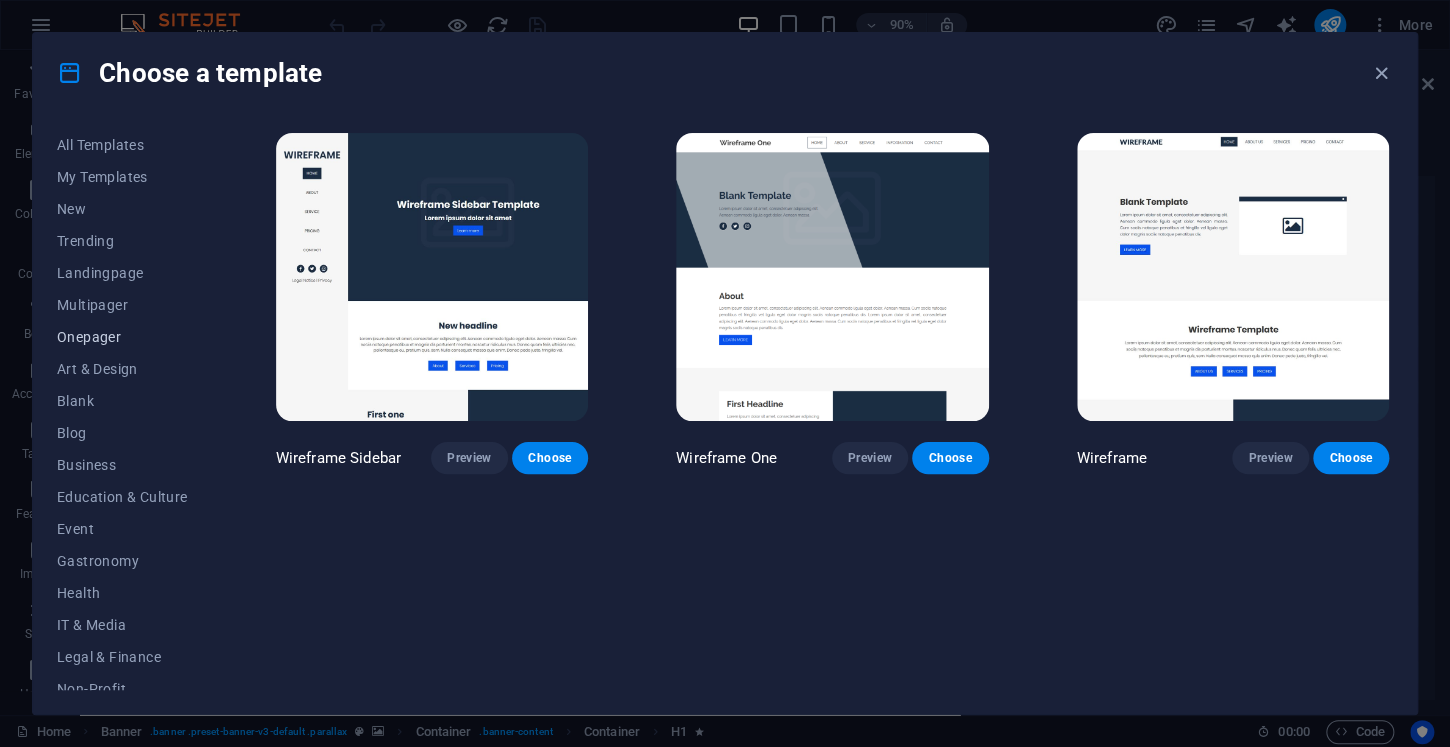click on "Onepager" at bounding box center [122, 337] 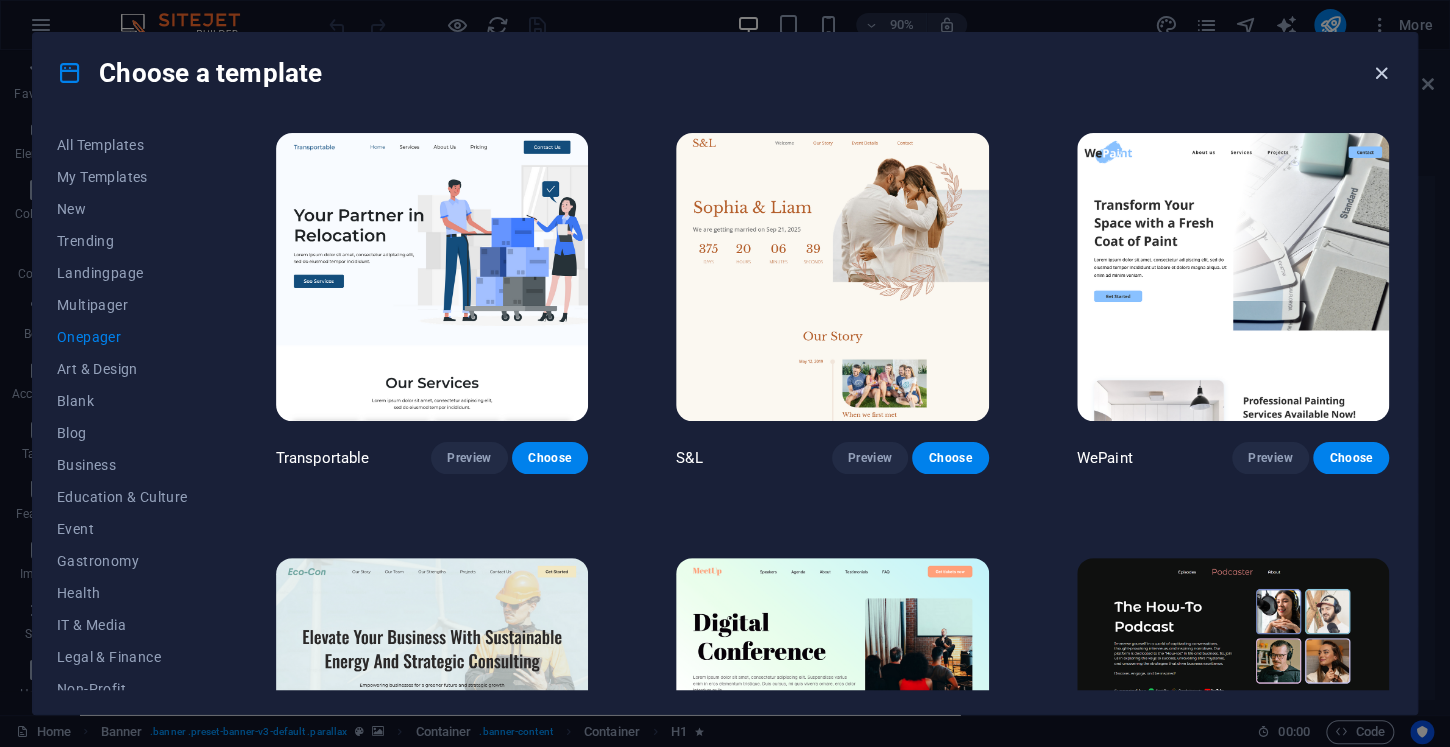 click at bounding box center (1381, 73) 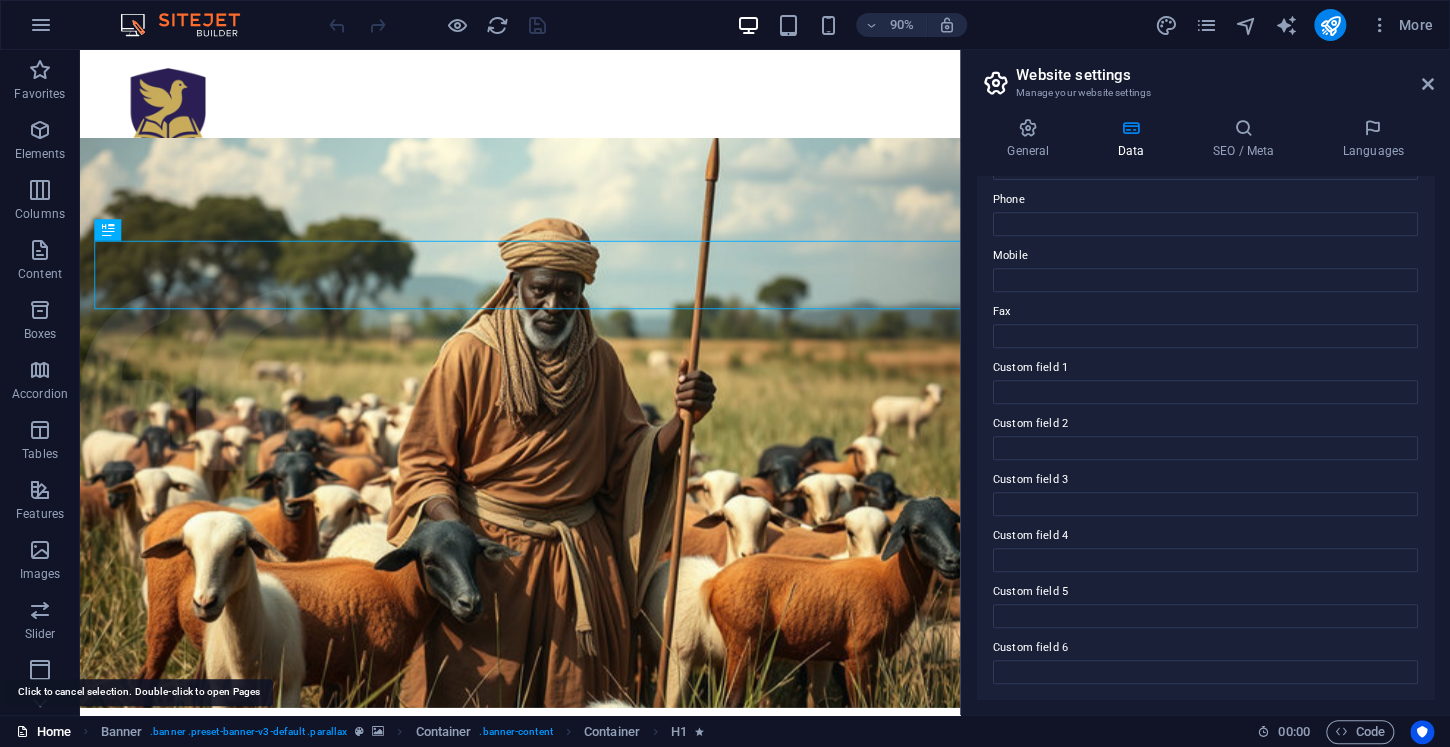click on "Home" at bounding box center (43, 732) 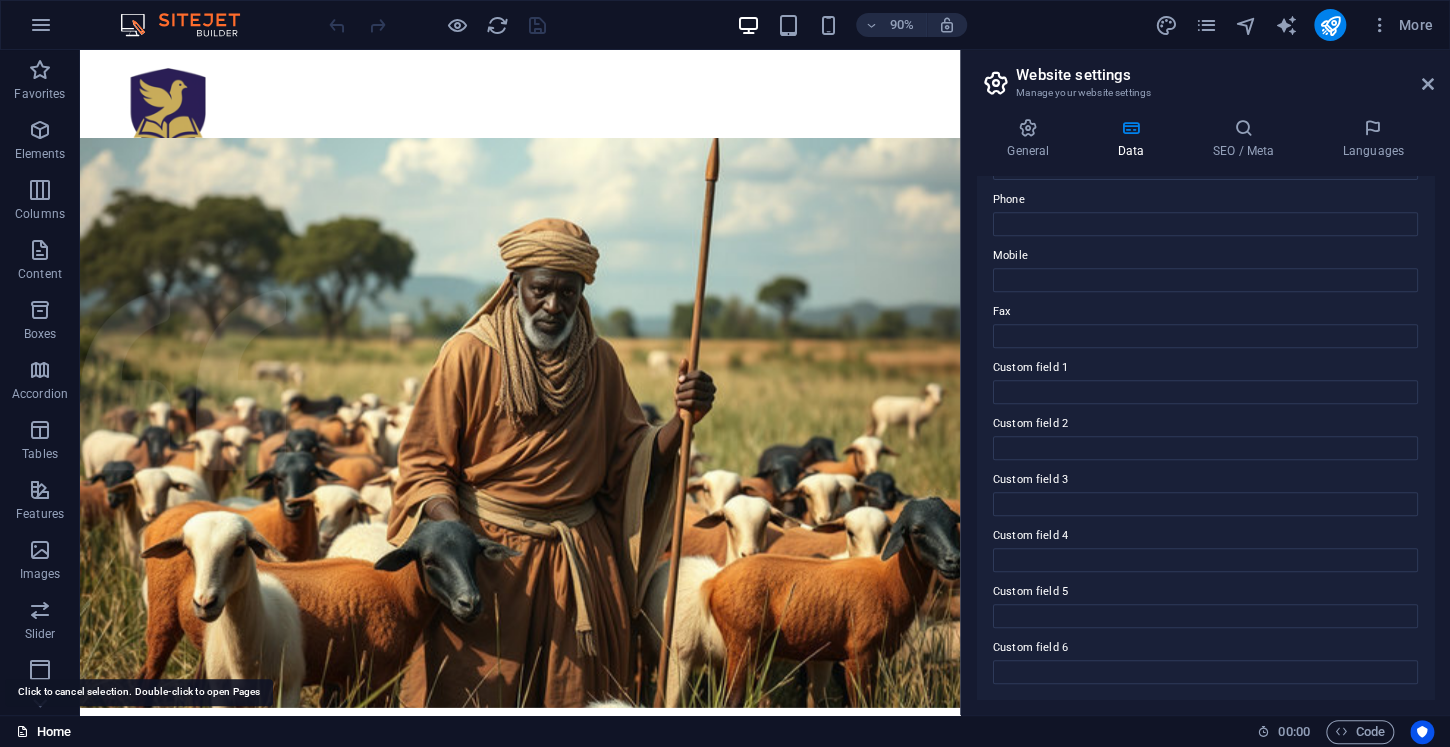click on "Home" at bounding box center [43, 732] 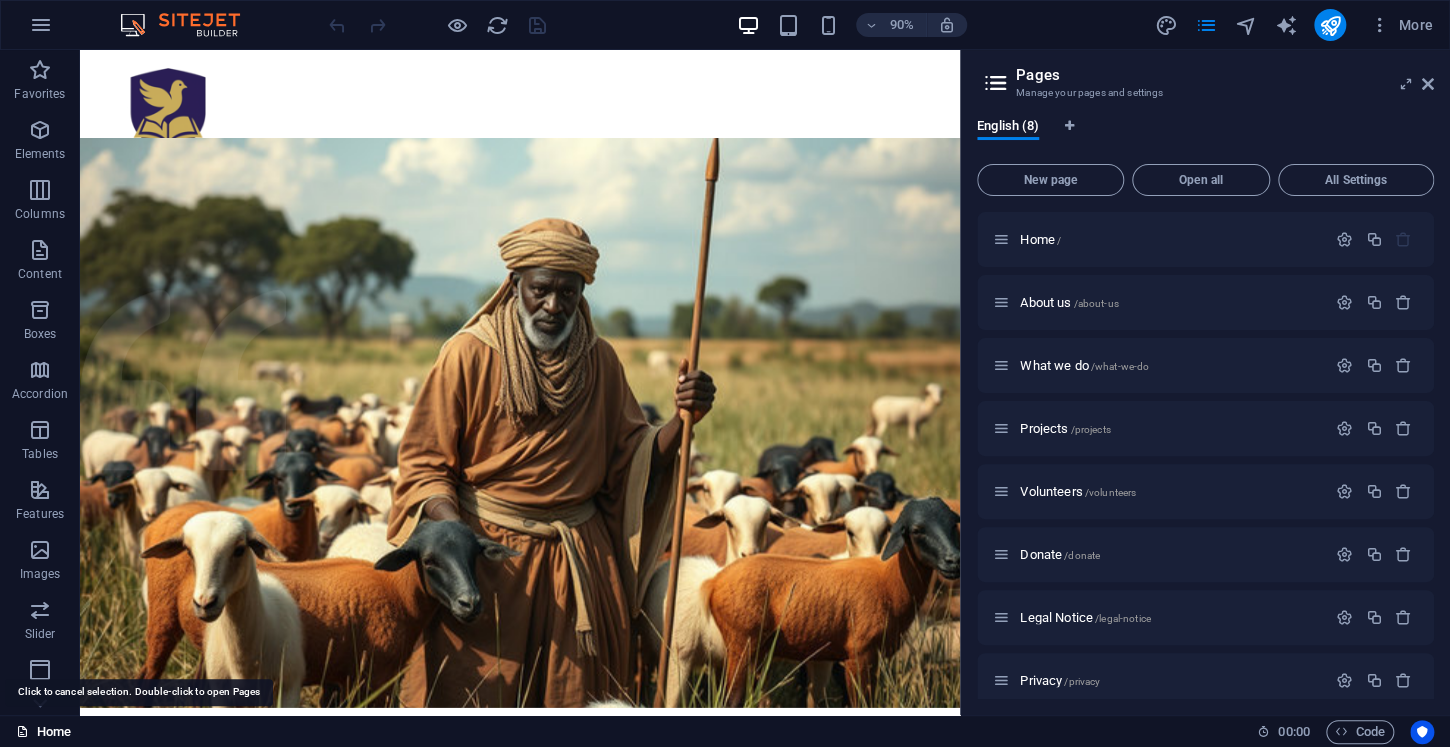 click on "Home" at bounding box center [43, 732] 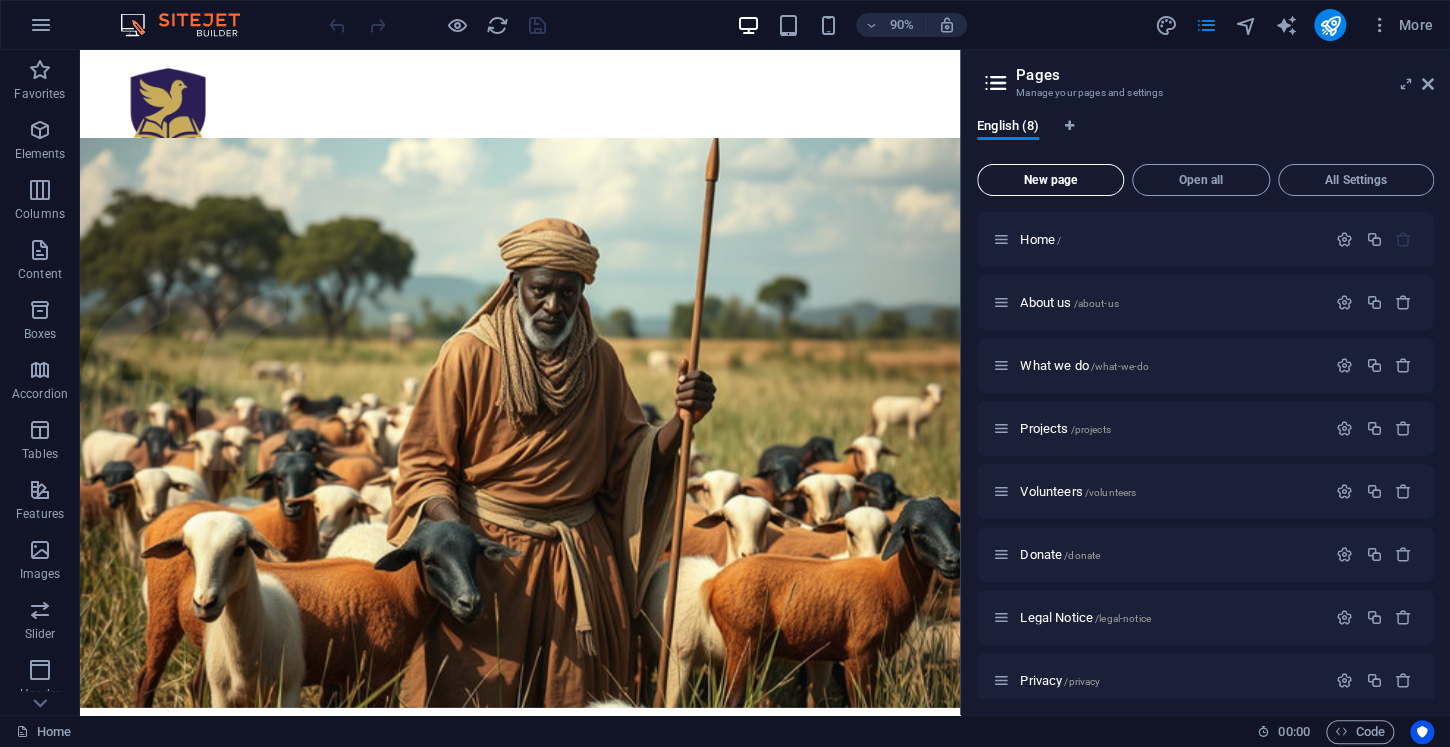 click on "New page" at bounding box center (1050, 180) 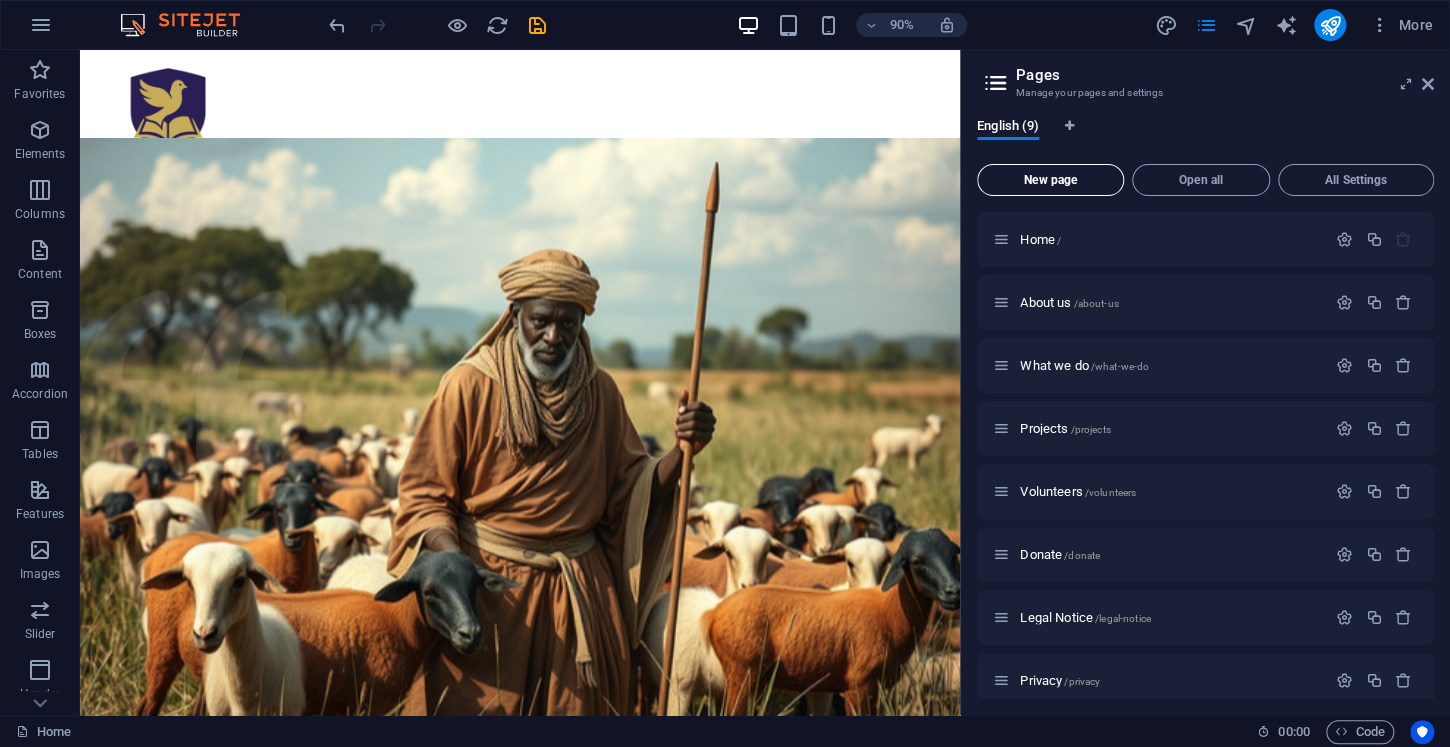 scroll, scrollTop: 363, scrollLeft: 0, axis: vertical 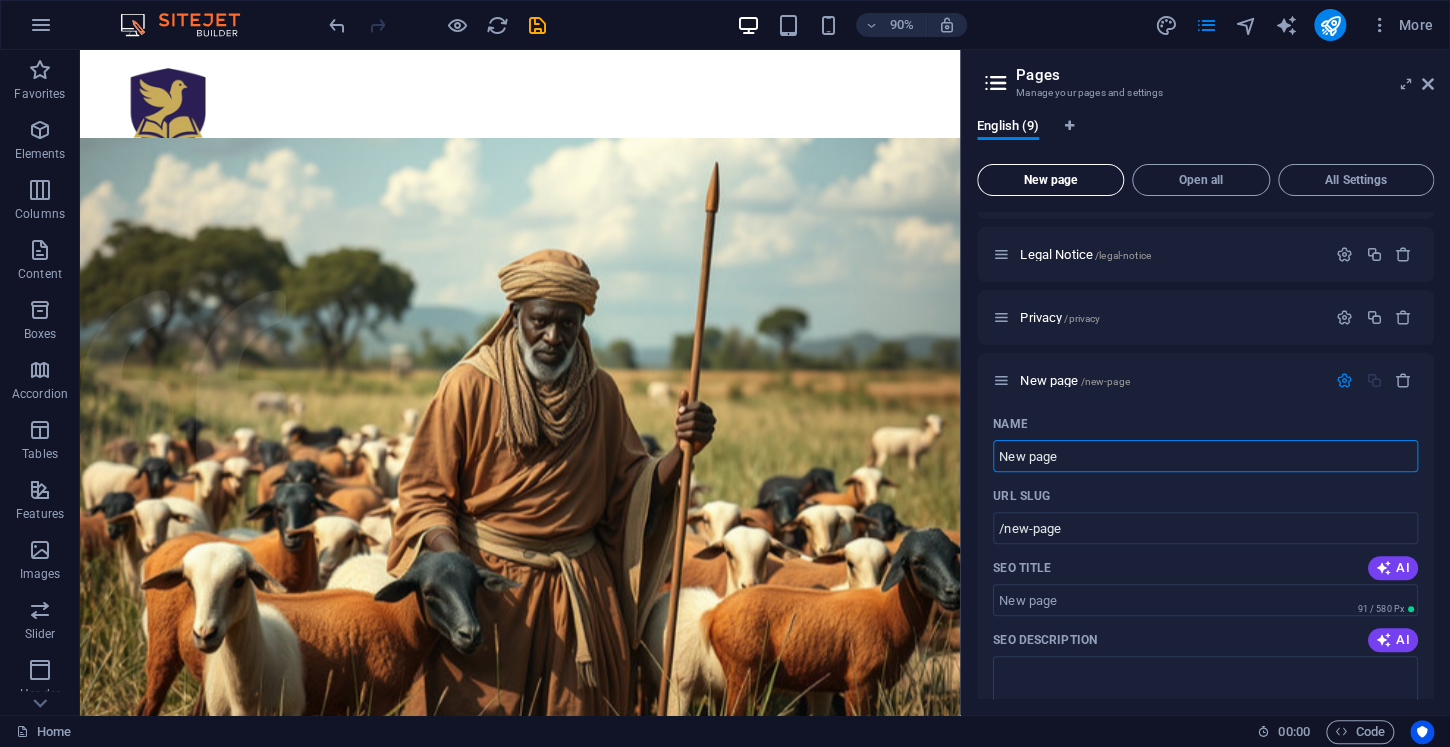 click on "New page" at bounding box center (1050, 180) 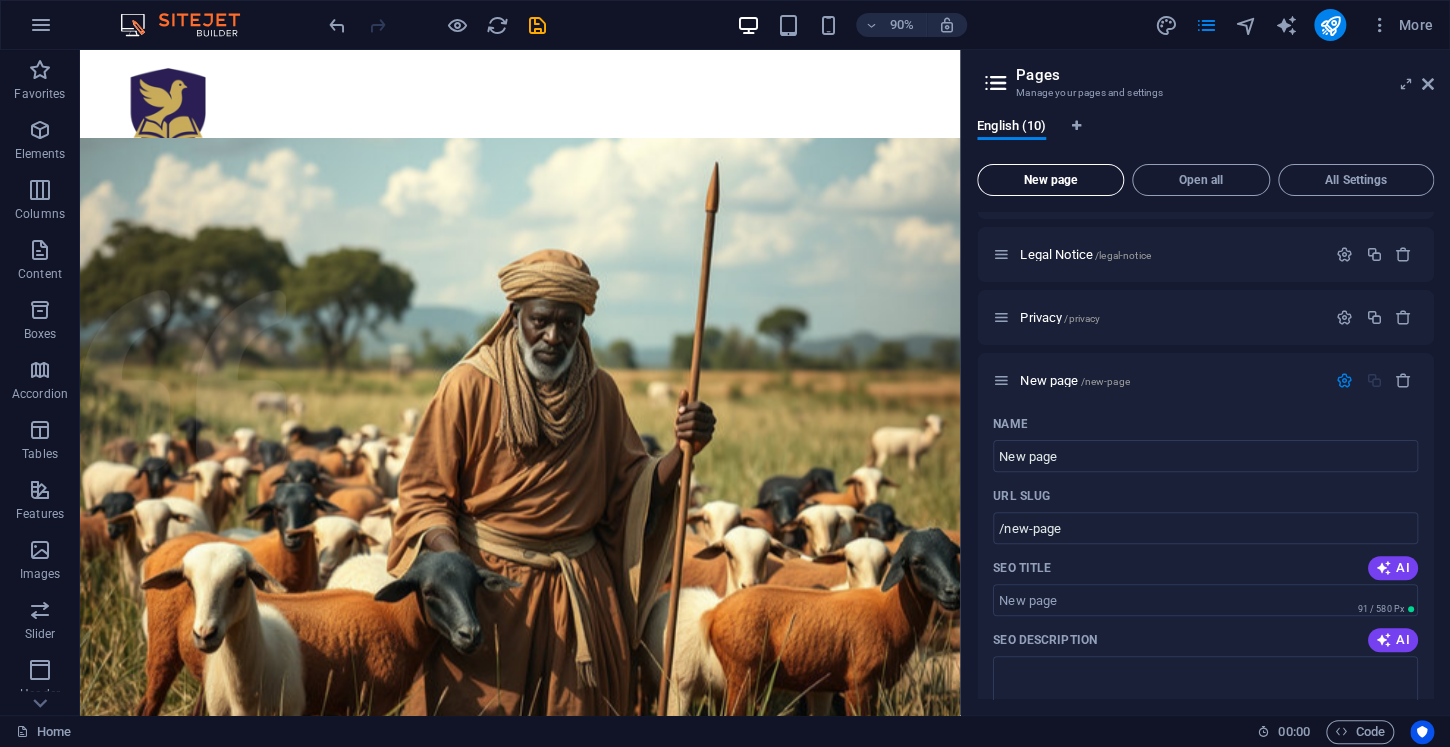 scroll, scrollTop: 1123, scrollLeft: 0, axis: vertical 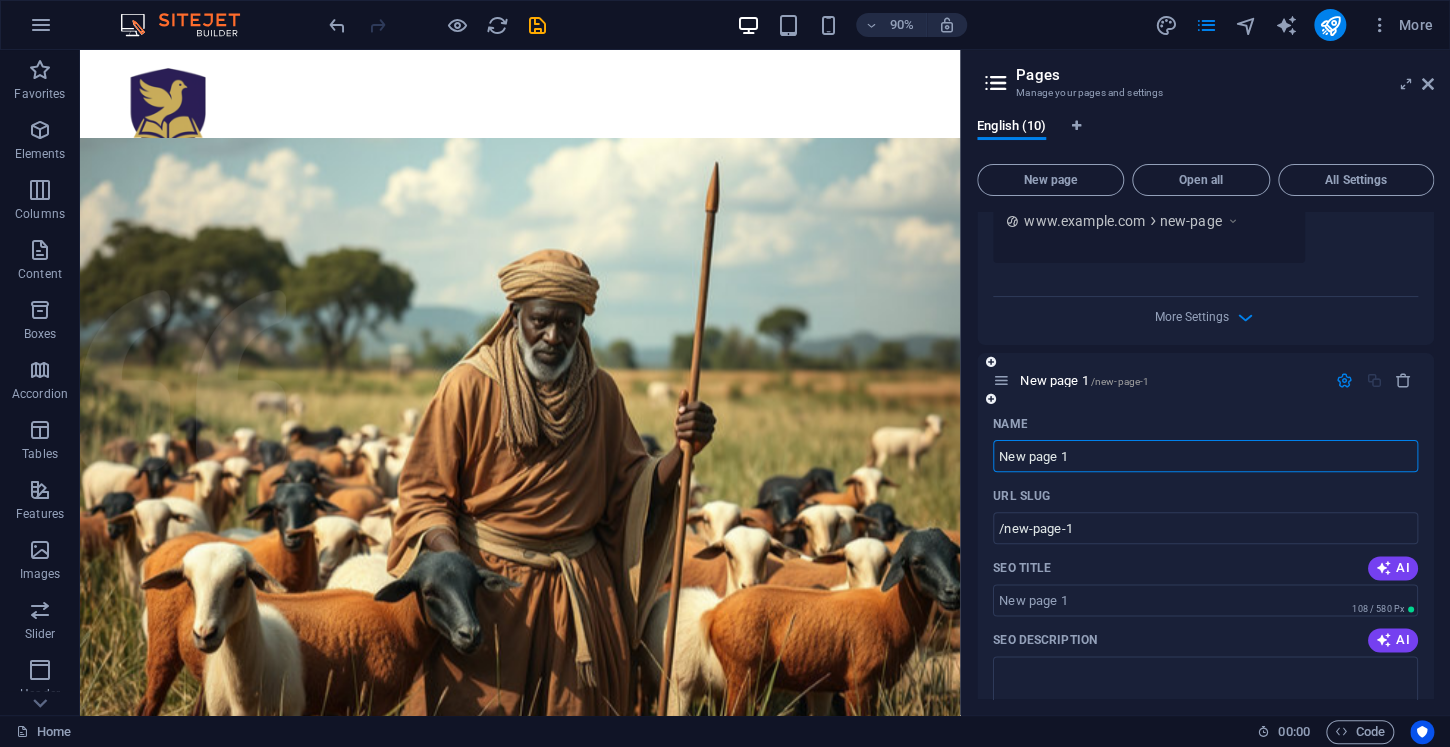 click on "New page 1" at bounding box center [1205, 456] 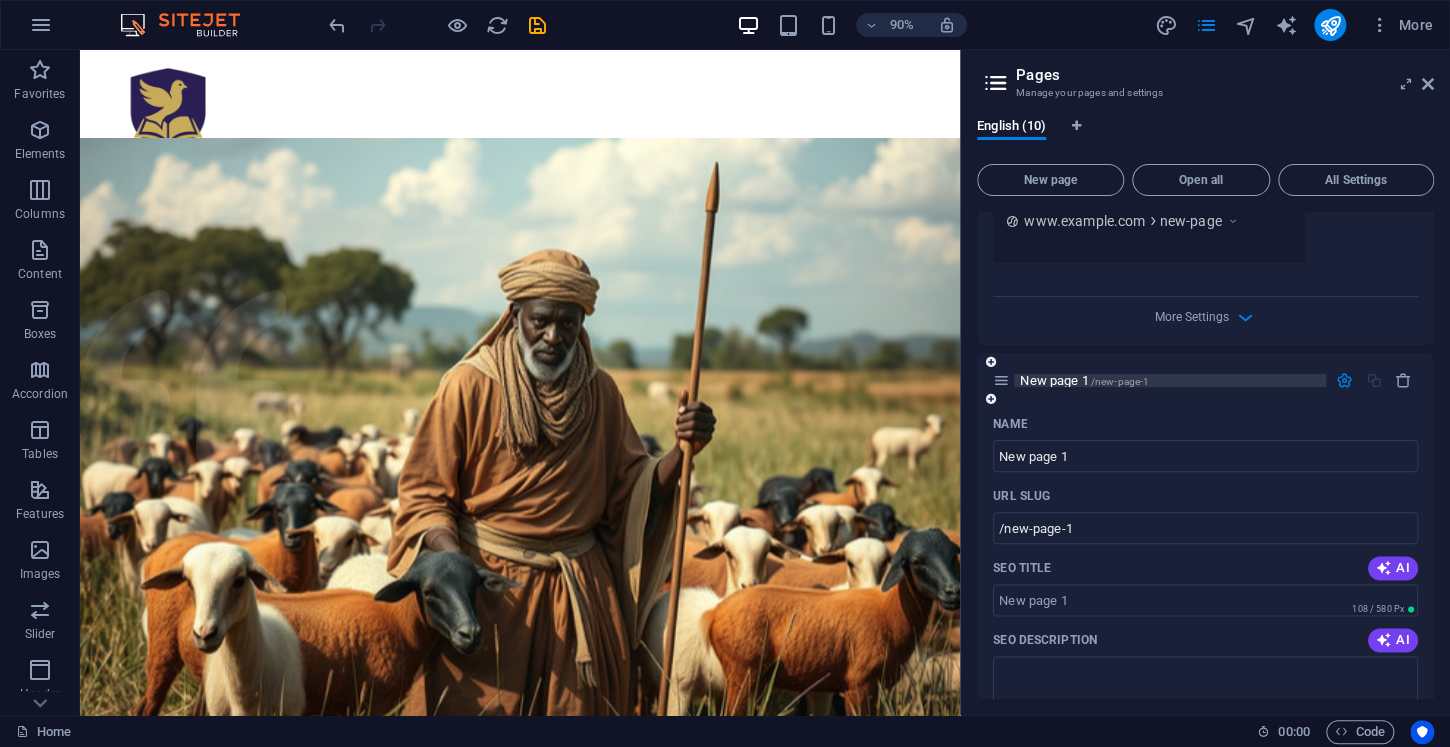 click on "New page 1 /new-page-1" at bounding box center [1084, 380] 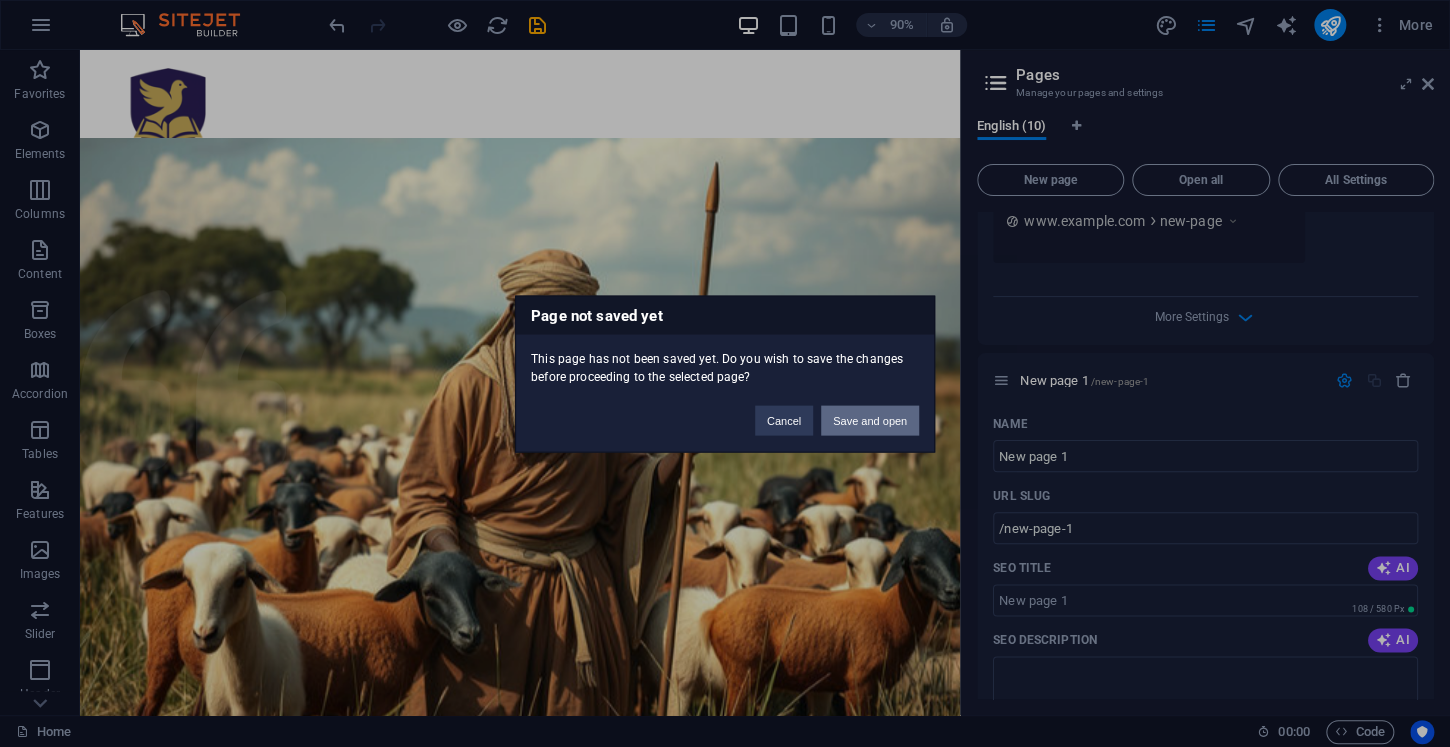 click on "Save and open" at bounding box center (870, 420) 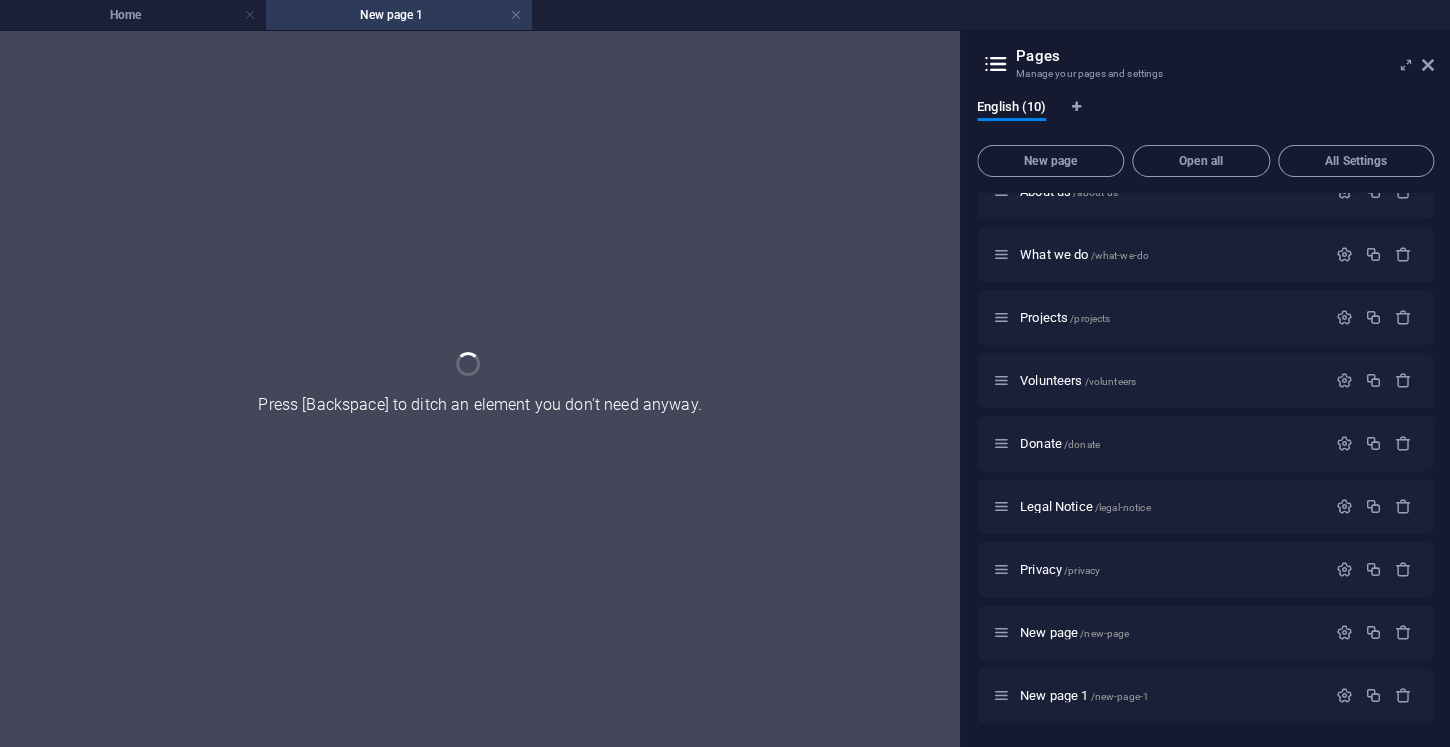 scroll, scrollTop: 92, scrollLeft: 0, axis: vertical 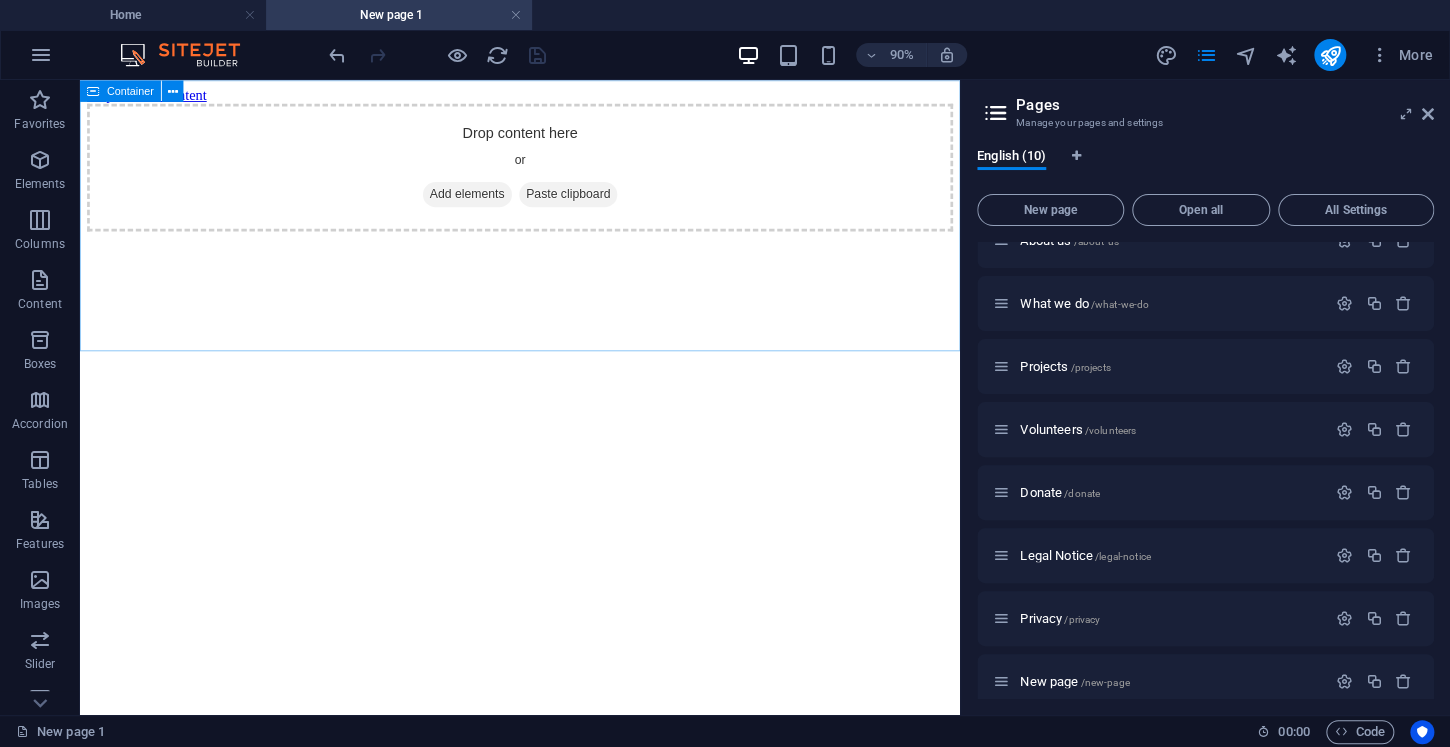 click on "Container" at bounding box center [130, 90] 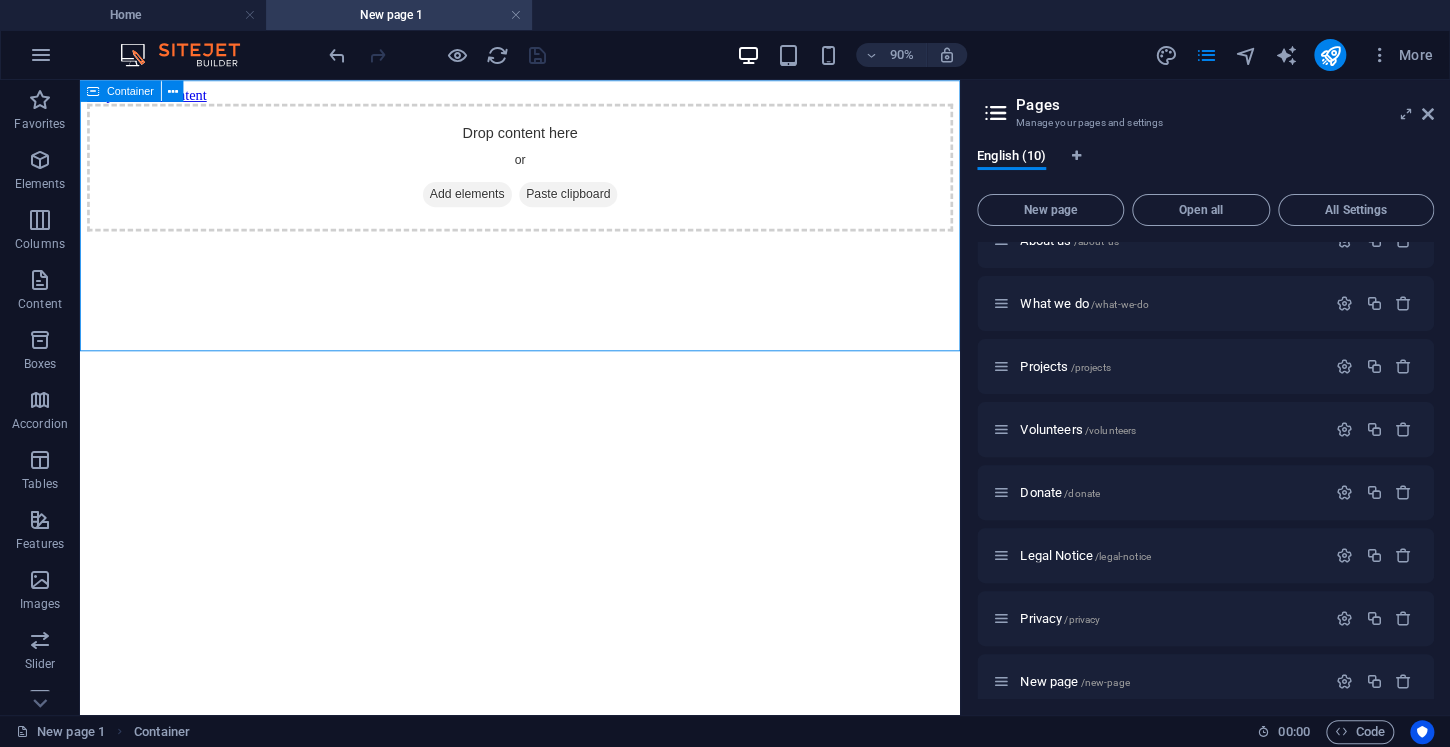 click on "Container" at bounding box center [130, 90] 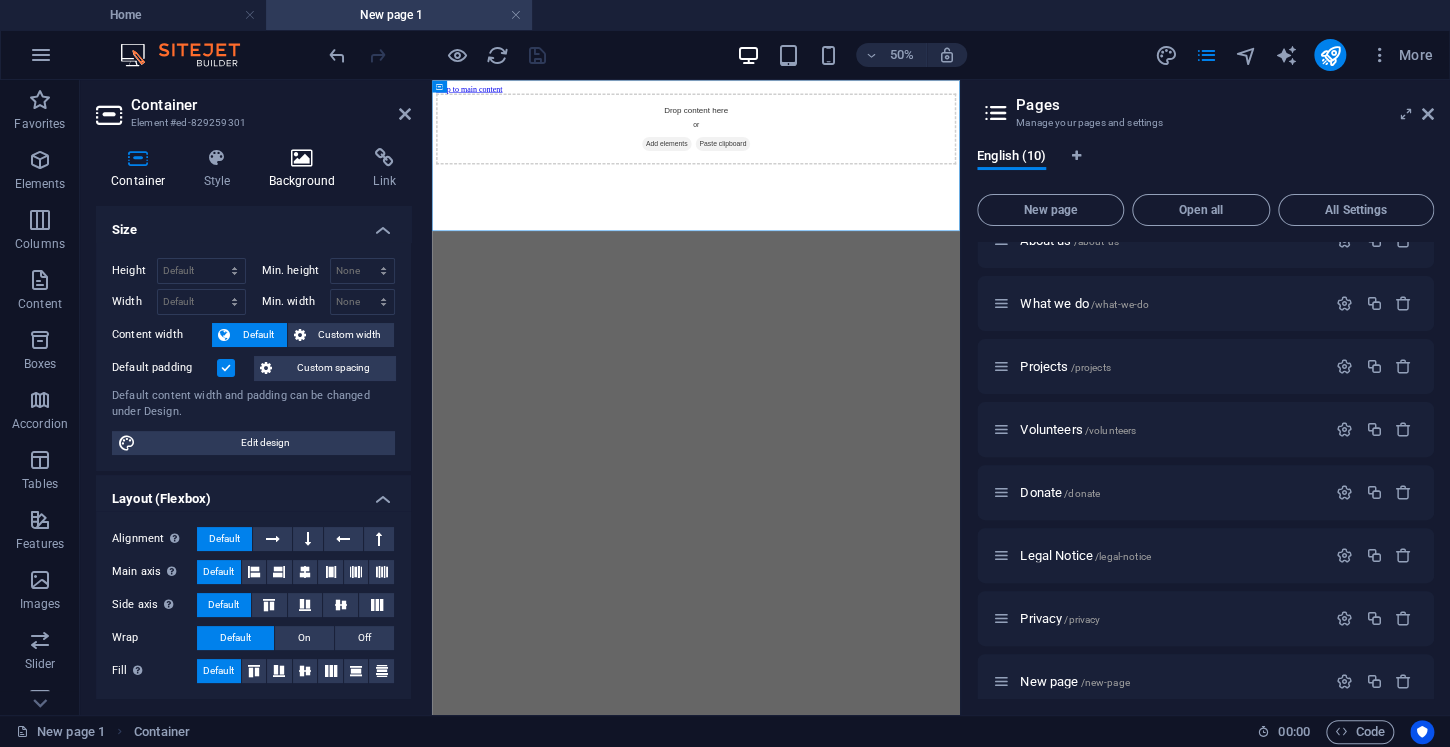 click at bounding box center (302, 158) 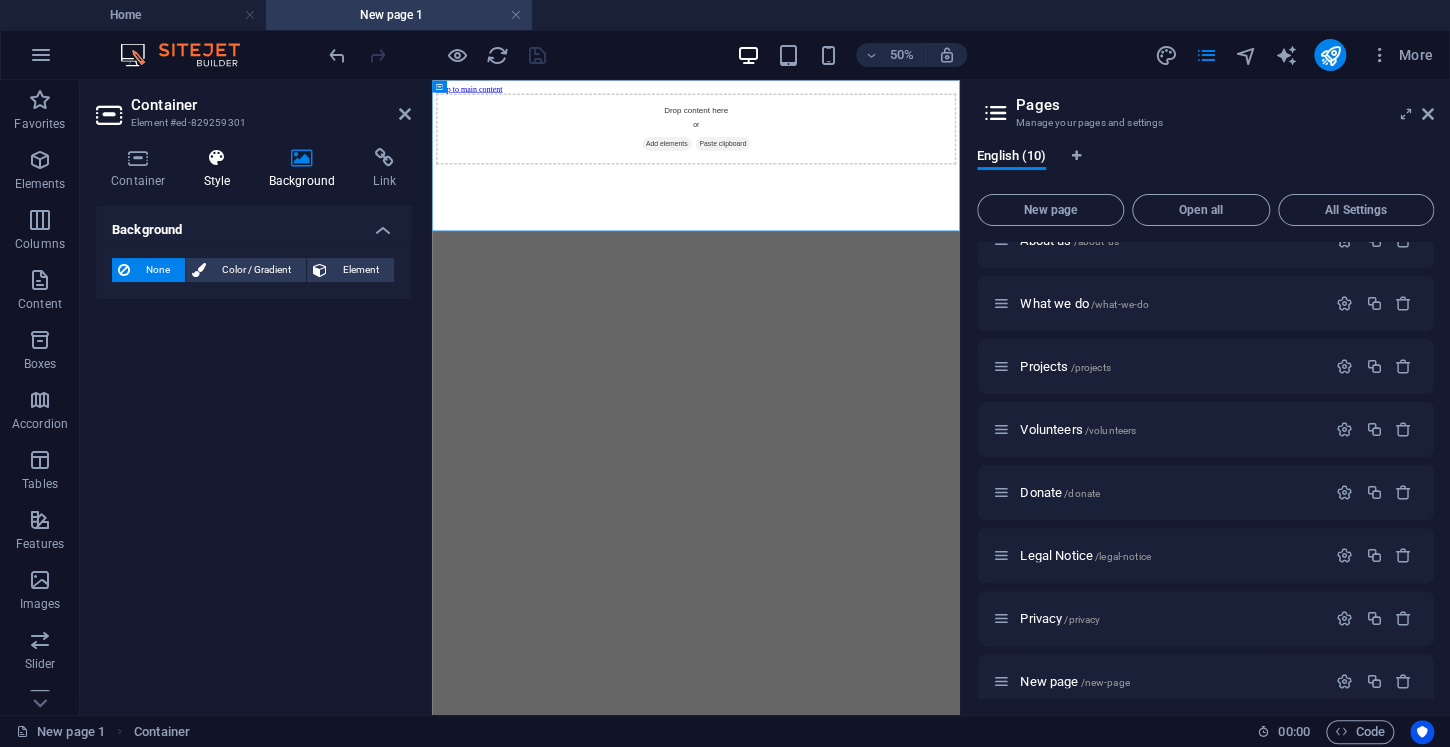 click at bounding box center [217, 158] 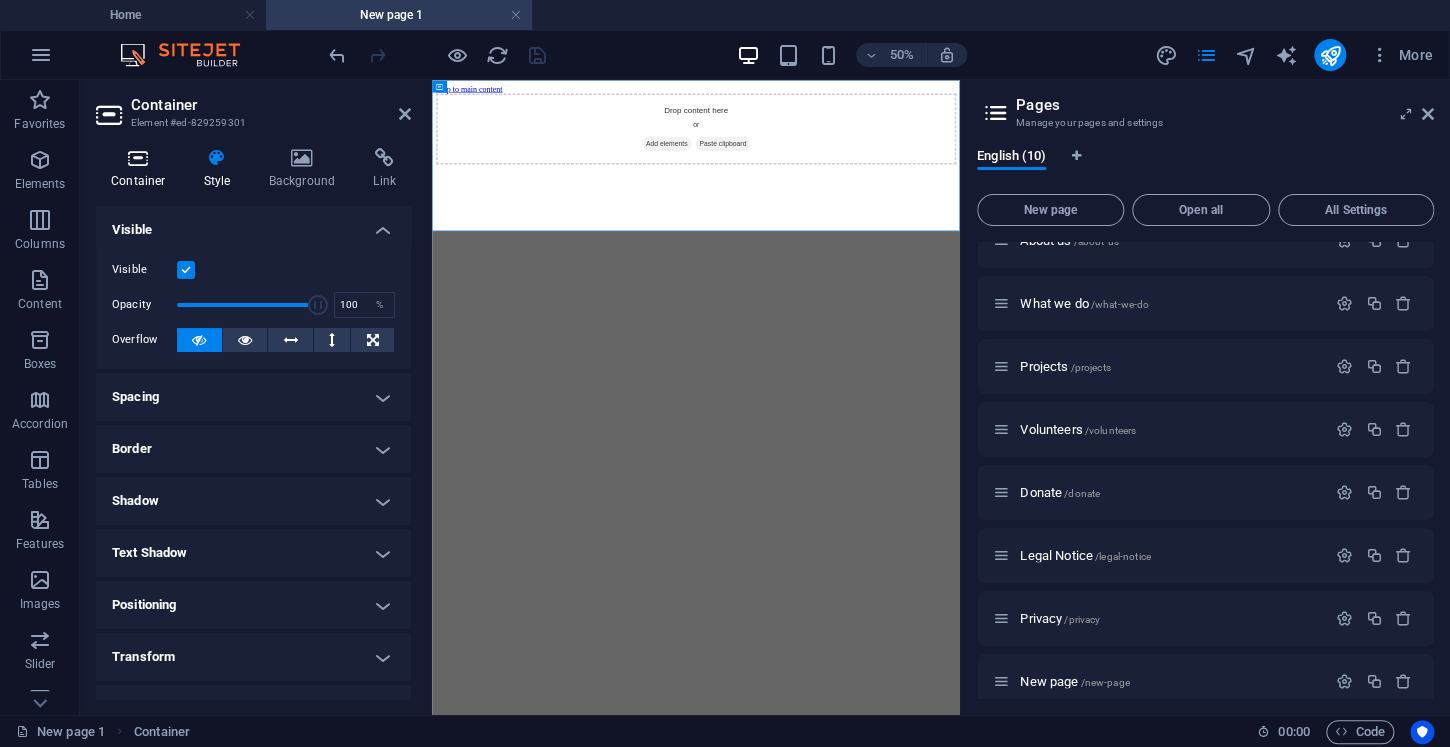 click at bounding box center [138, 158] 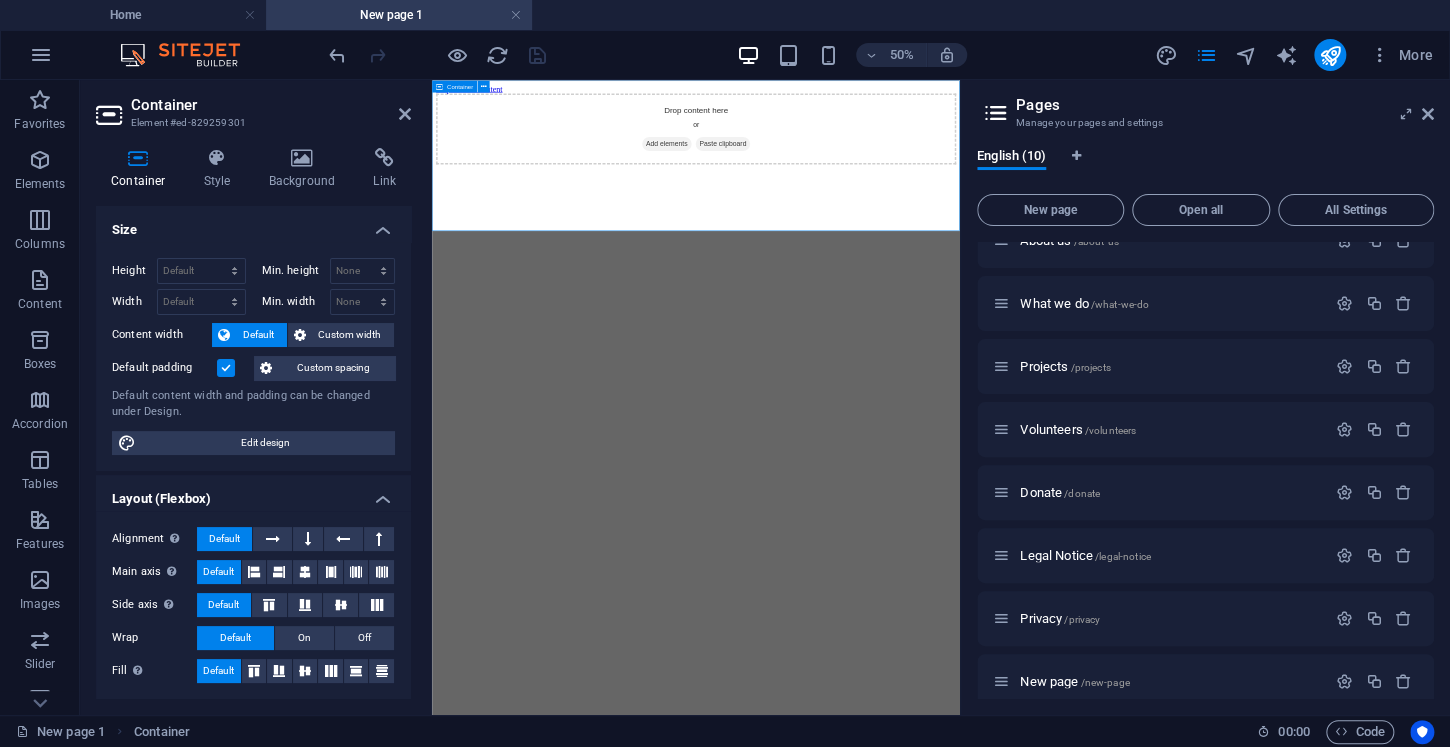 click on "Add elements" at bounding box center [901, 207] 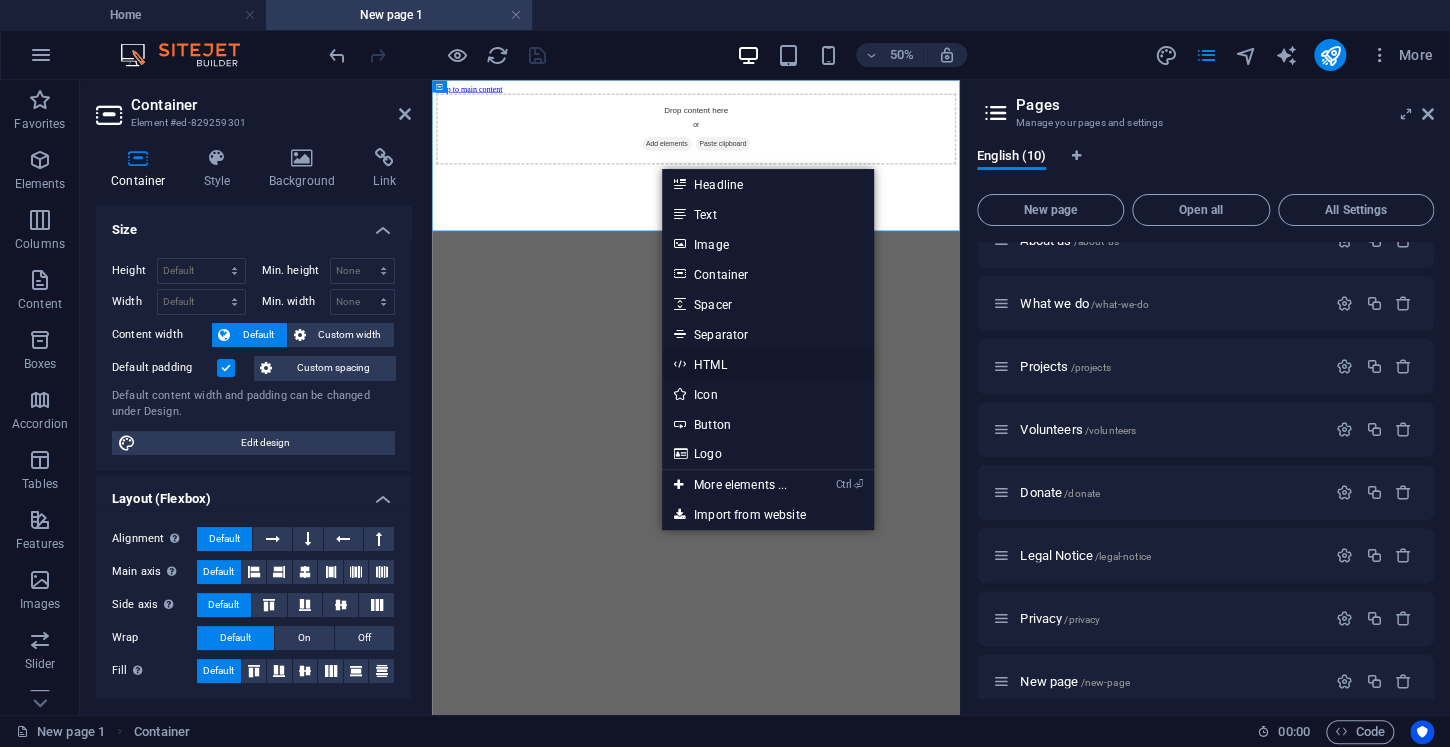 click on "HTML" at bounding box center [768, 364] 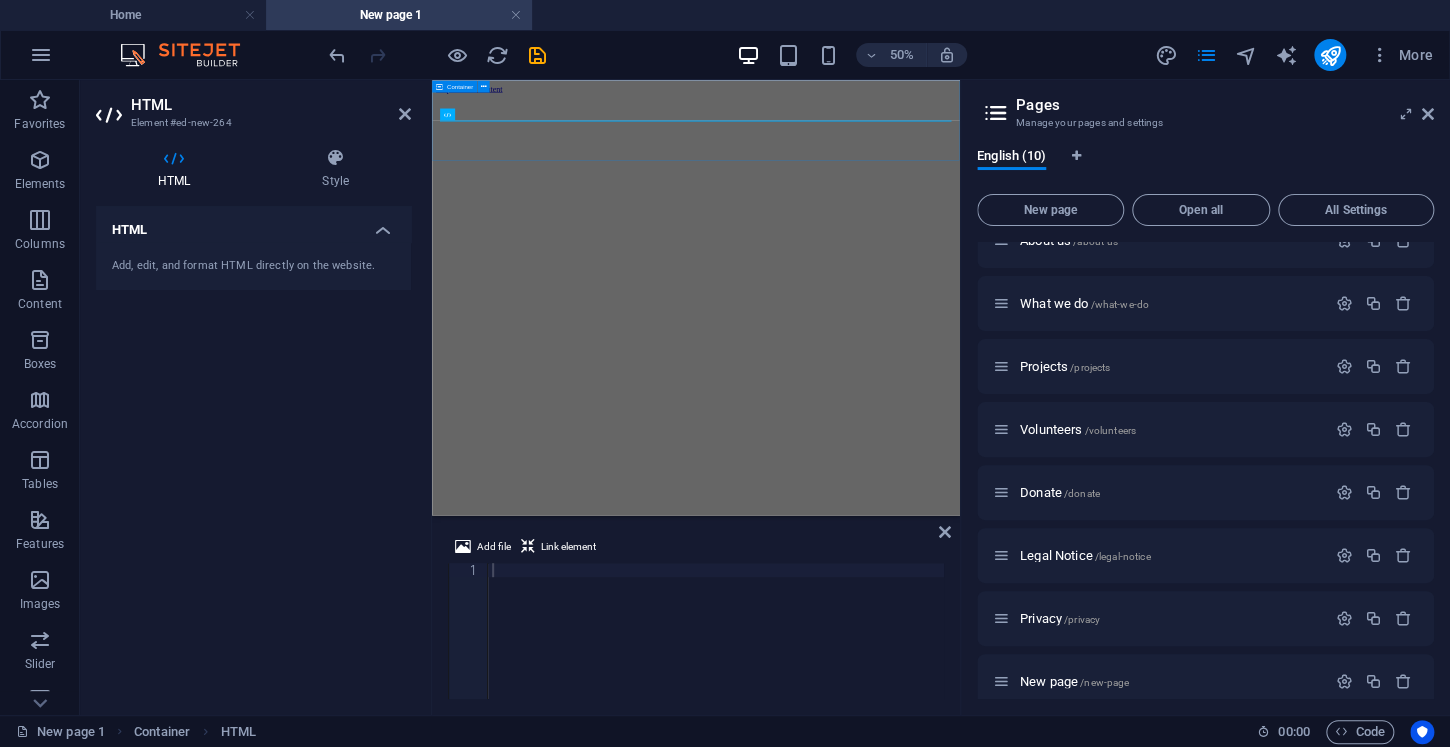 click at bounding box center [960, 106] 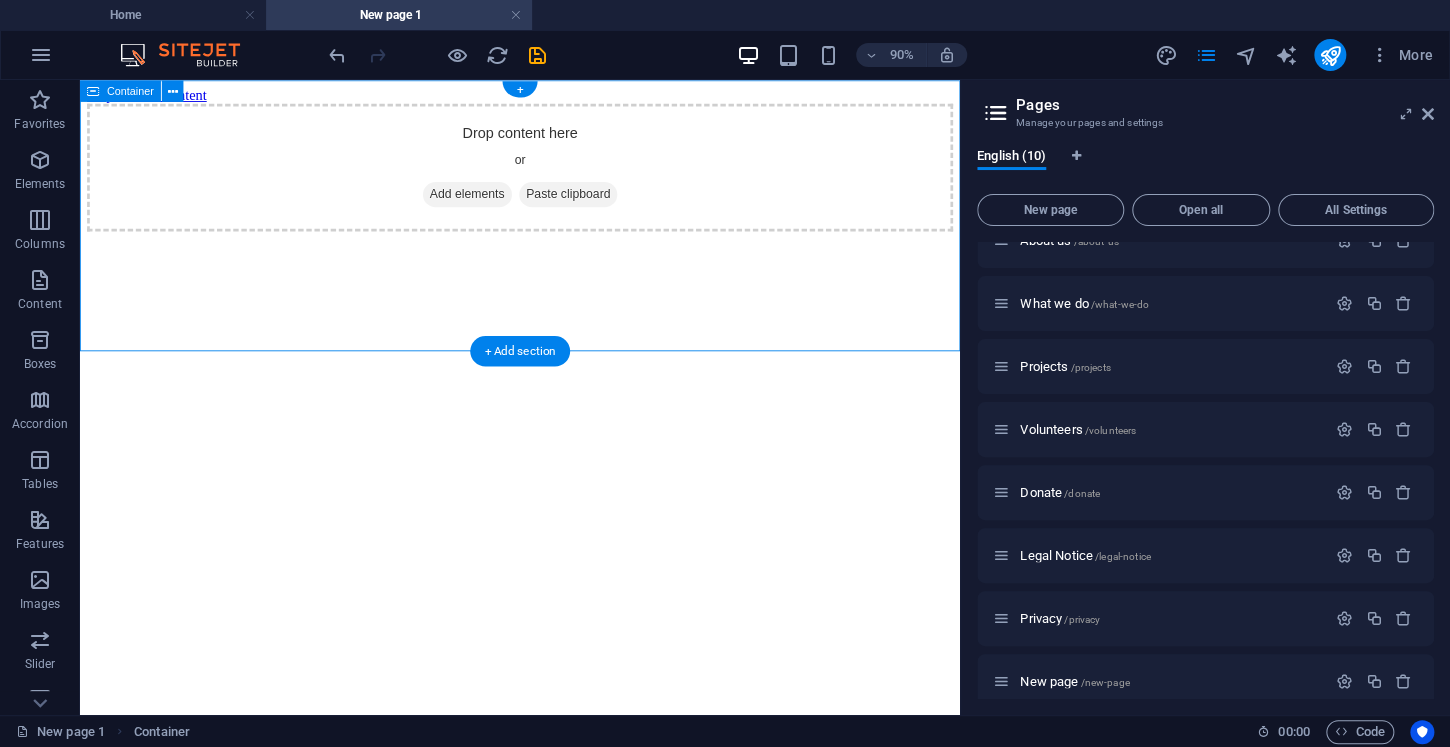 click on "Add elements" at bounding box center [510, 207] 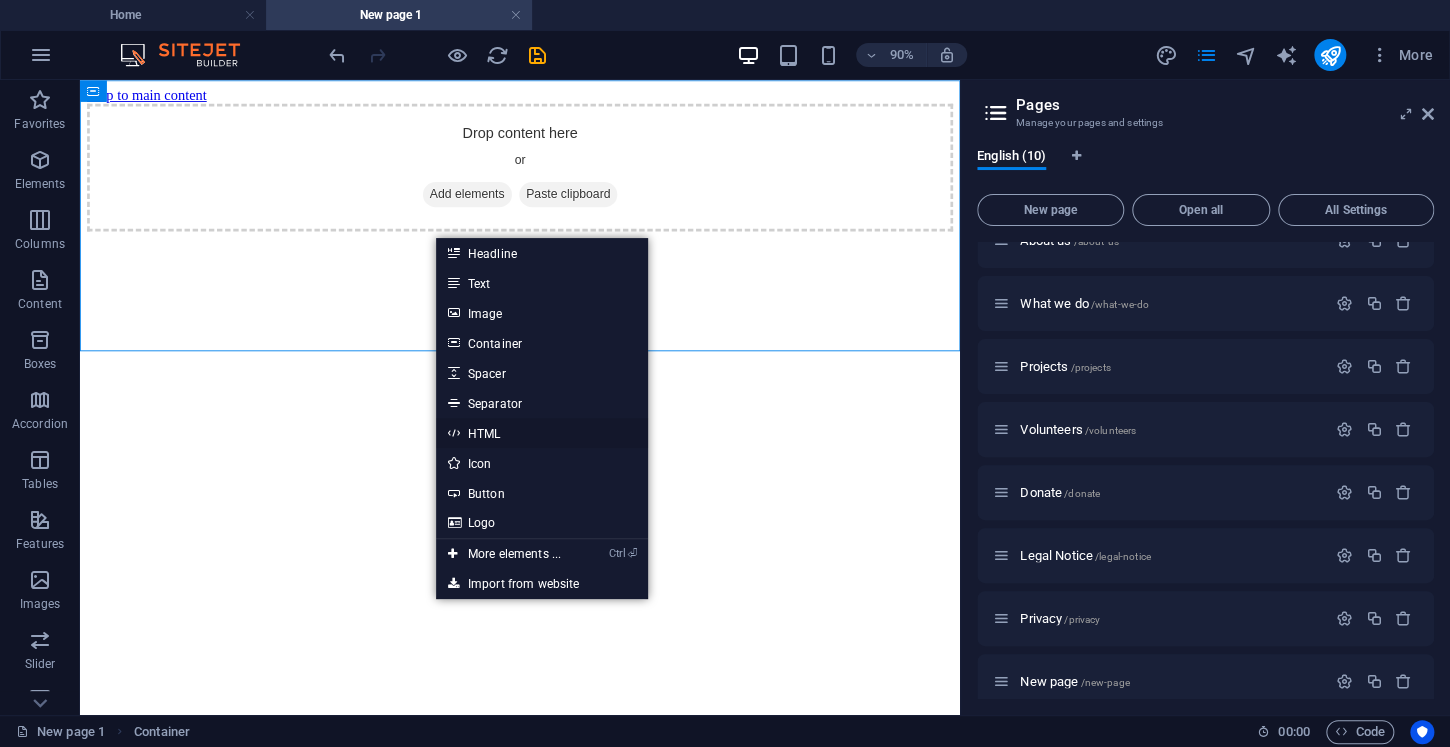 click on "HTML" at bounding box center (542, 433) 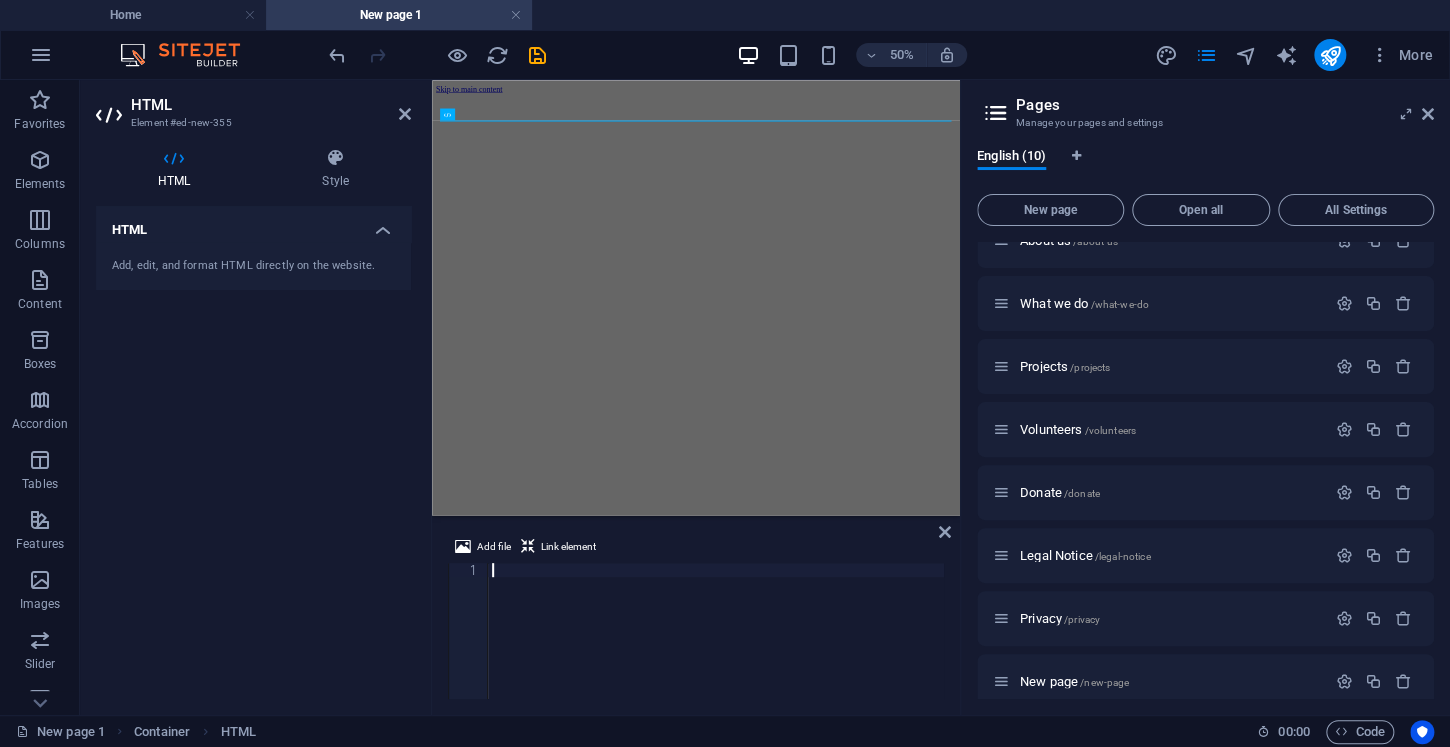 type on "</html>" 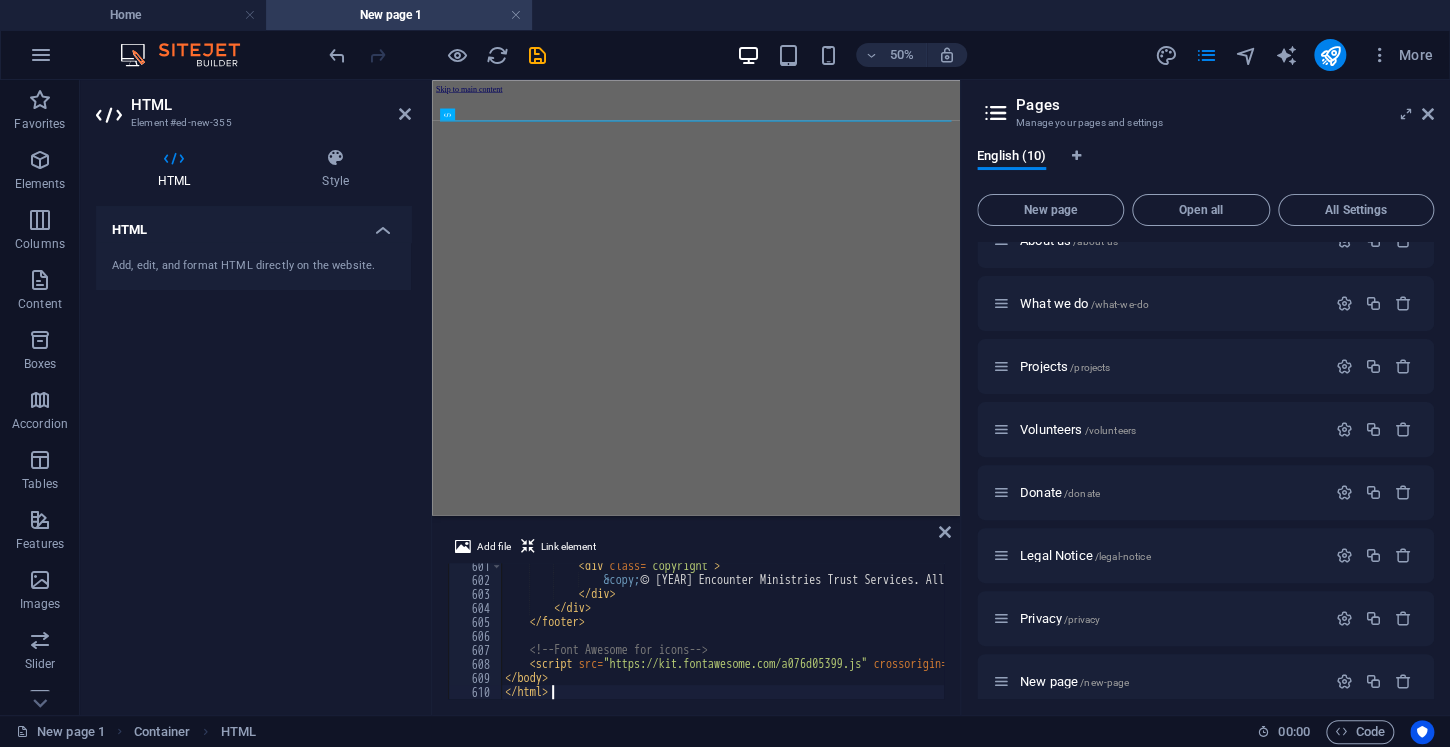 click on "English (10) New page Open all All Settings Home / About us /about-us What we do /what-we-do Projects /projects Volunteers /volunteers Donate /donate Legal Notice /legal-notice Privacy /privacy New page /new-page New page 1 /new-page-1" at bounding box center (1205, 423) 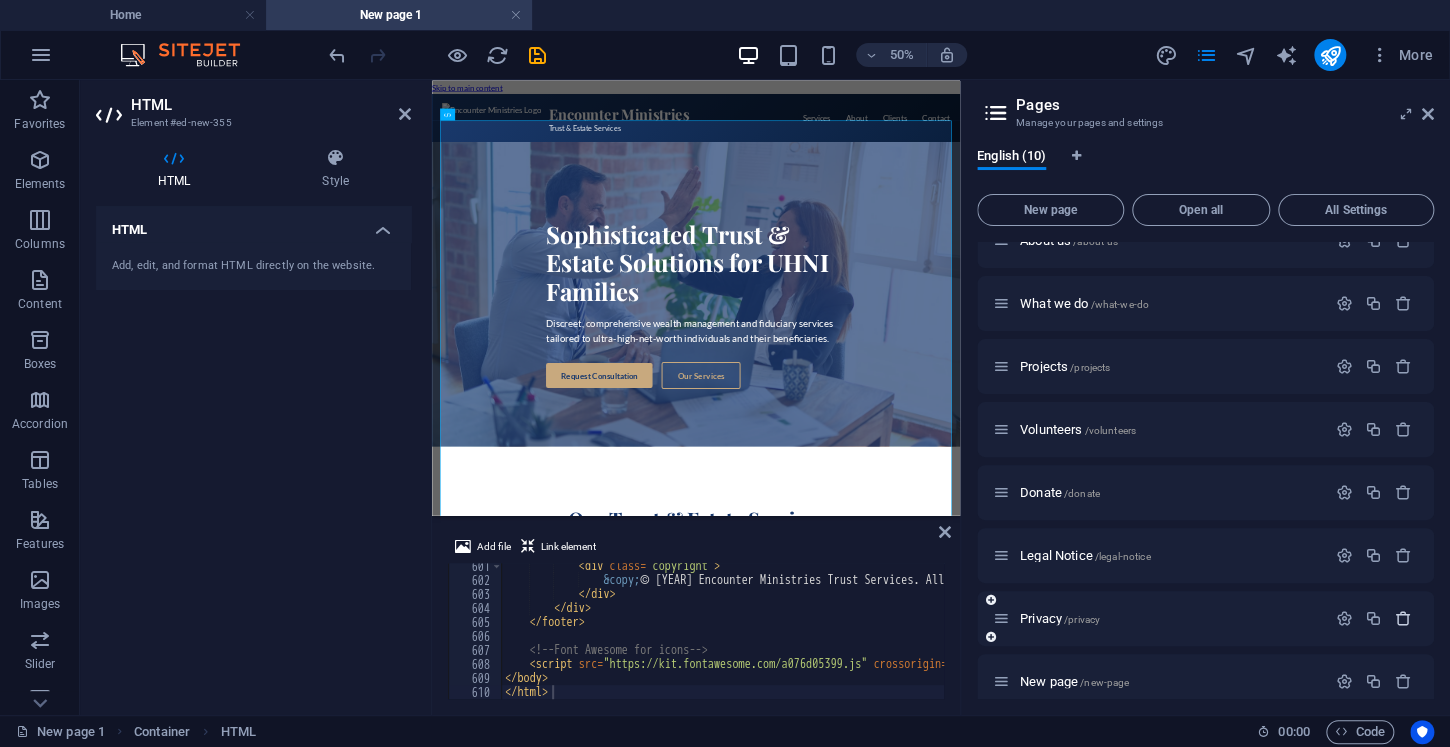 click at bounding box center (1403, 618) 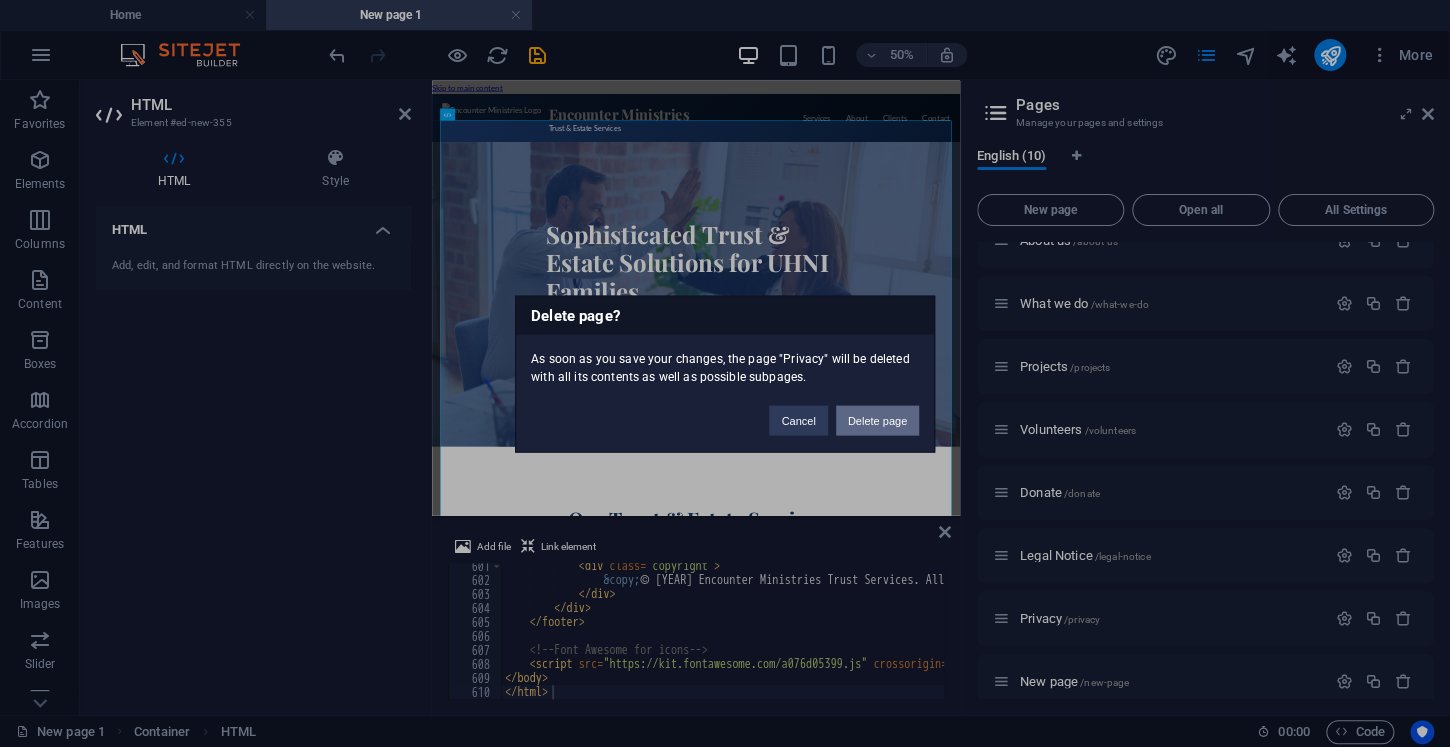 click on "Delete page" at bounding box center (877, 420) 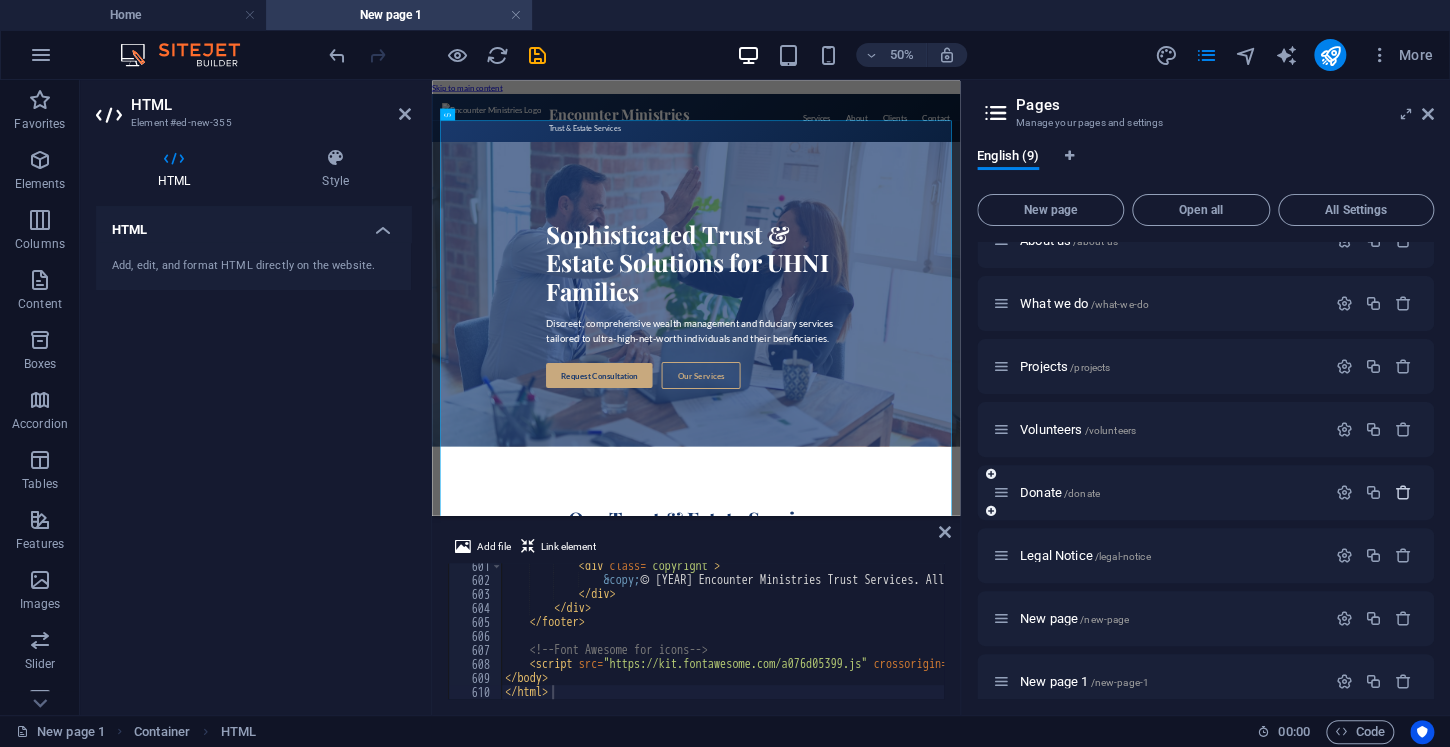 click at bounding box center (1403, 492) 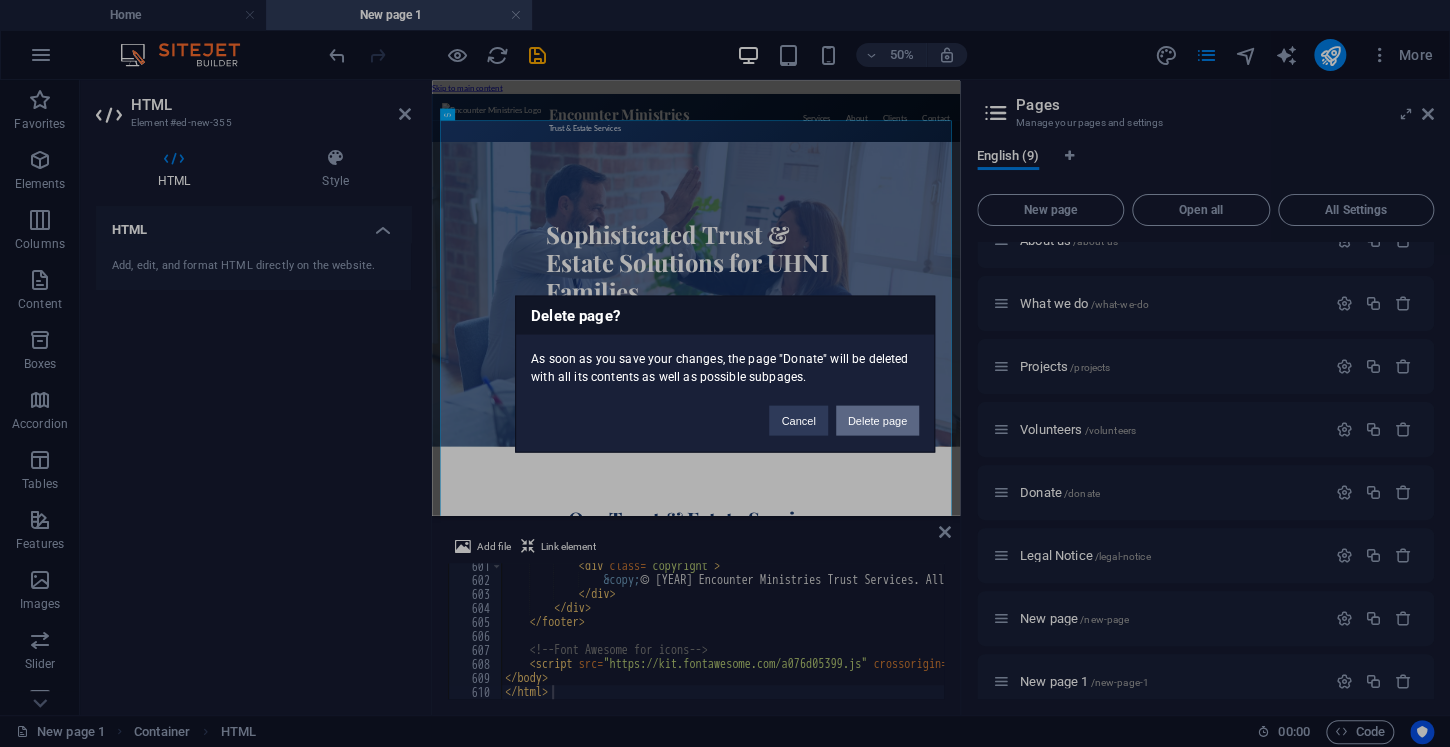 click on "Delete page" at bounding box center [877, 420] 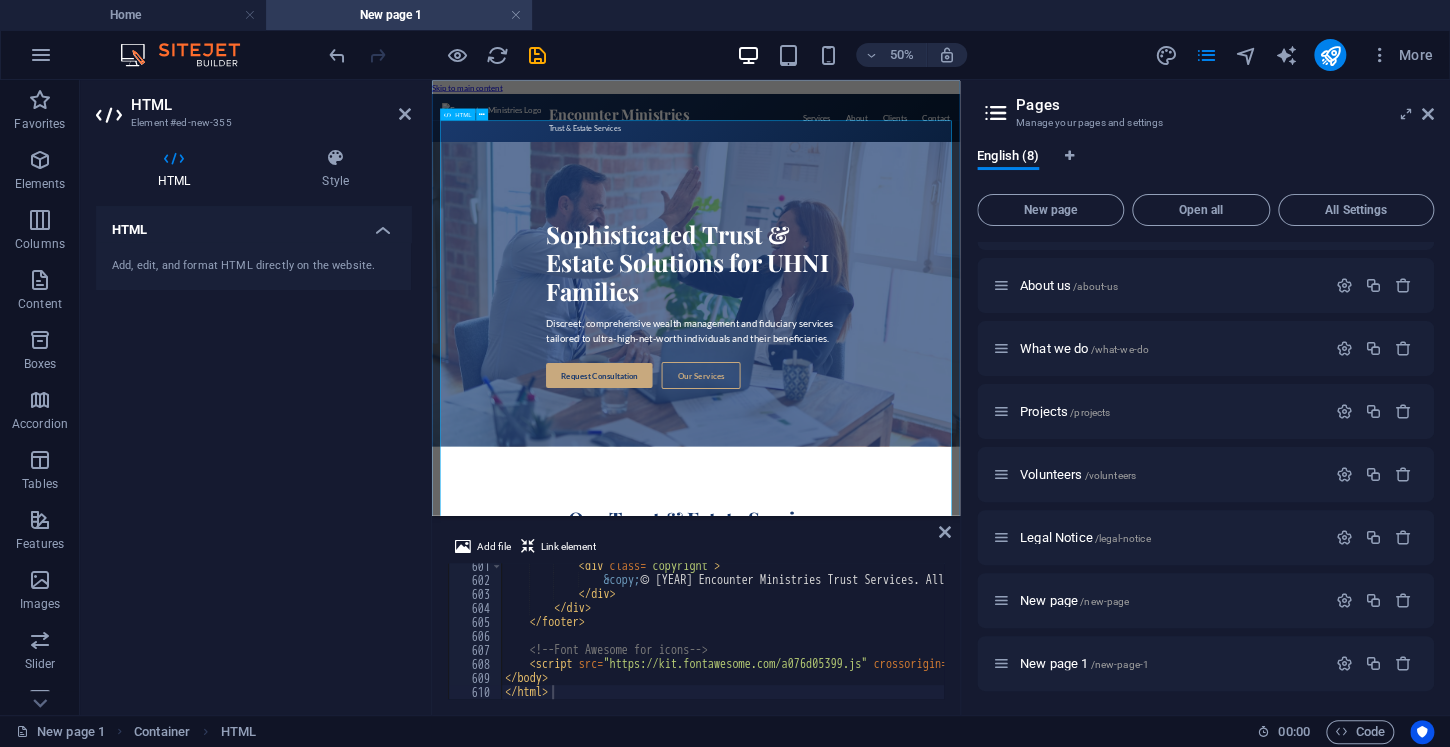 scroll, scrollTop: 47, scrollLeft: 0, axis: vertical 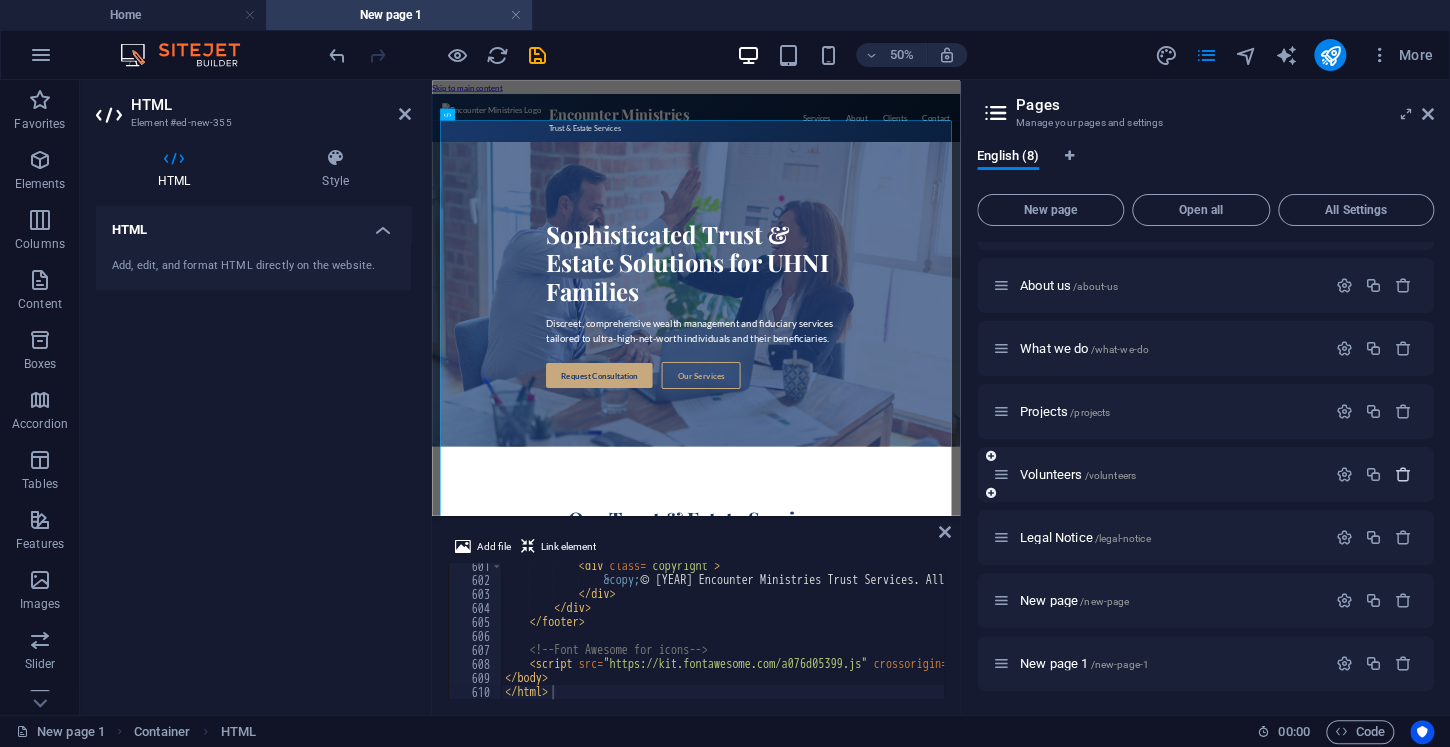 click at bounding box center [1403, 474] 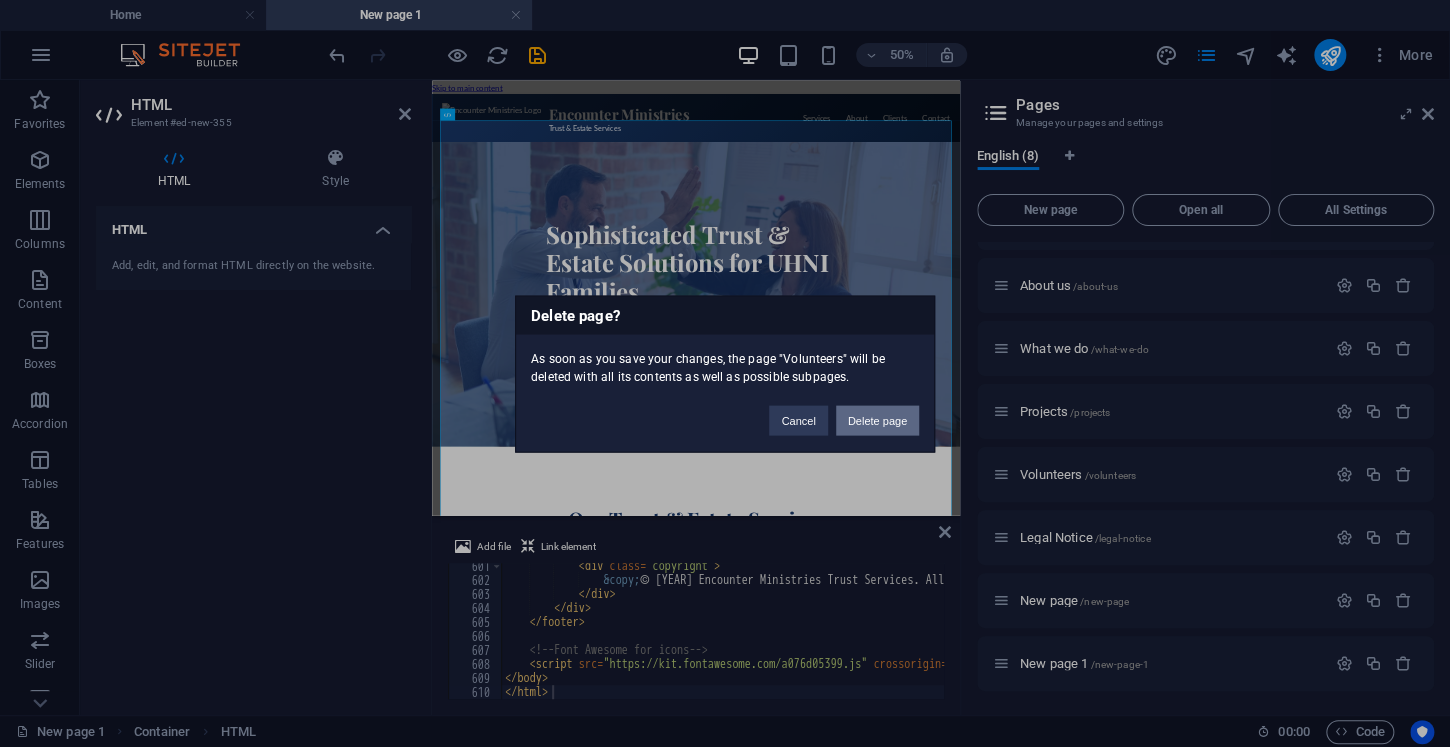click on "Delete page" at bounding box center [877, 420] 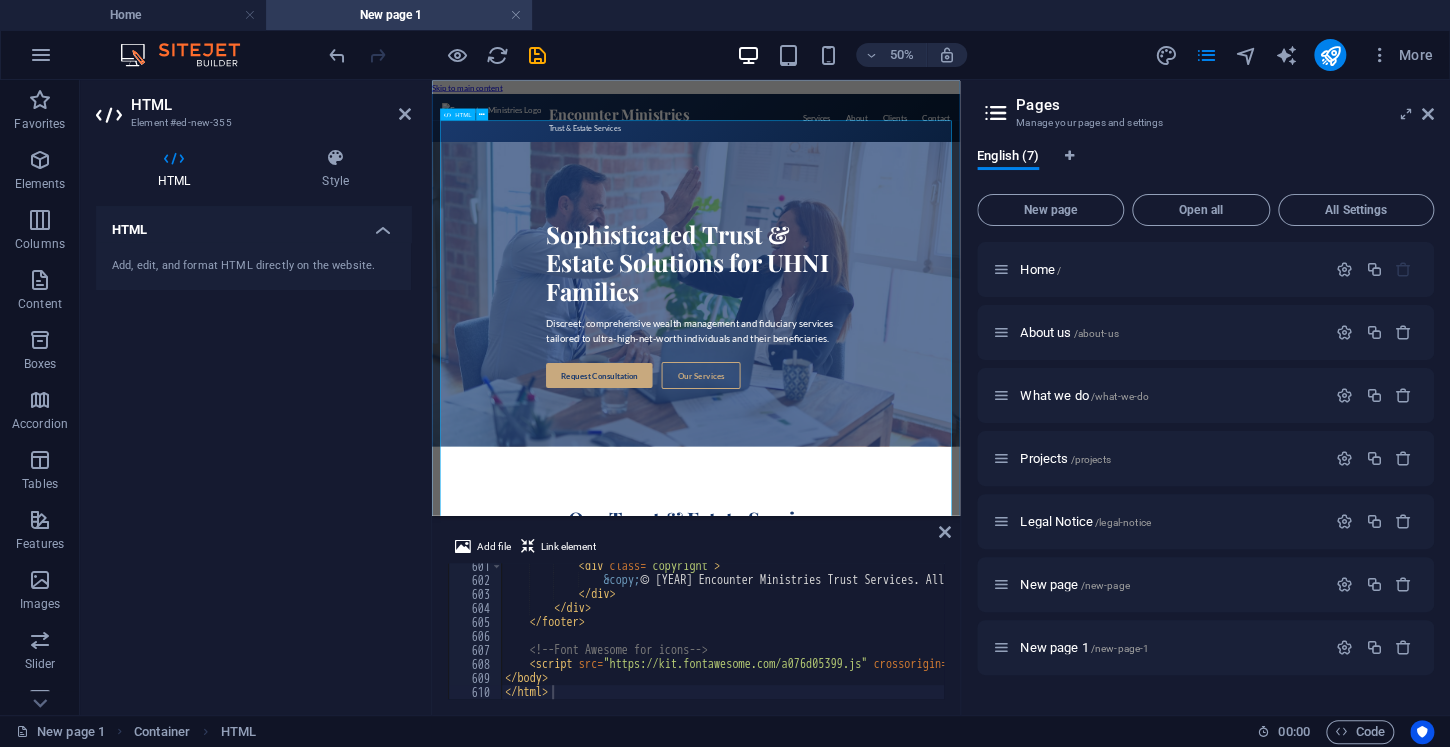 scroll, scrollTop: 0, scrollLeft: 0, axis: both 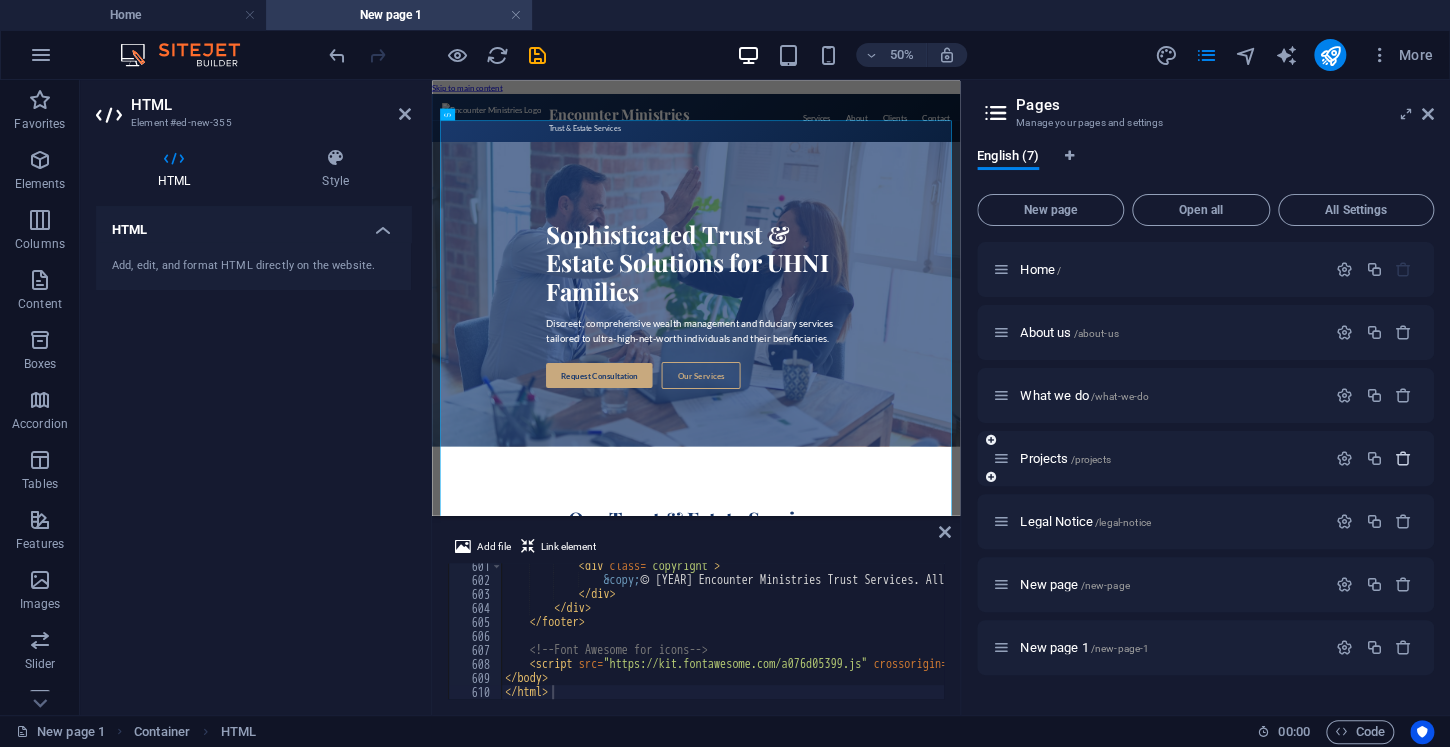 click at bounding box center (1403, 458) 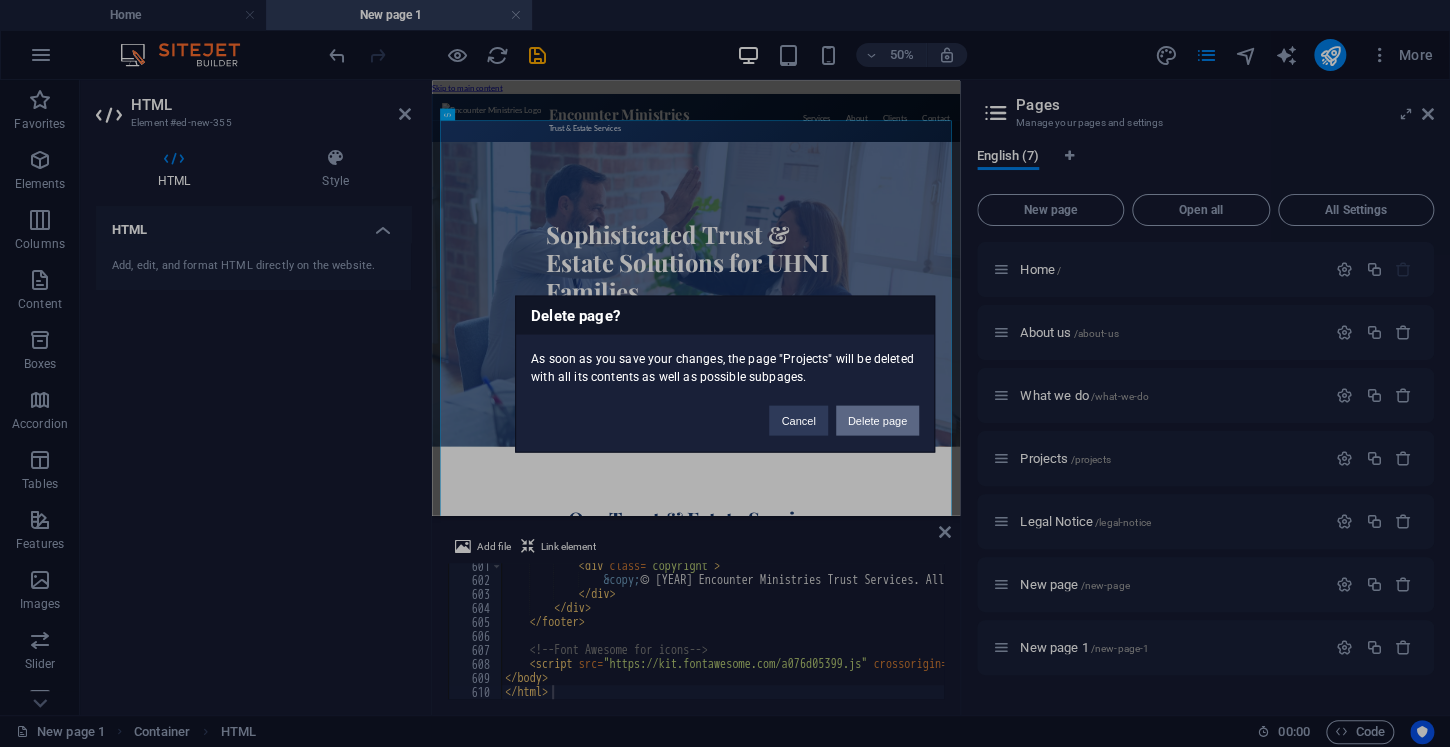 click on "Delete page" at bounding box center (877, 420) 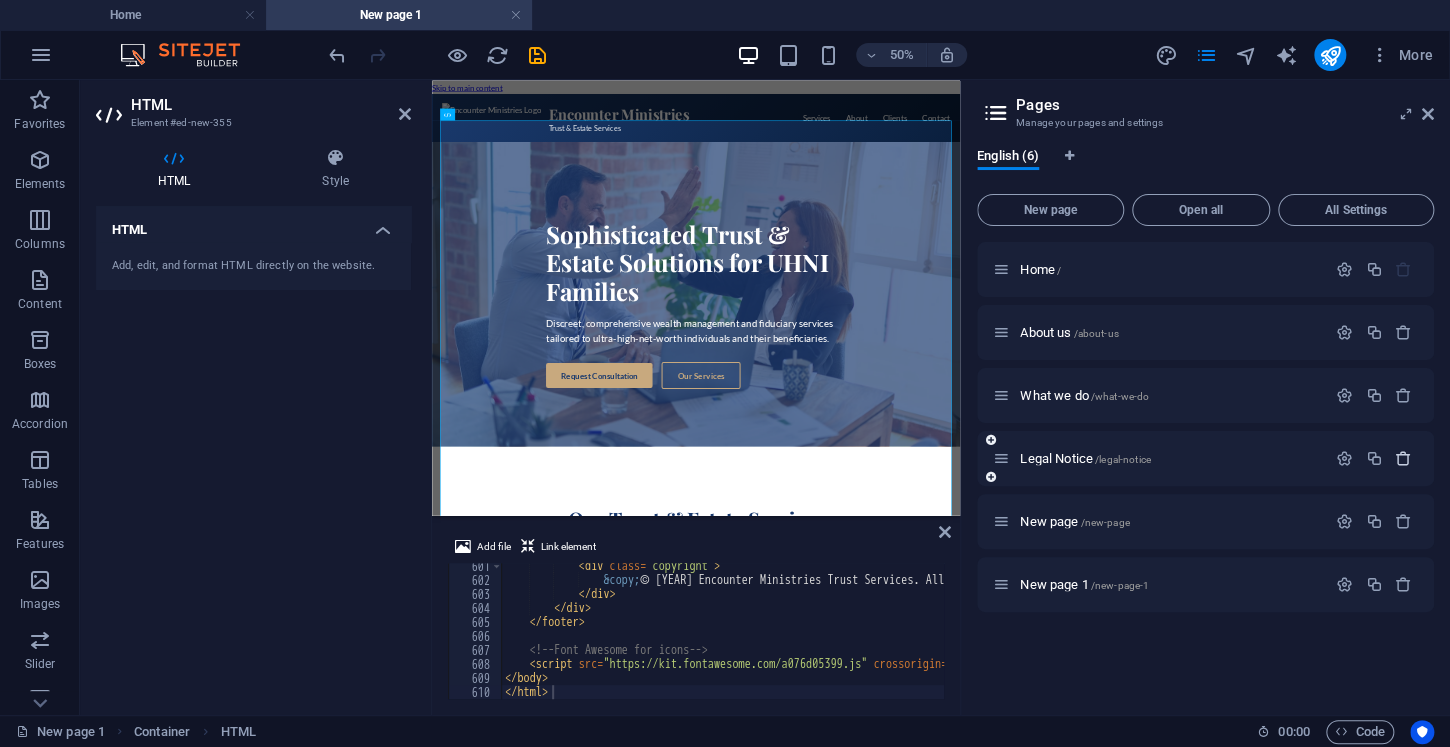 click at bounding box center [1403, 458] 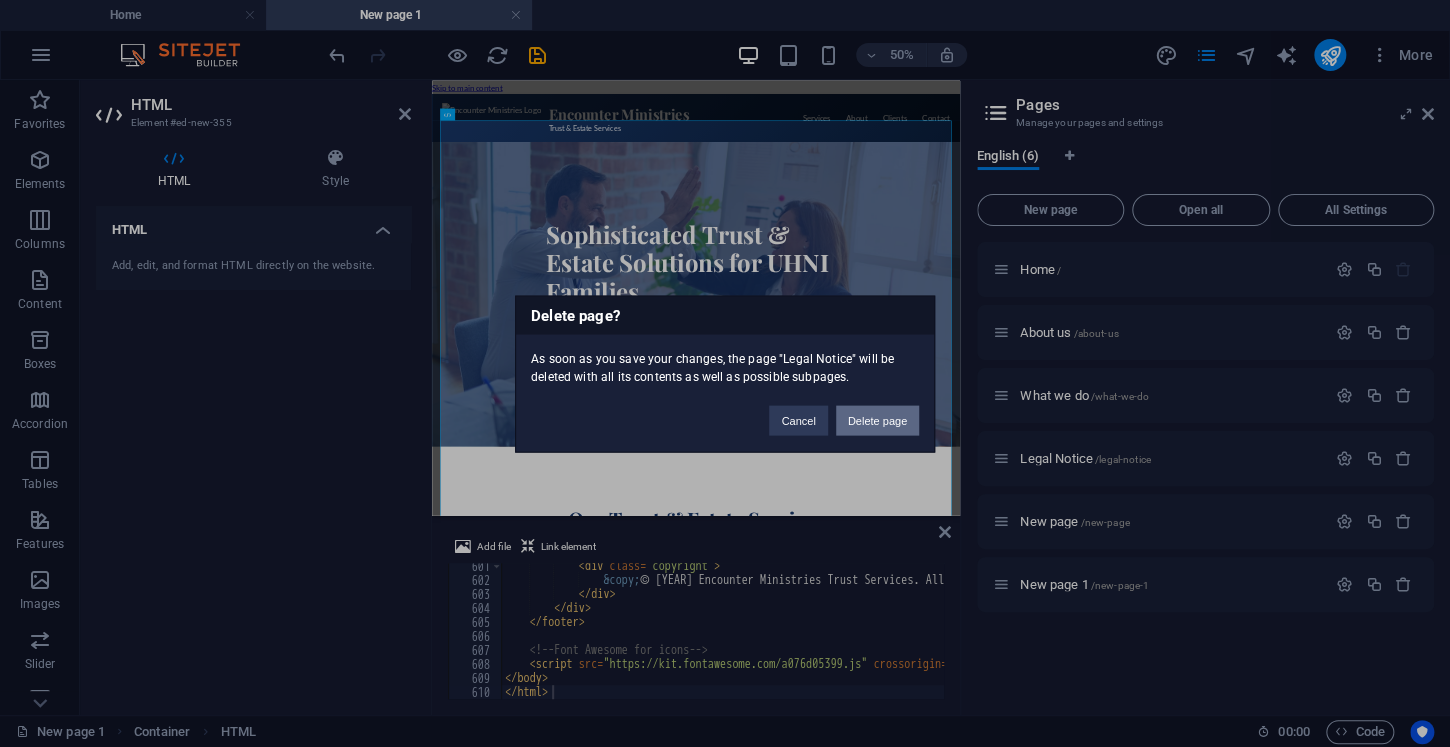 click on "Delete page" at bounding box center (877, 420) 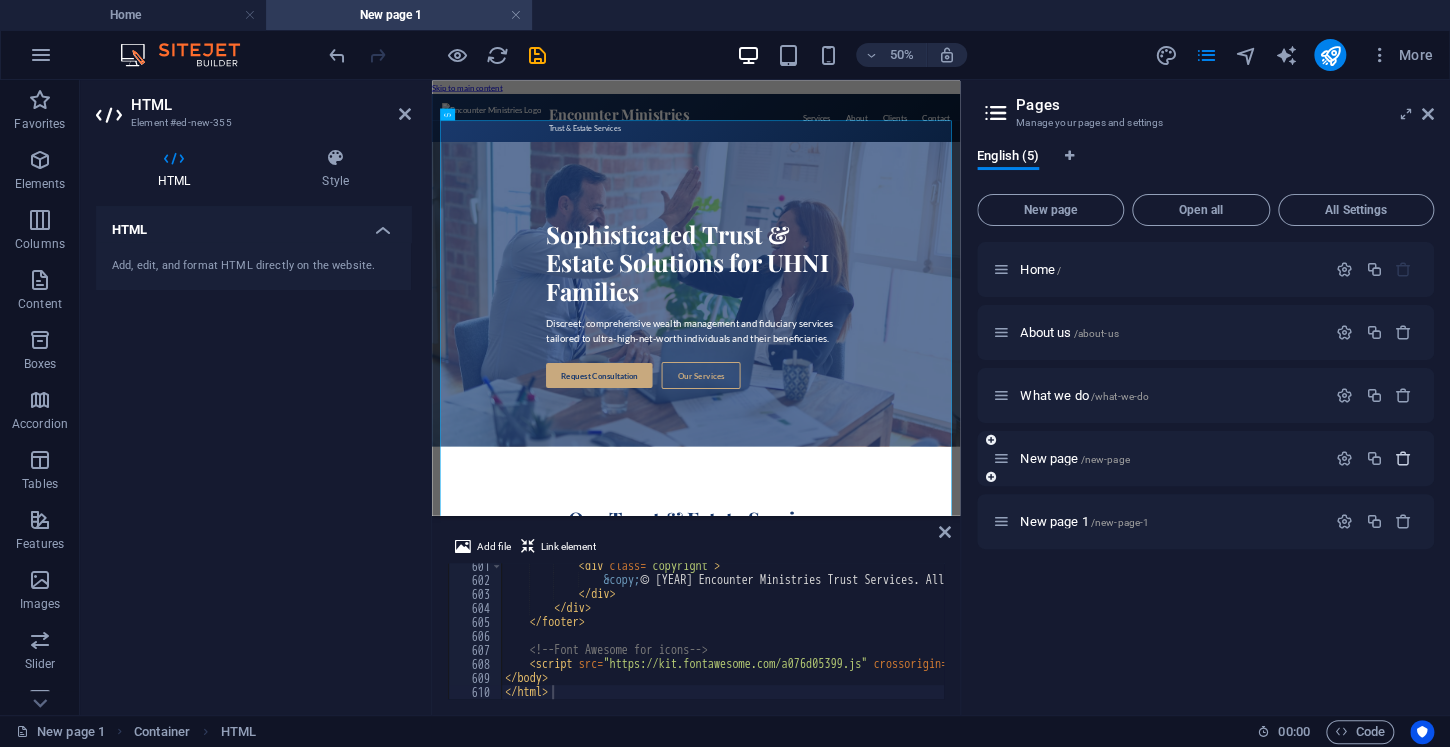 click at bounding box center (1403, 458) 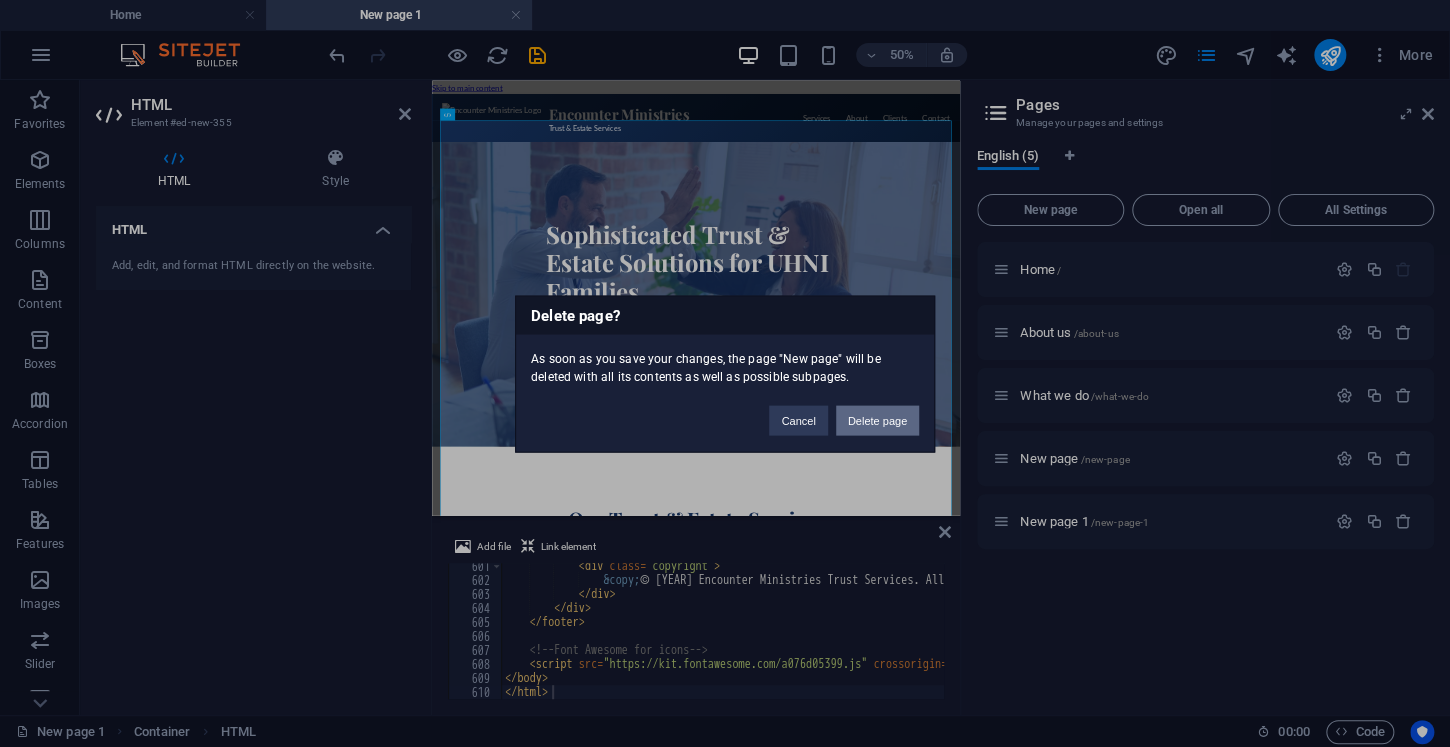 click on "Delete page" at bounding box center (877, 420) 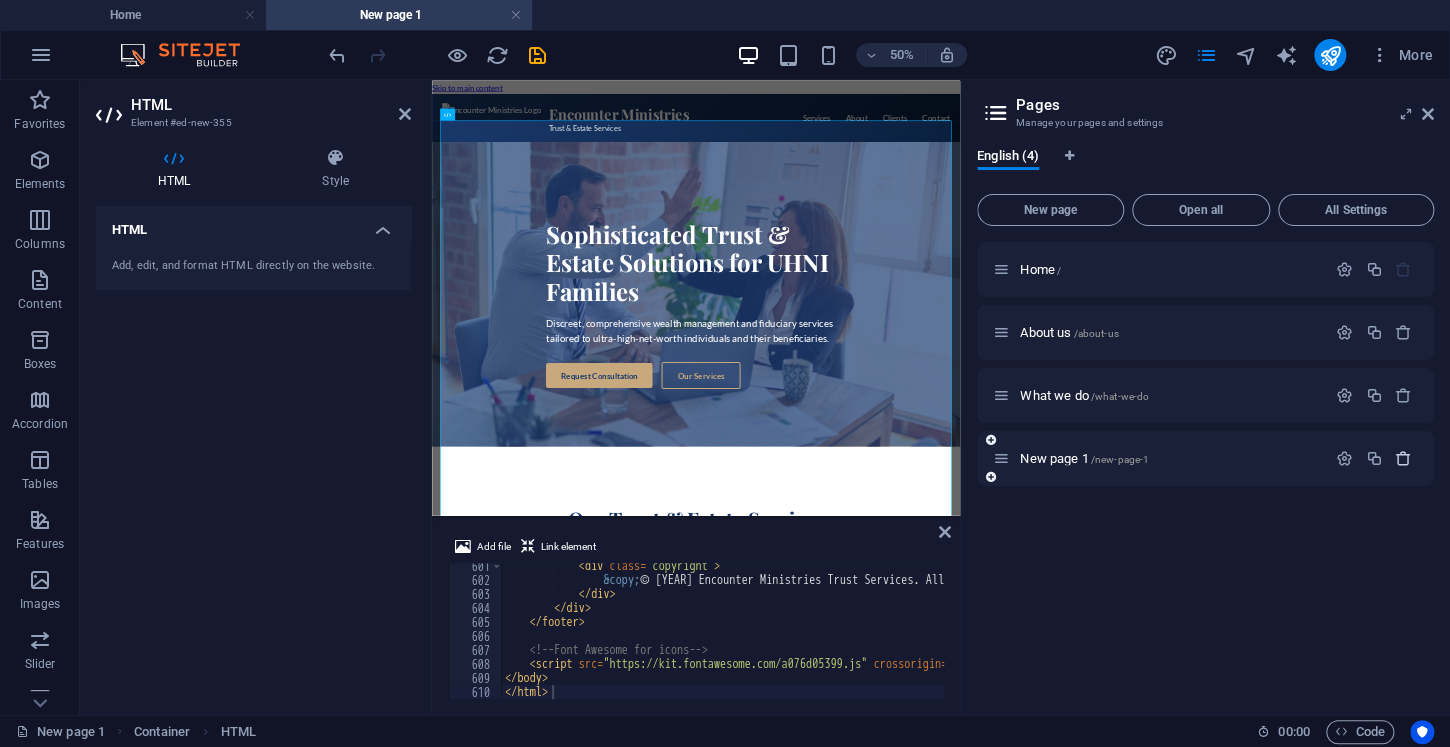 click at bounding box center (1403, 458) 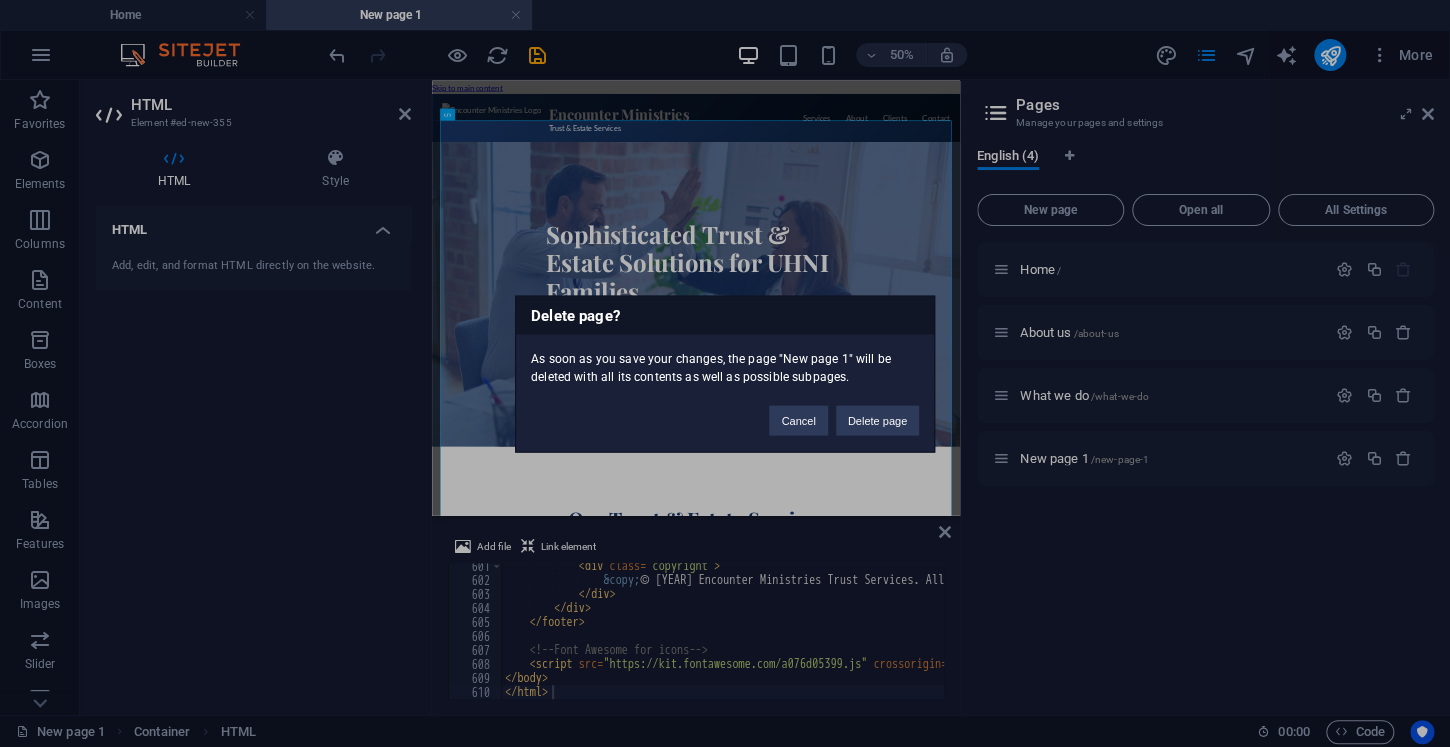 click on "Delete page? As soon as you save your changes, the page "New page 1" will be deleted with all its contents as well as possible subpages. Cancel Delete page" at bounding box center (725, 373) 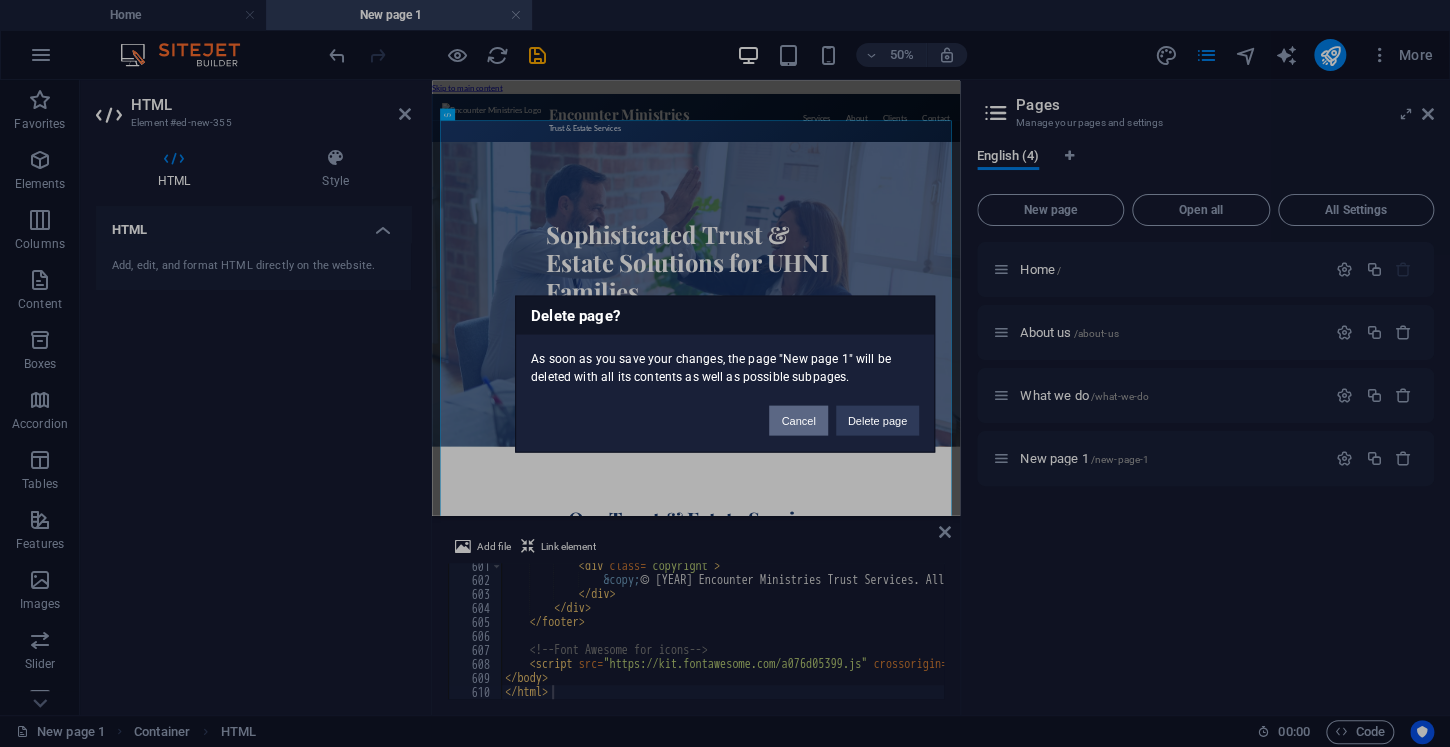 click on "Cancel" at bounding box center [798, 420] 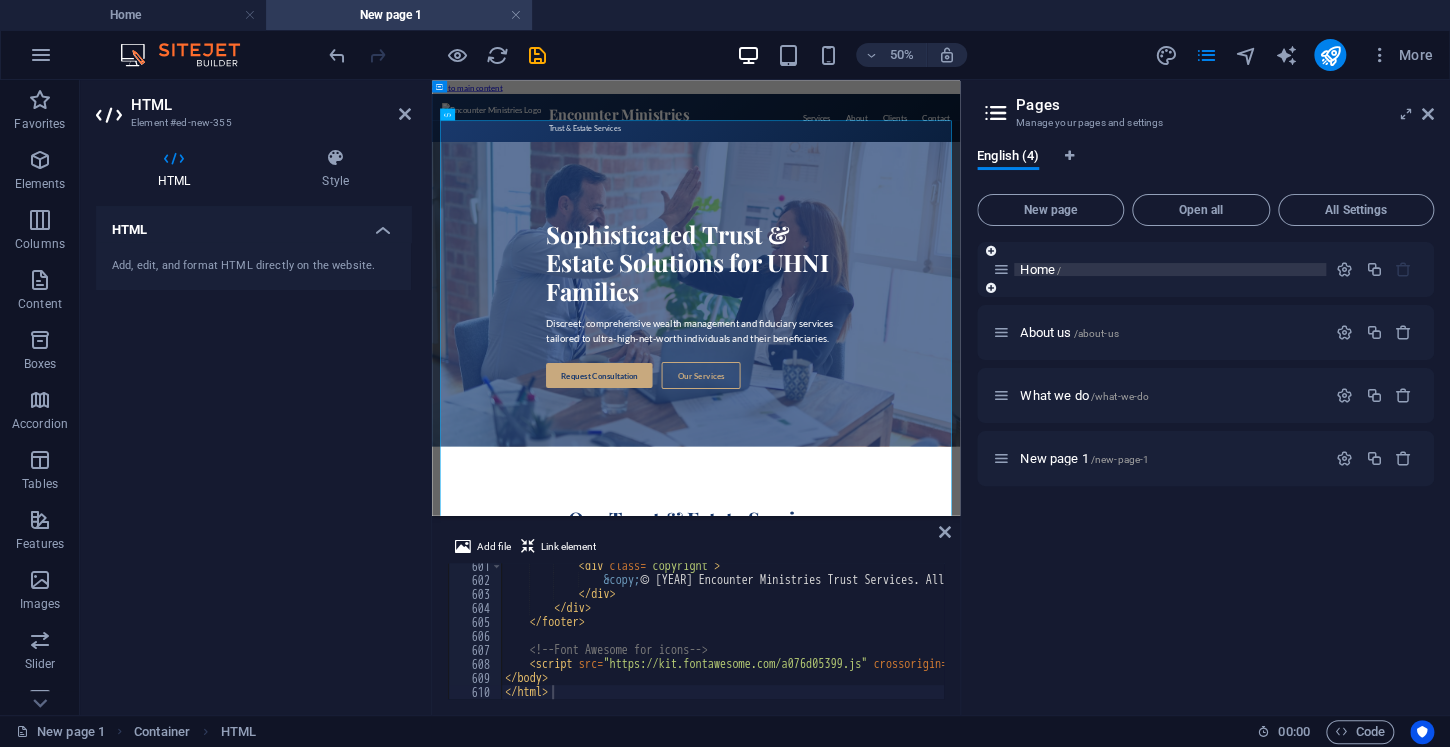 click on "Home /" at bounding box center [1170, 269] 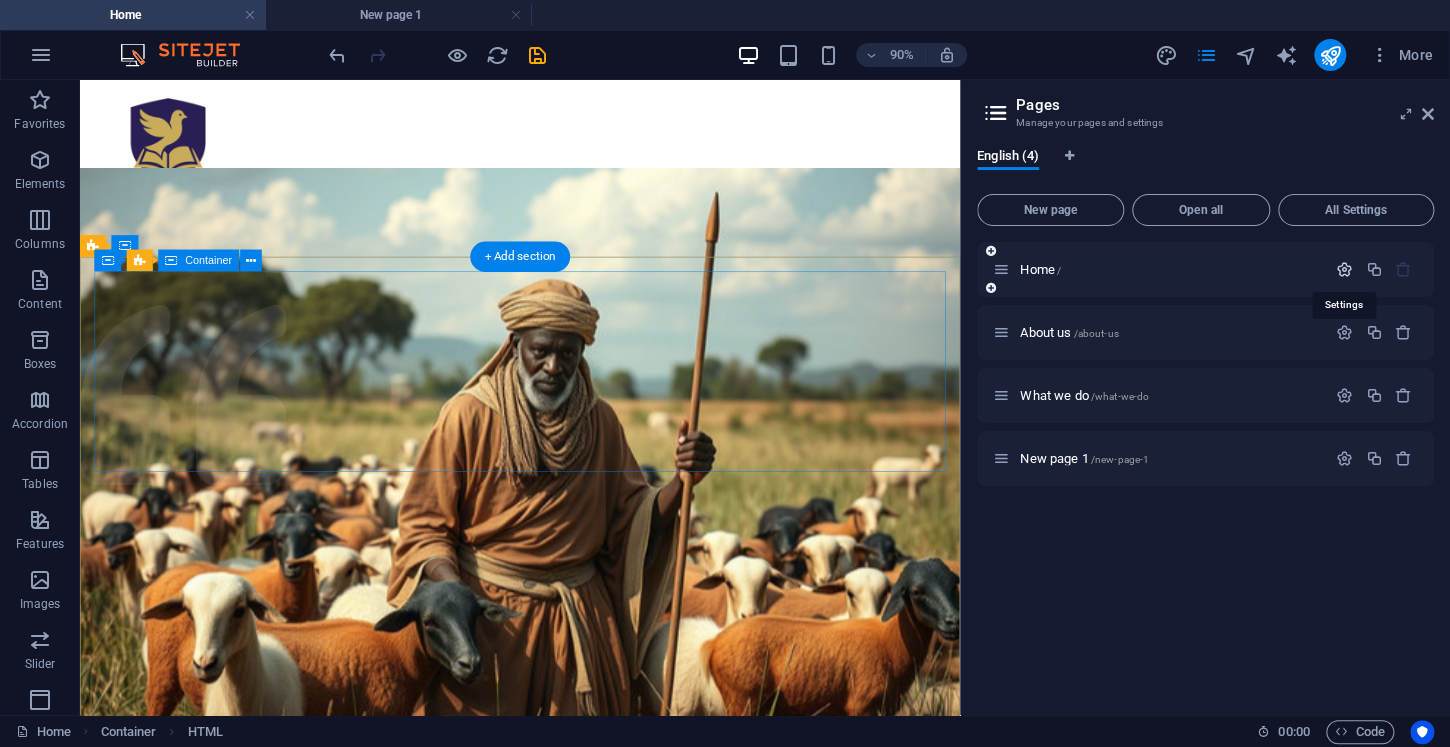 click at bounding box center [1344, 269] 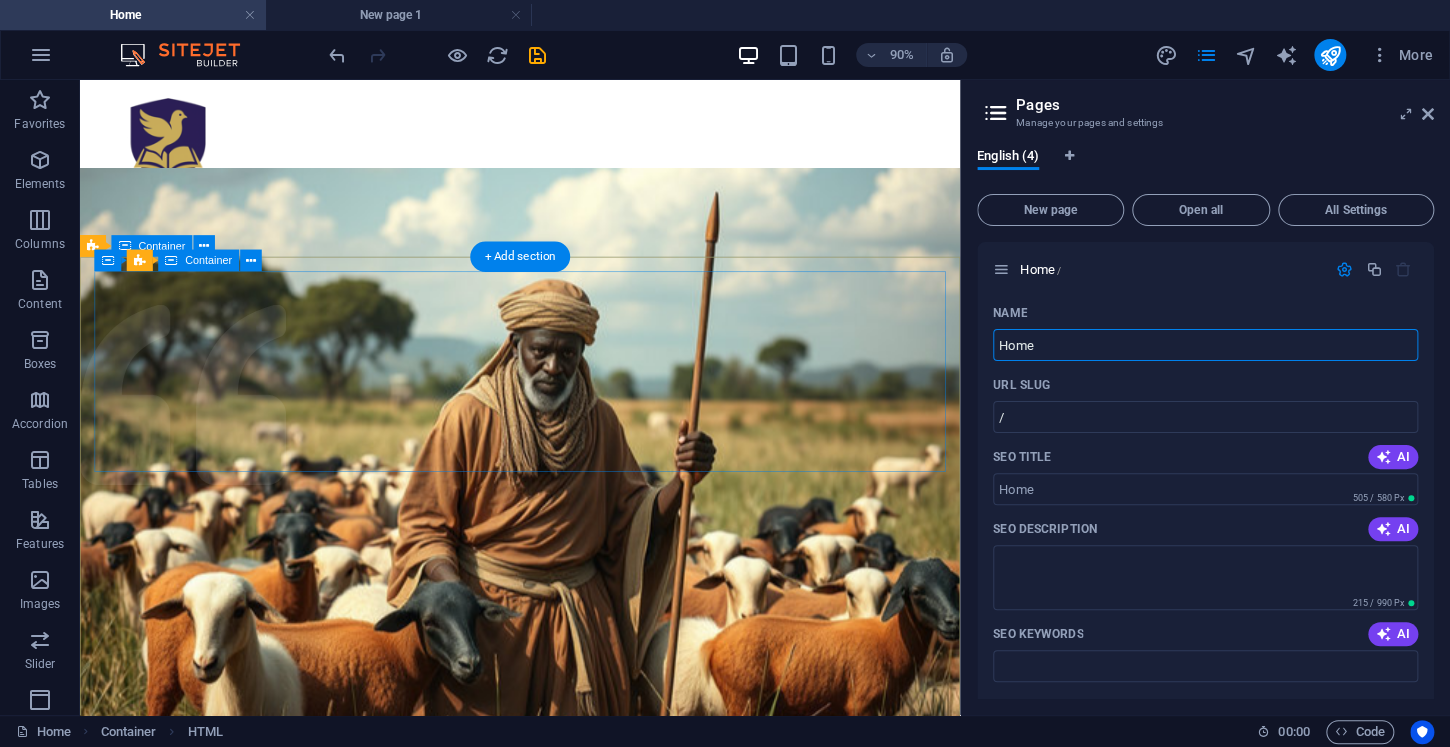click on "ECOUNTER MINISTRIES FOUNDATION LLC In Service of the Most High Ayah Asher Ahyah Bahashim HaMachiach Yashyah Learn more" at bounding box center [569, 1184] 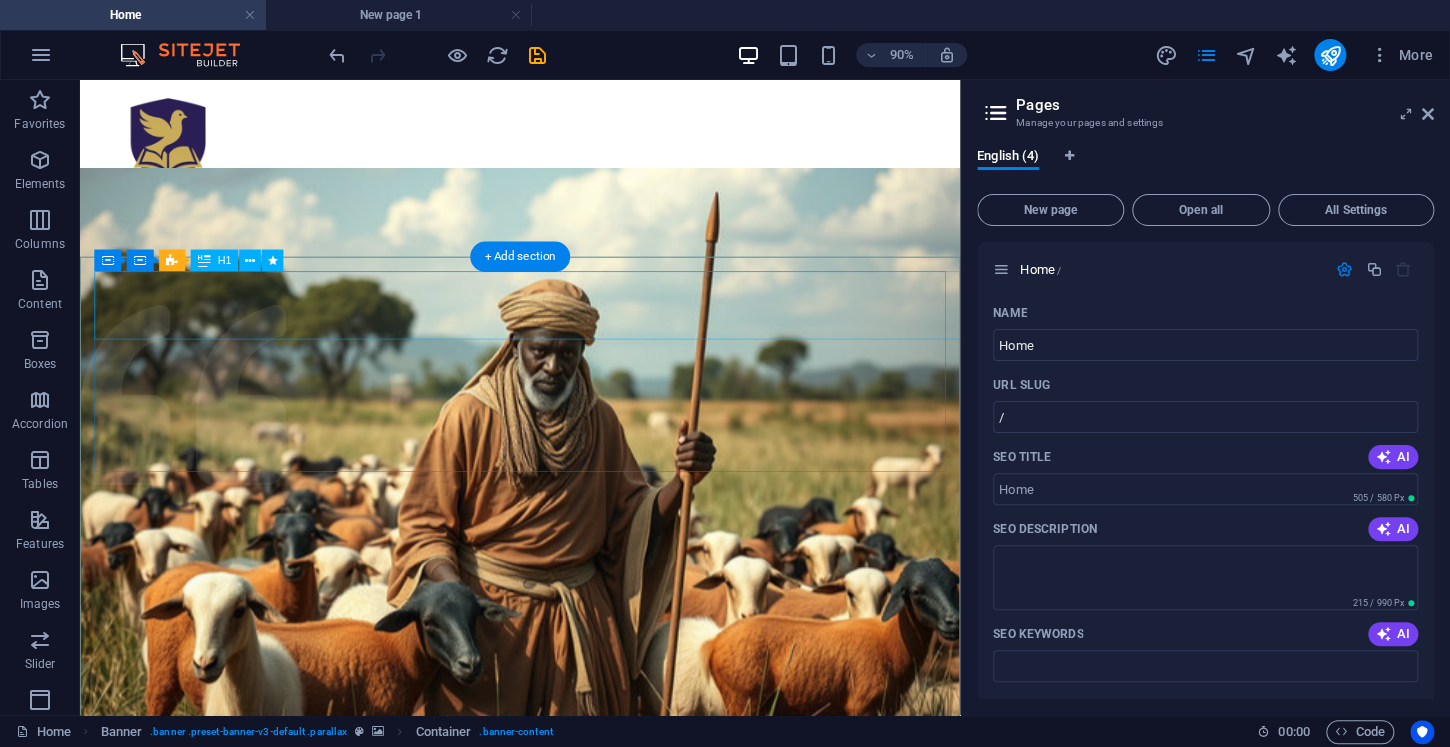 click on "ECOUNTER MINISTRIES FOUNDATION LLC" at bounding box center [569, 1062] 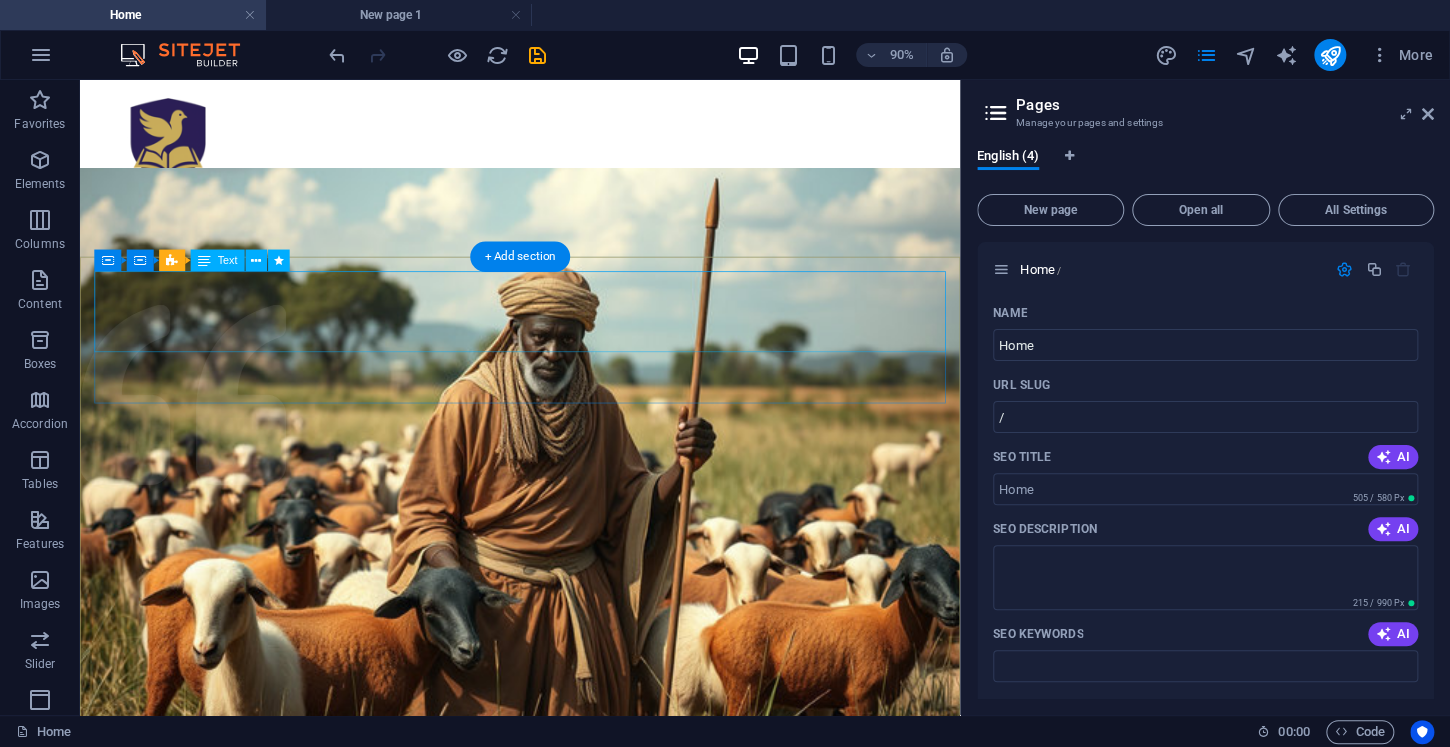 click on "In Service of the Most High Ayah Asher Ahyah Bahashim HaMachiach Yashyah" at bounding box center (569, 1008) 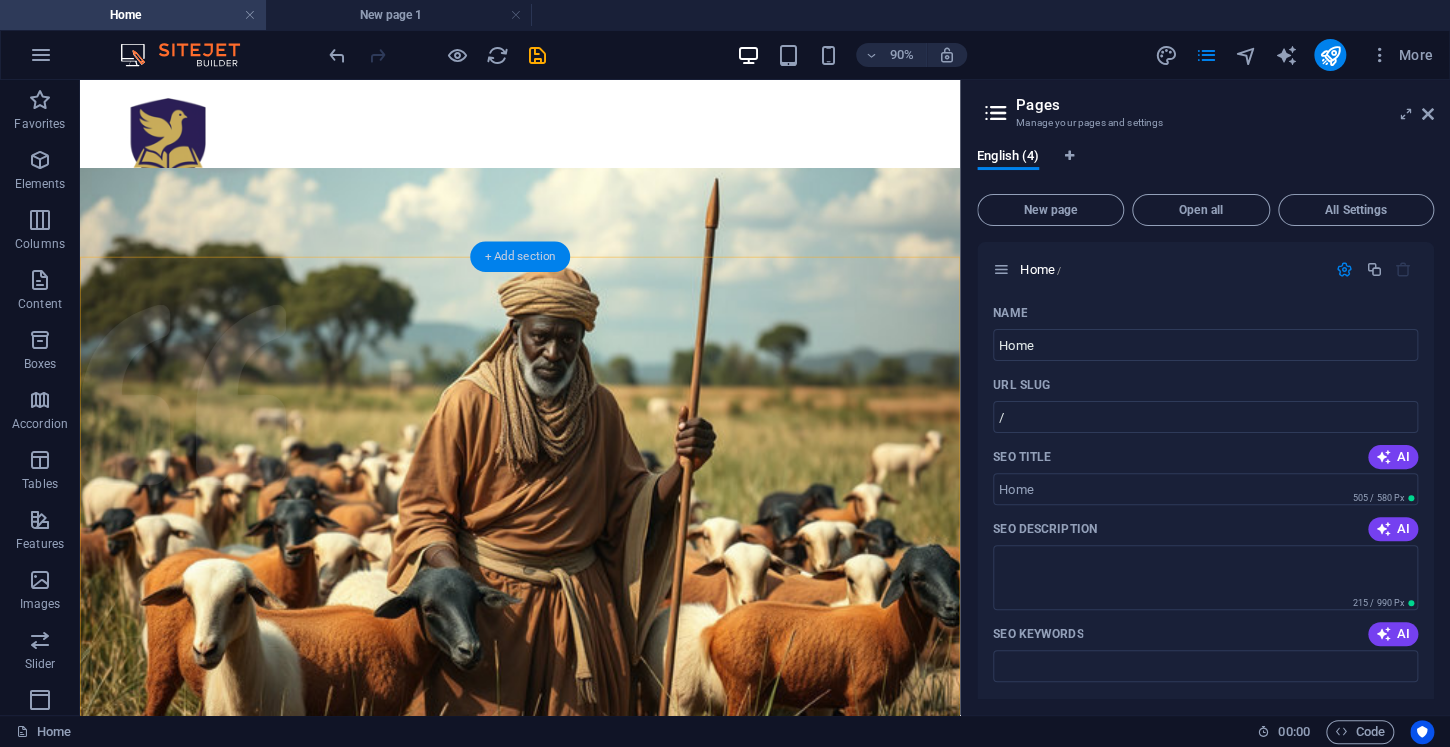 click on "+ Add section" at bounding box center (520, 256) 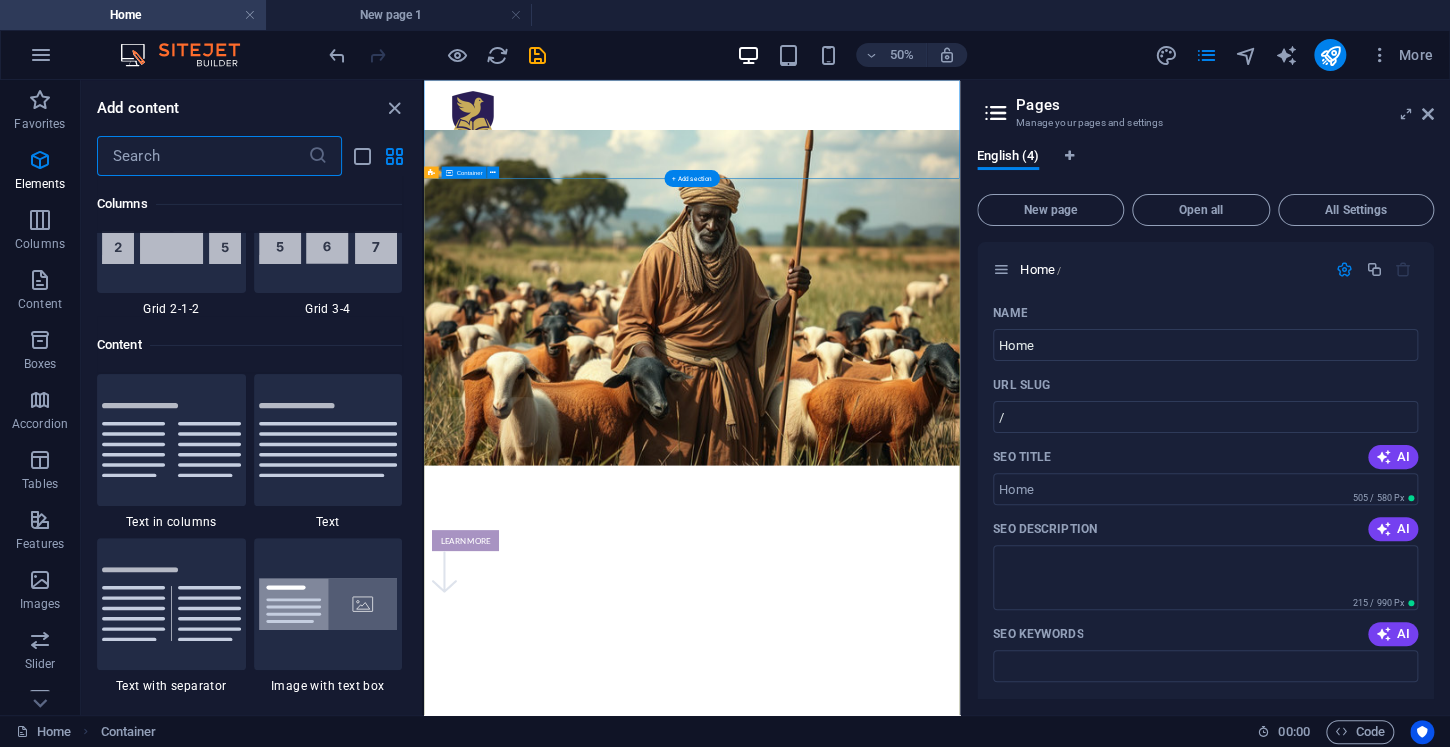 scroll, scrollTop: 3499, scrollLeft: 0, axis: vertical 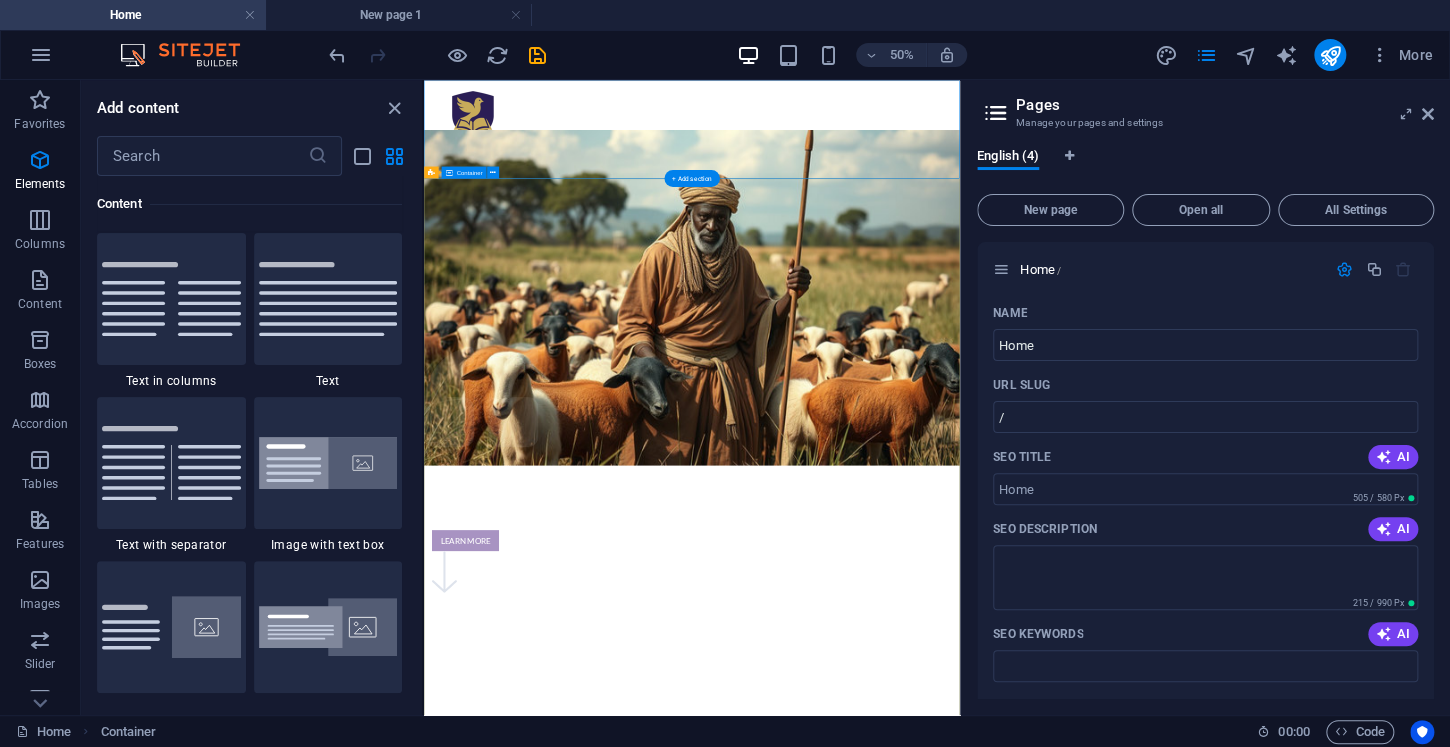 click on "Learn more" at bounding box center [960, 1036] 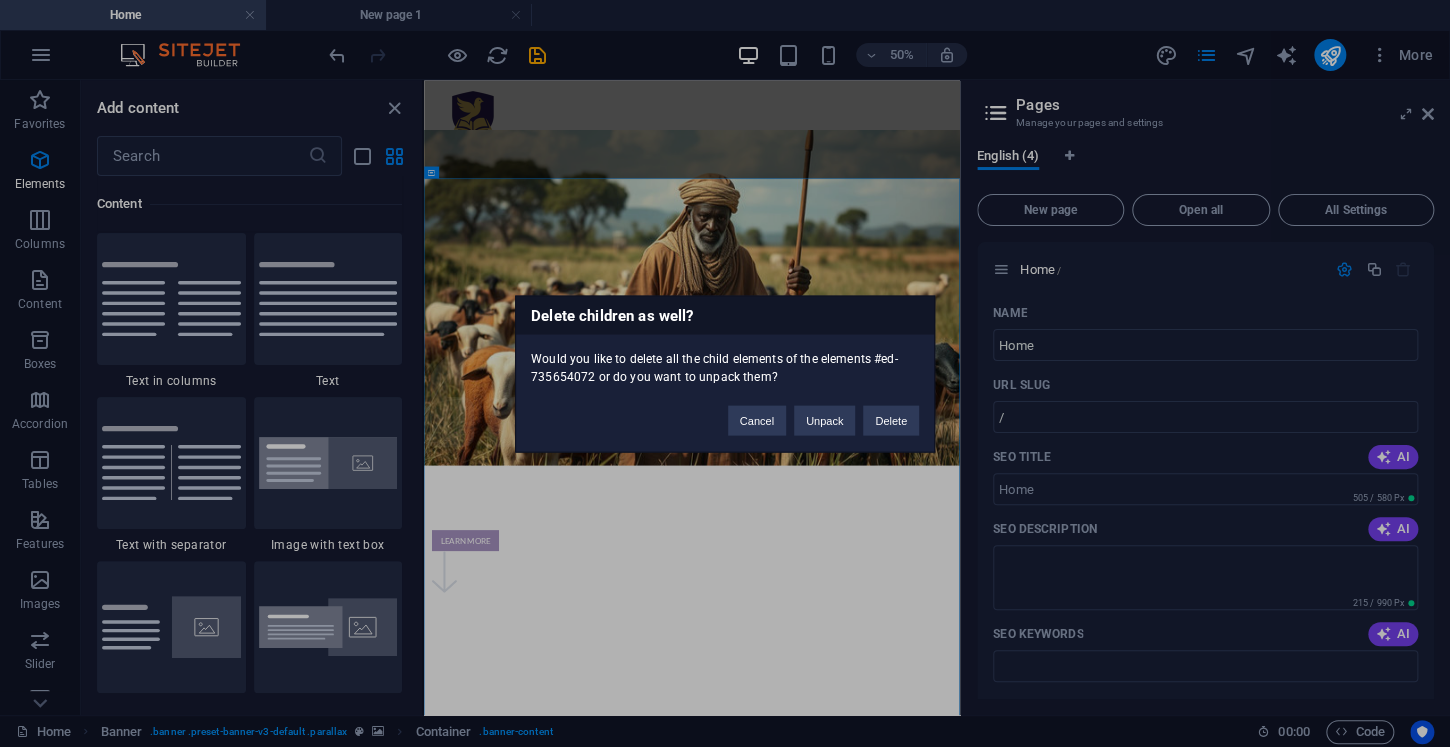 type 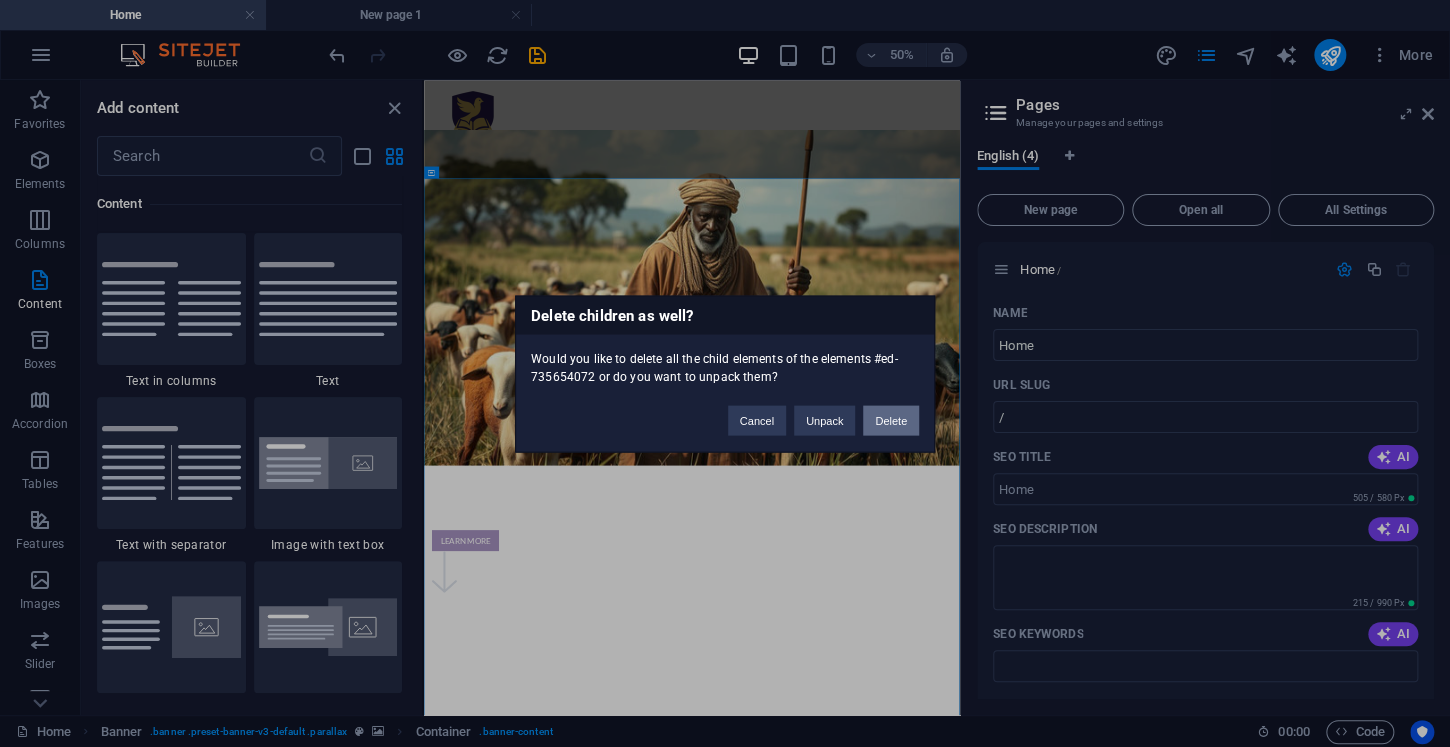 click on "Delete" at bounding box center [891, 420] 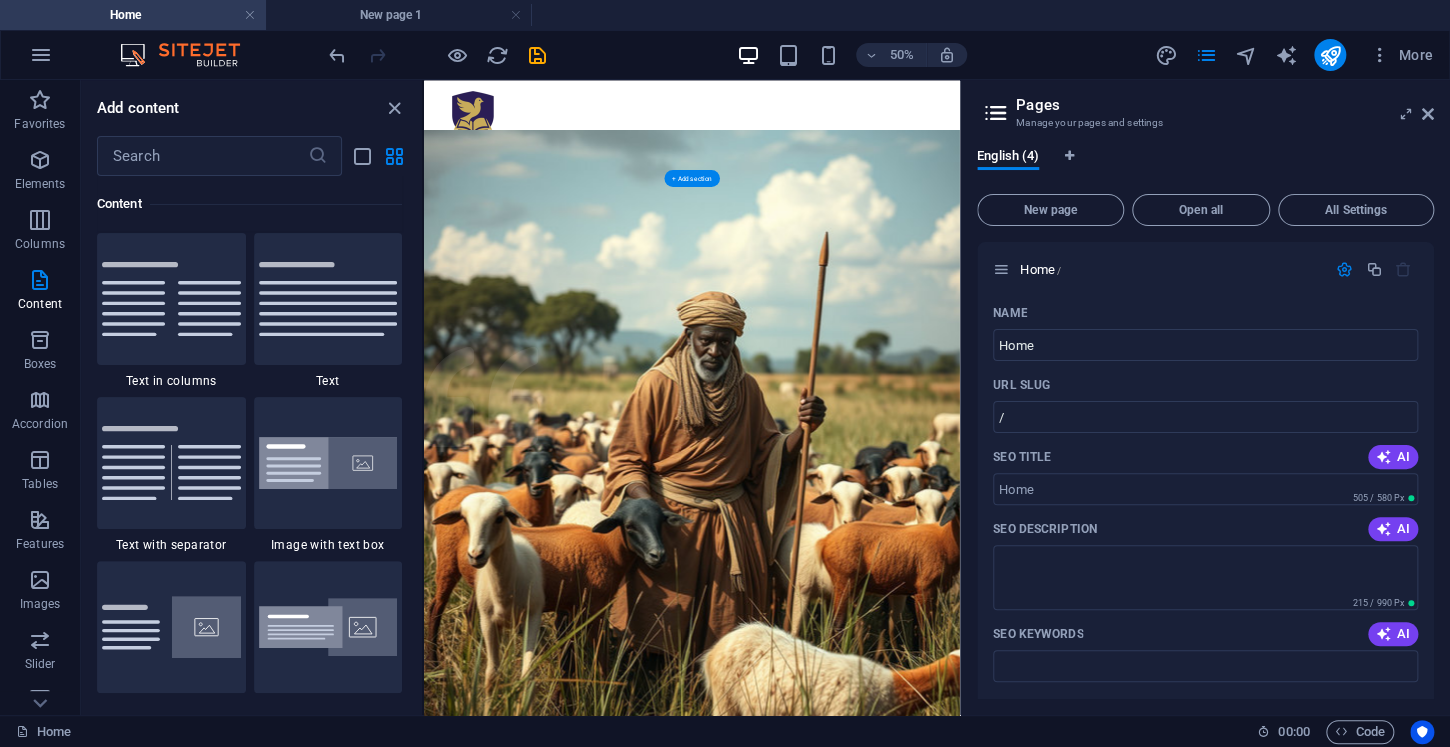 click at bounding box center [960, 781] 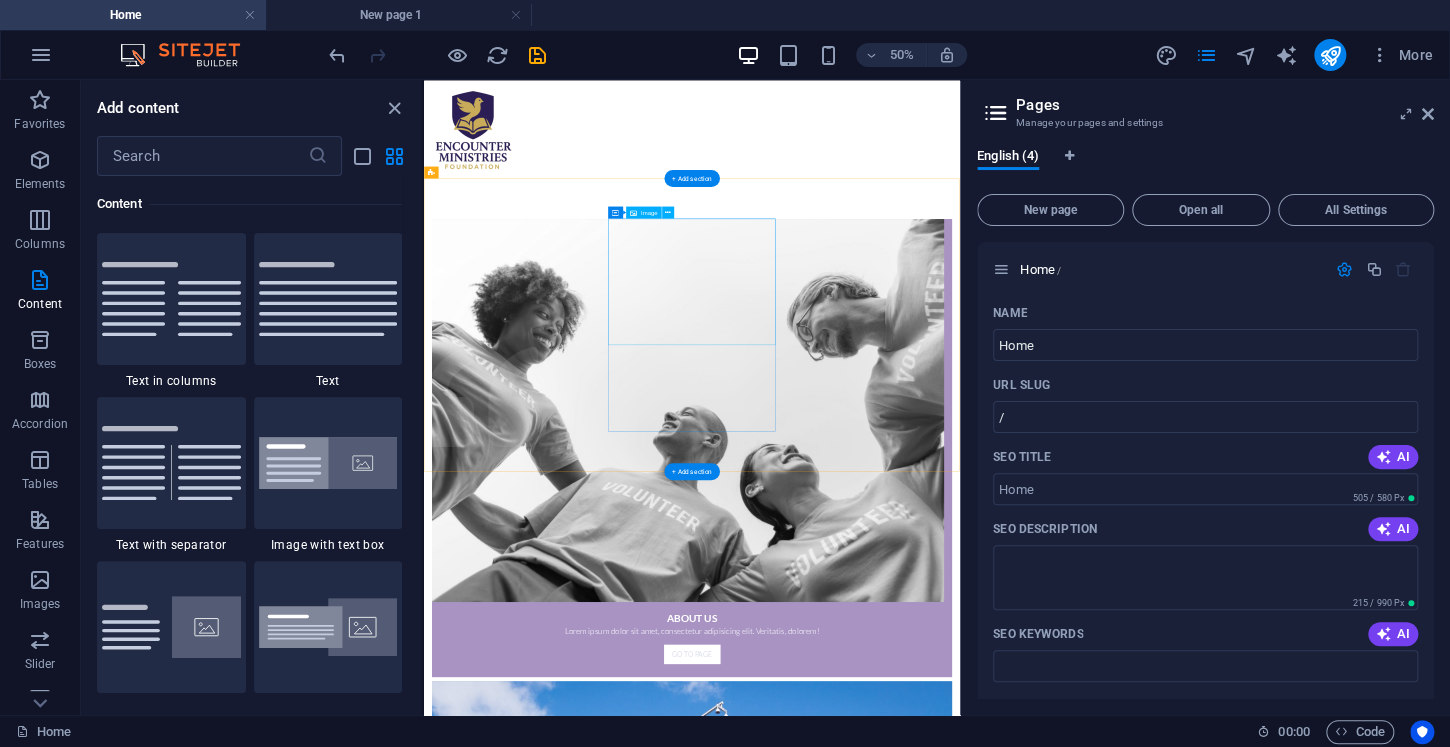 click at bounding box center (960, 1665) 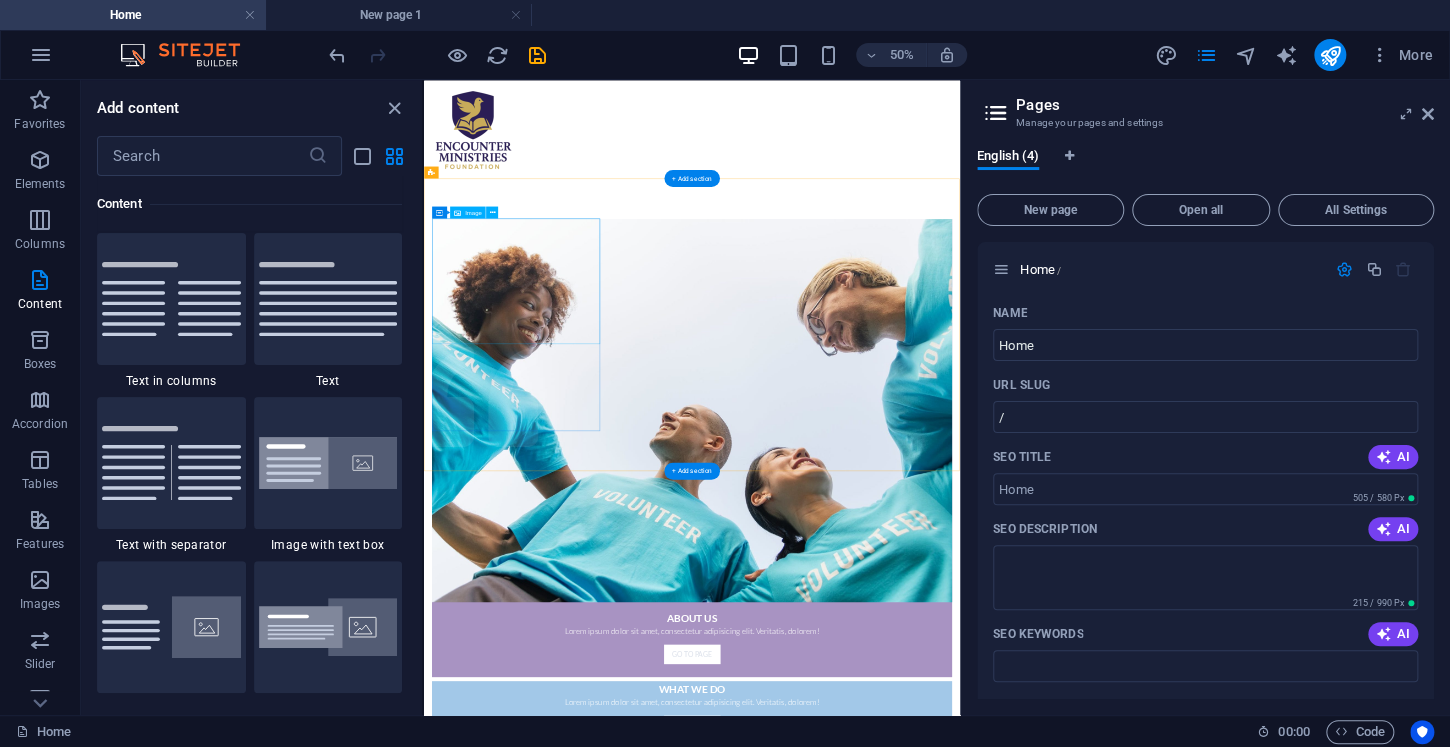 click at bounding box center (960, 739) 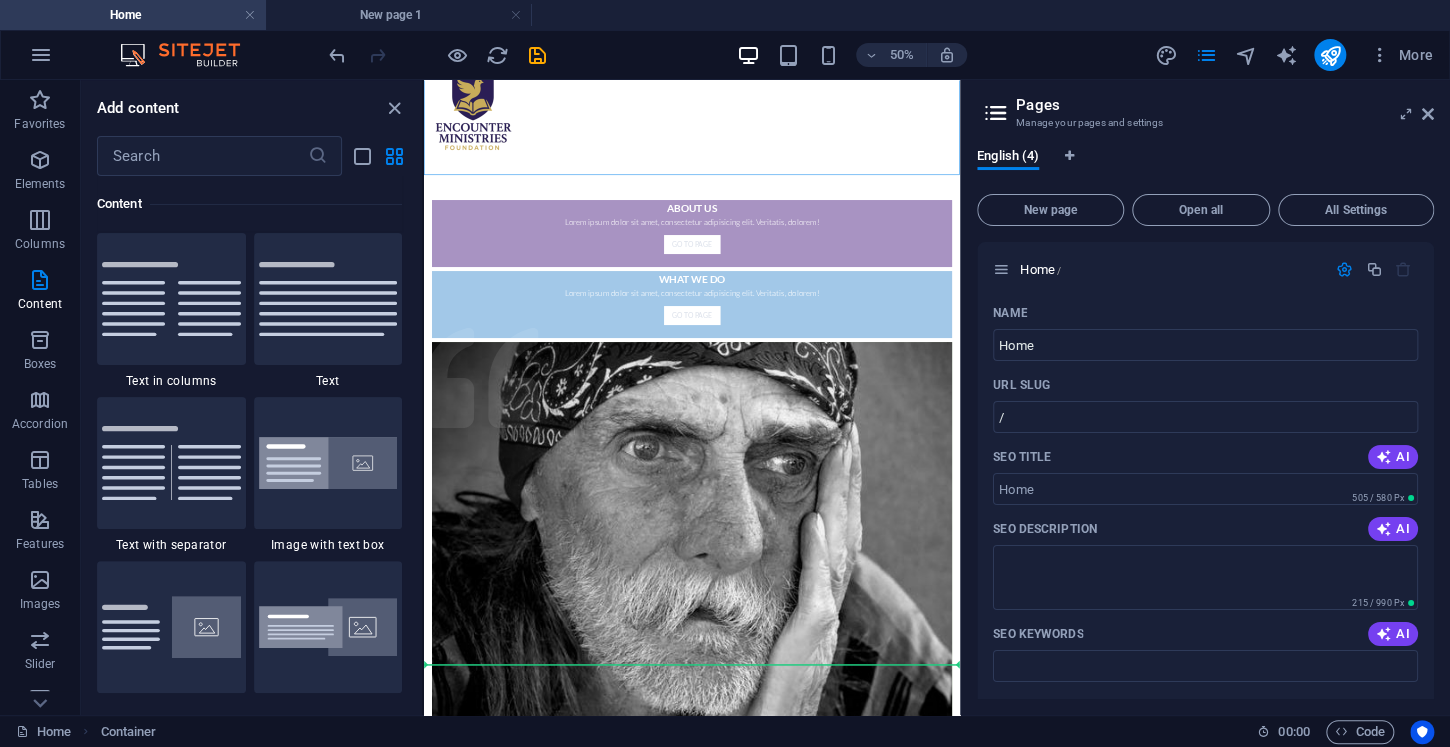 scroll, scrollTop: 64, scrollLeft: 0, axis: vertical 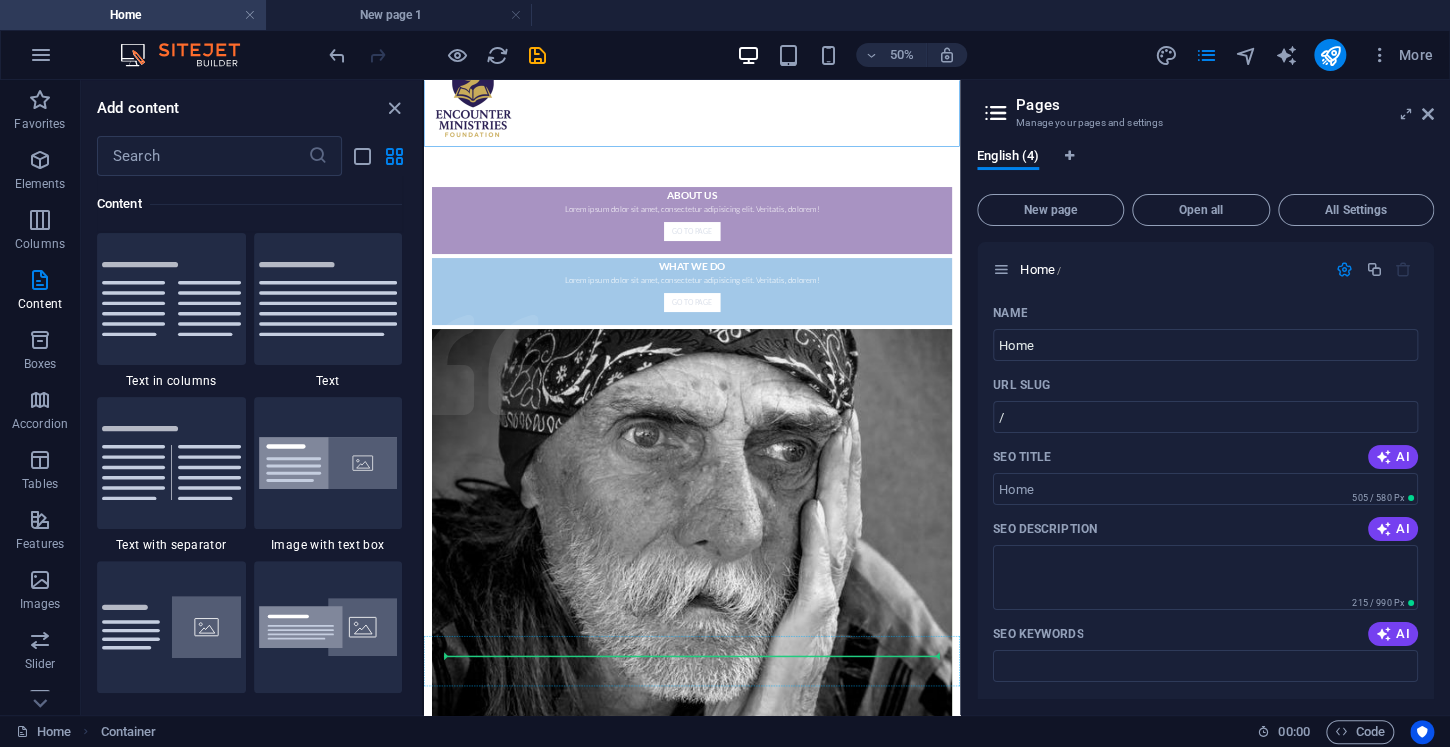 drag, startPoint x: 632, startPoint y: 192, endPoint x: 1046, endPoint y: 1246, distance: 1132.3922 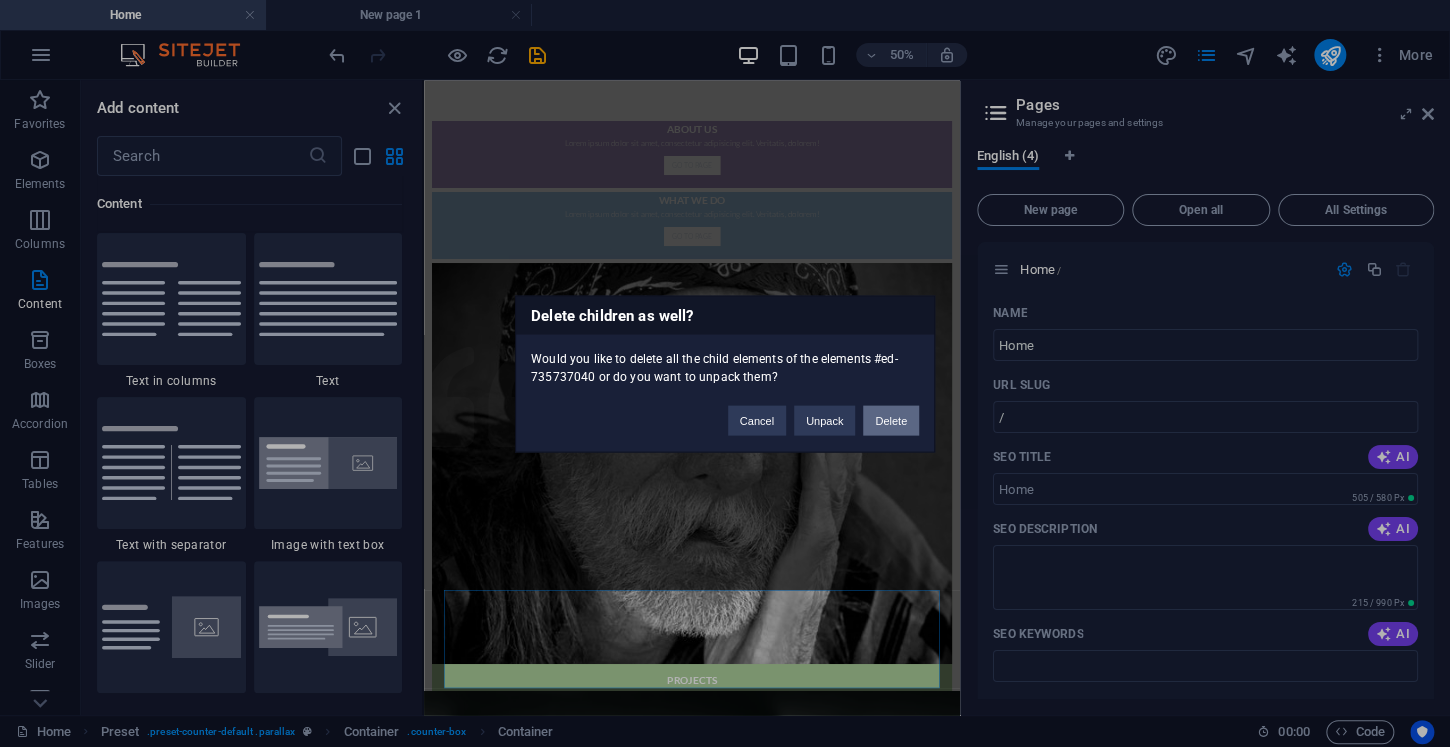 click on "Delete" at bounding box center (891, 420) 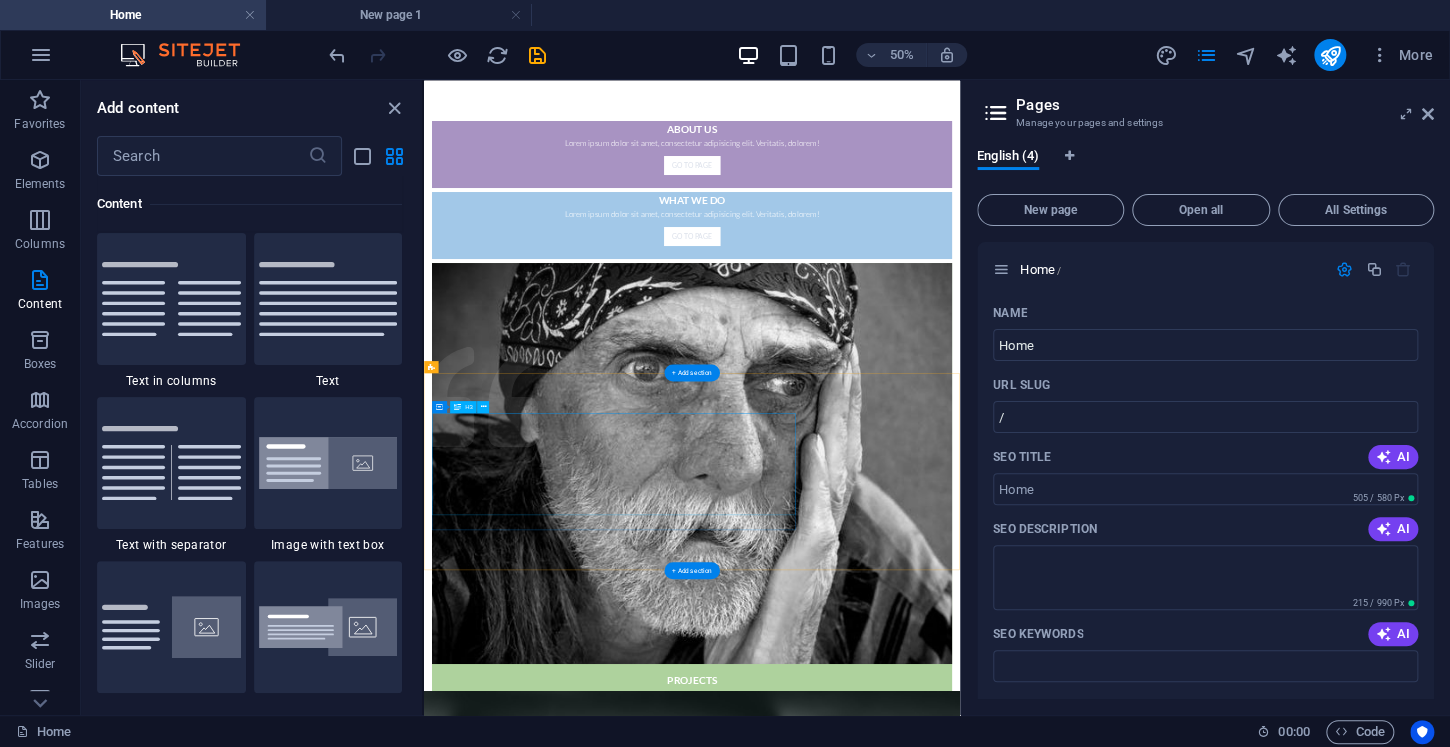 click on "There is a lot that happens around the world we cannot control. We cannot stop earthquakes, we cannot prevent droughts, and we cannot prevent all conflict, but when we know where the hungry, the homeless and the sick exist, then we can help." at bounding box center (804, 2316) 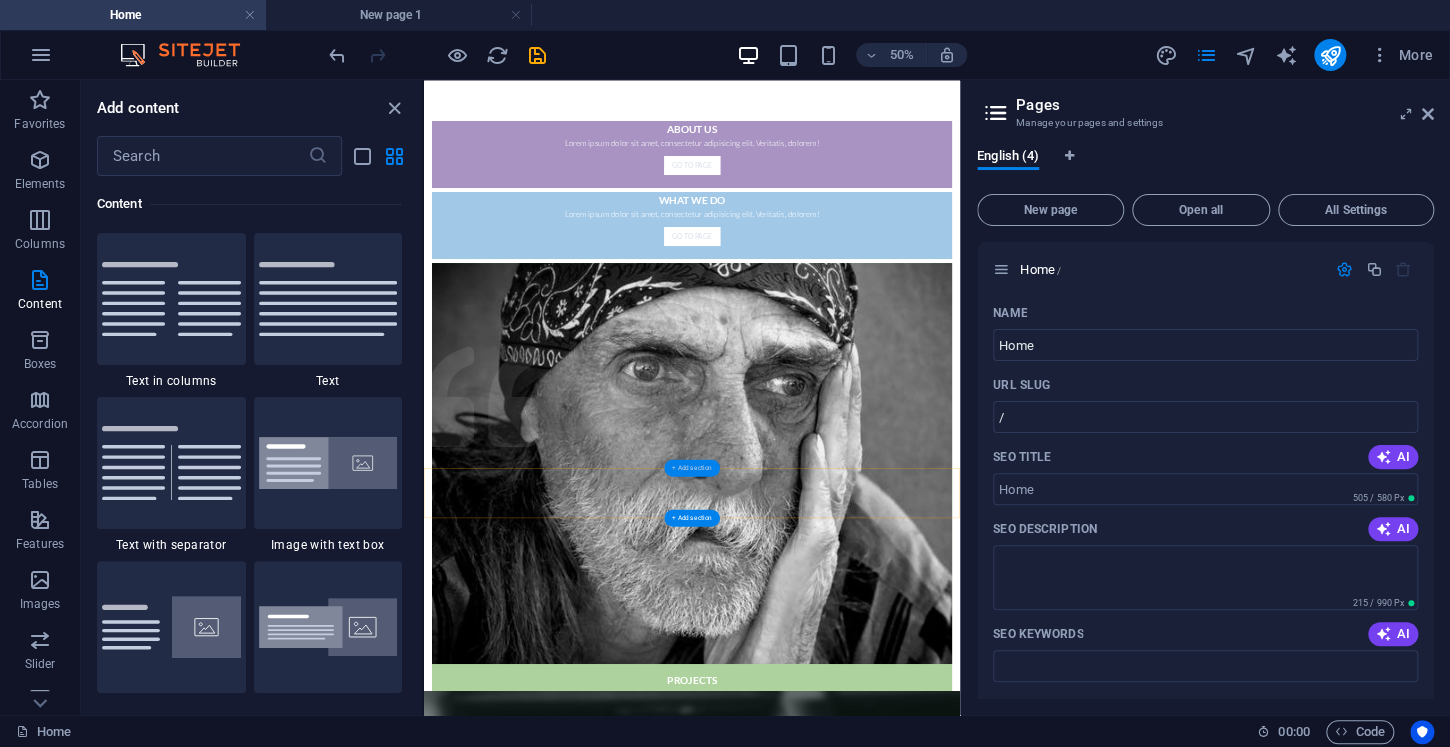 click on "+ Add section" at bounding box center (691, 467) 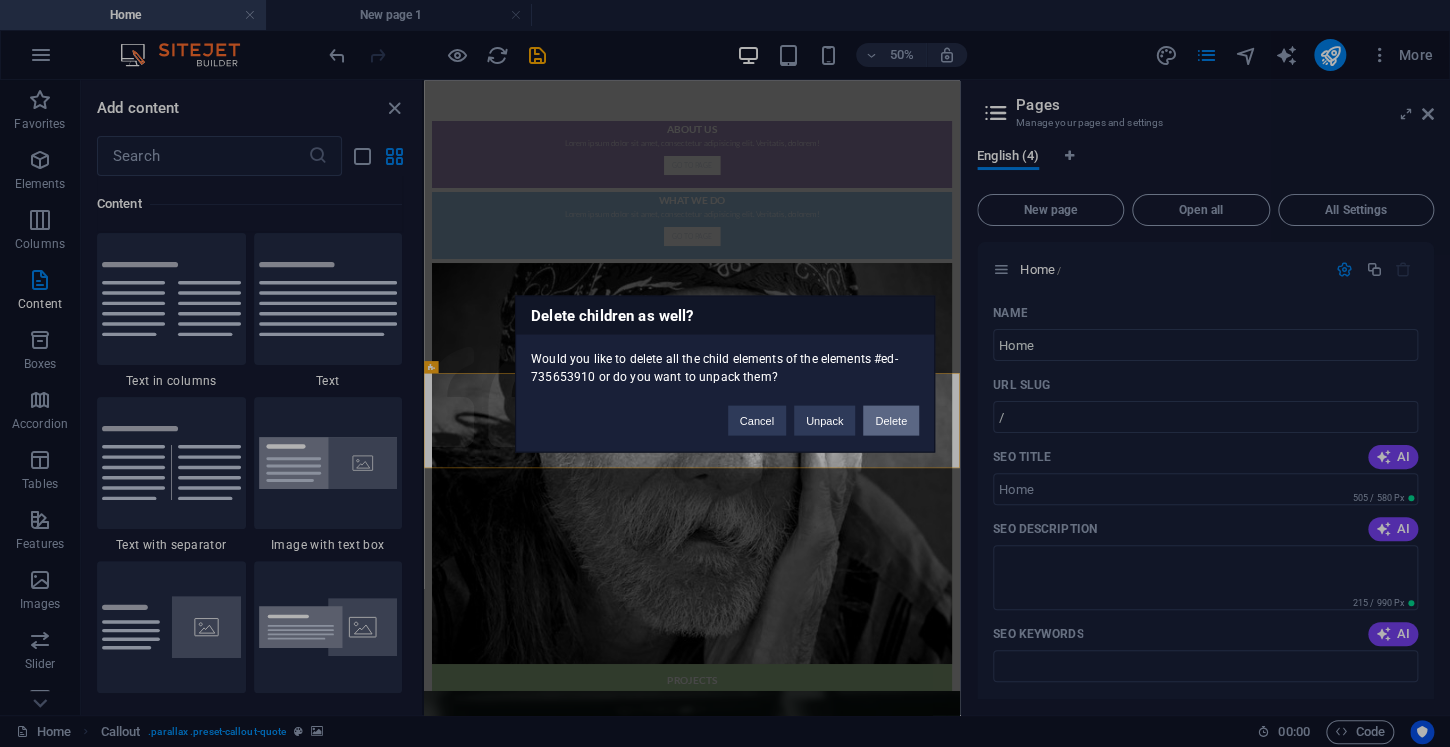 click on "Delete" at bounding box center [891, 420] 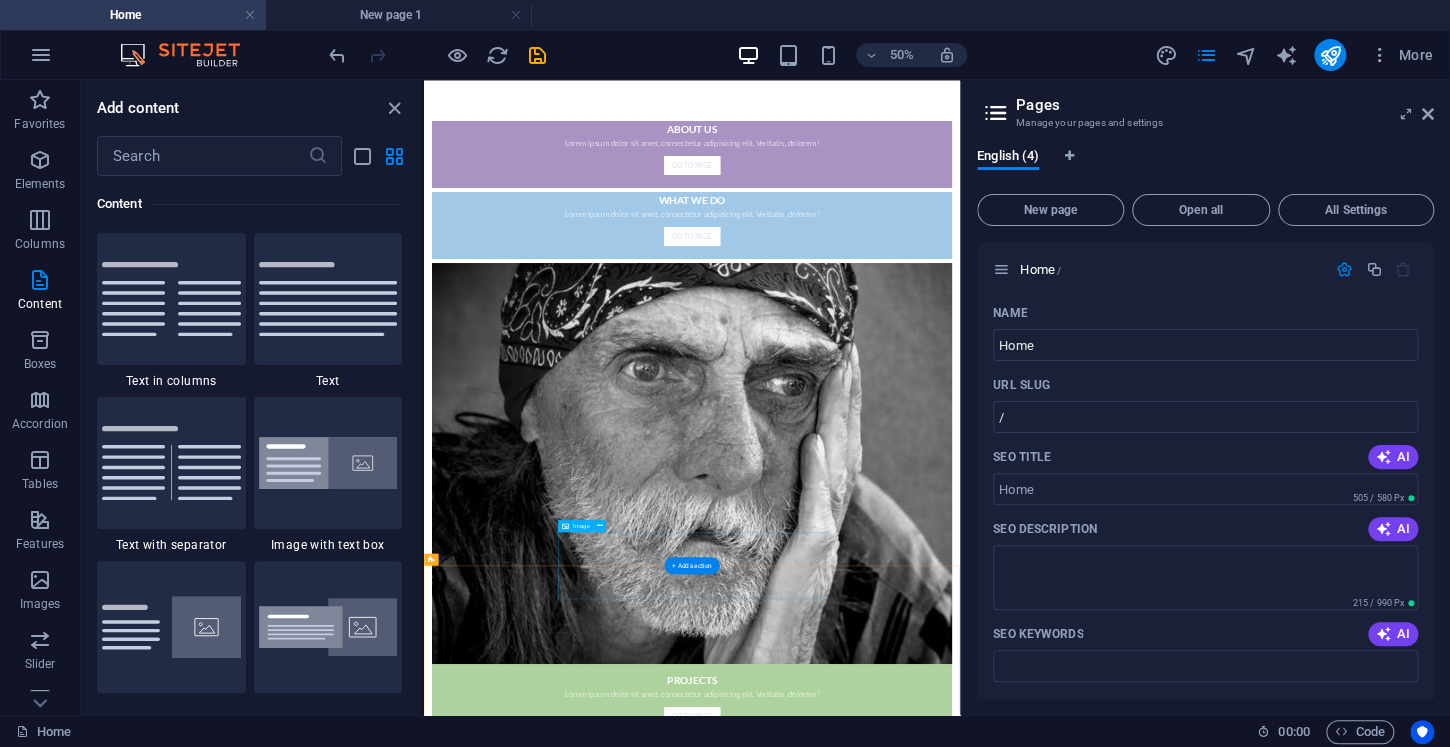 click at bounding box center [960, 1862] 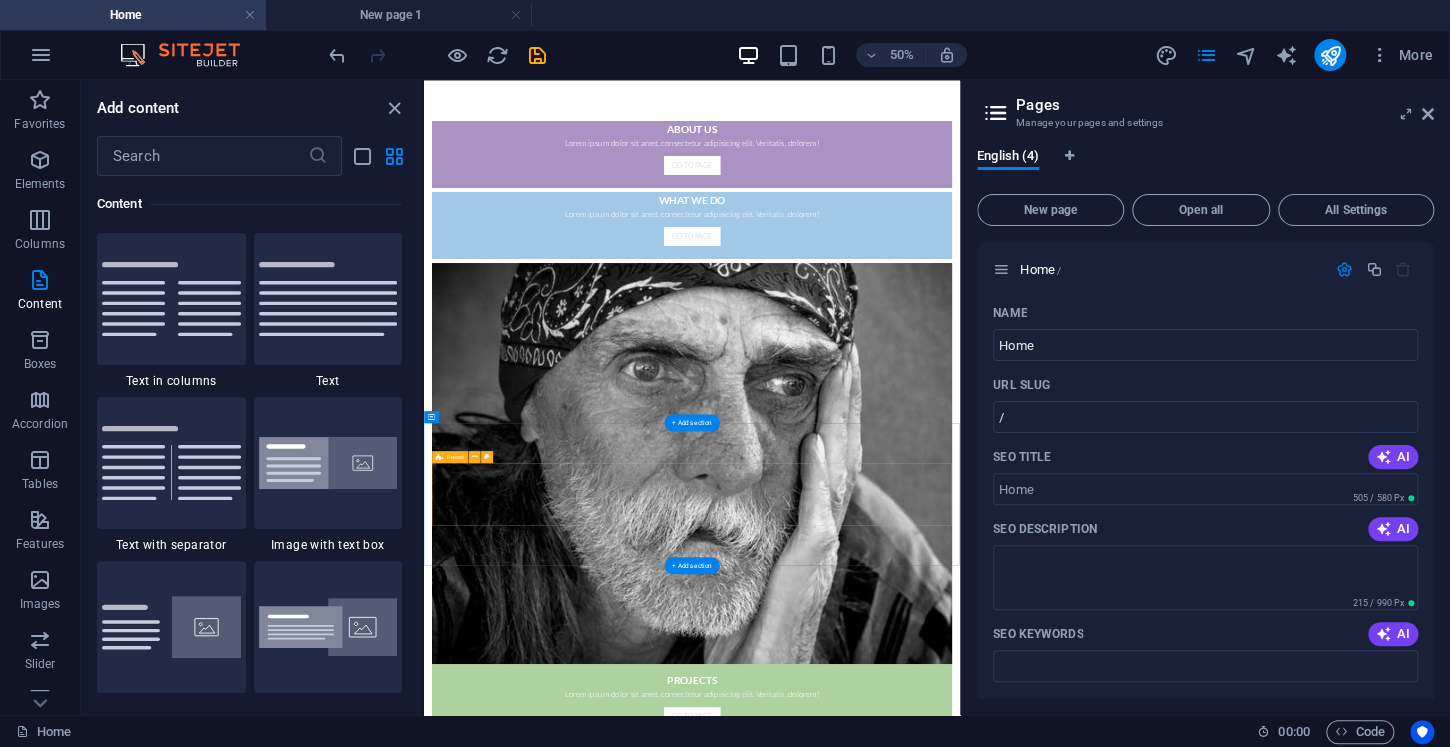 click on "Drop content here or  Add elements  Paste clipboard" at bounding box center (960, 1719) 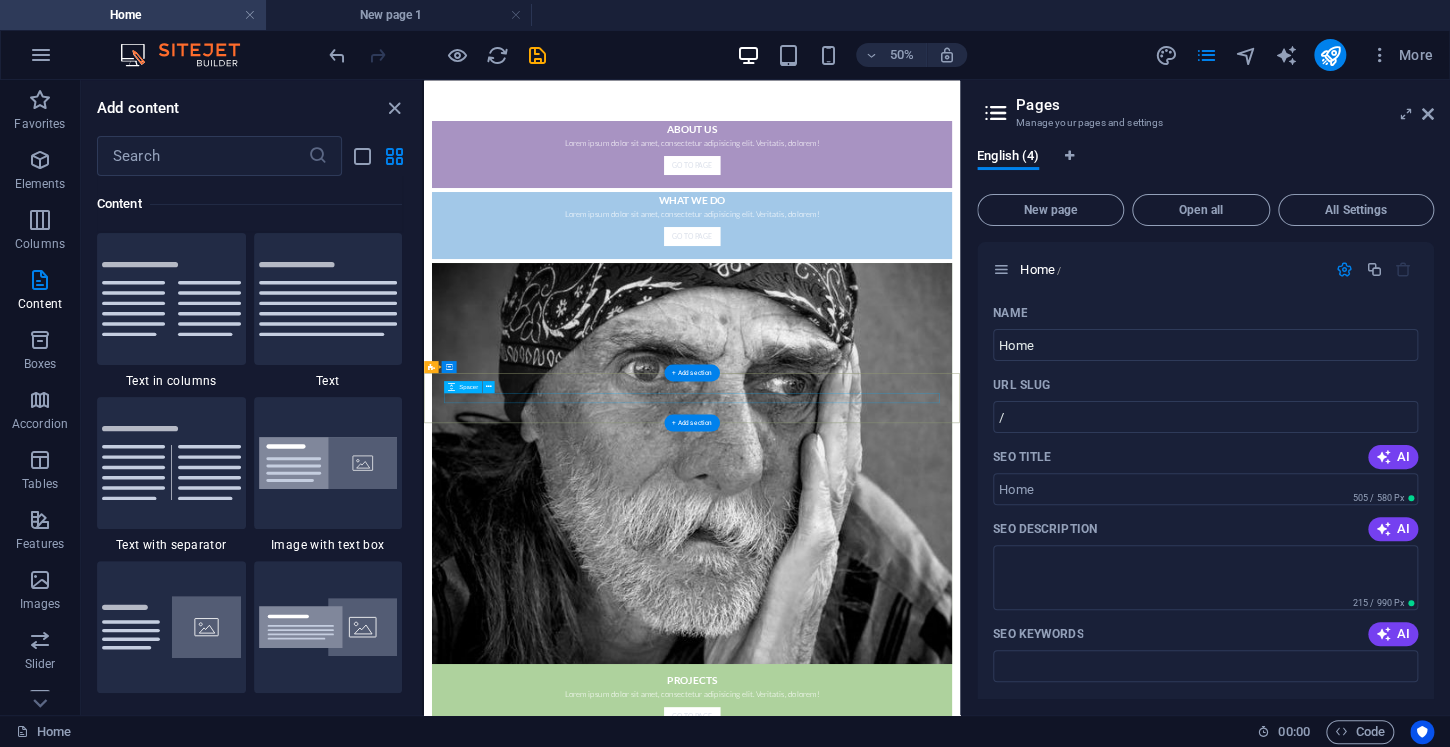 click at bounding box center [960, 1526] 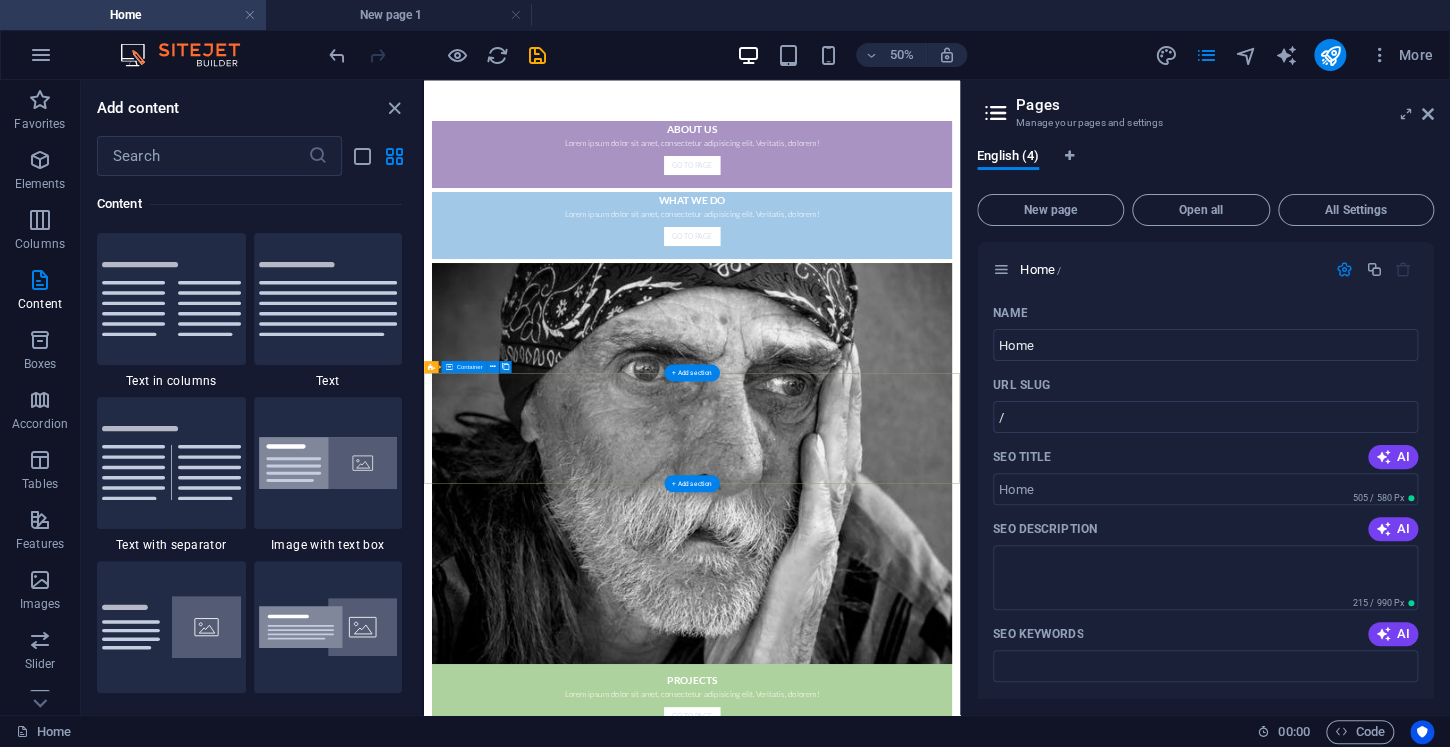 click on "Drop content here or  Add elements  Paste clipboard" at bounding box center [960, 1587] 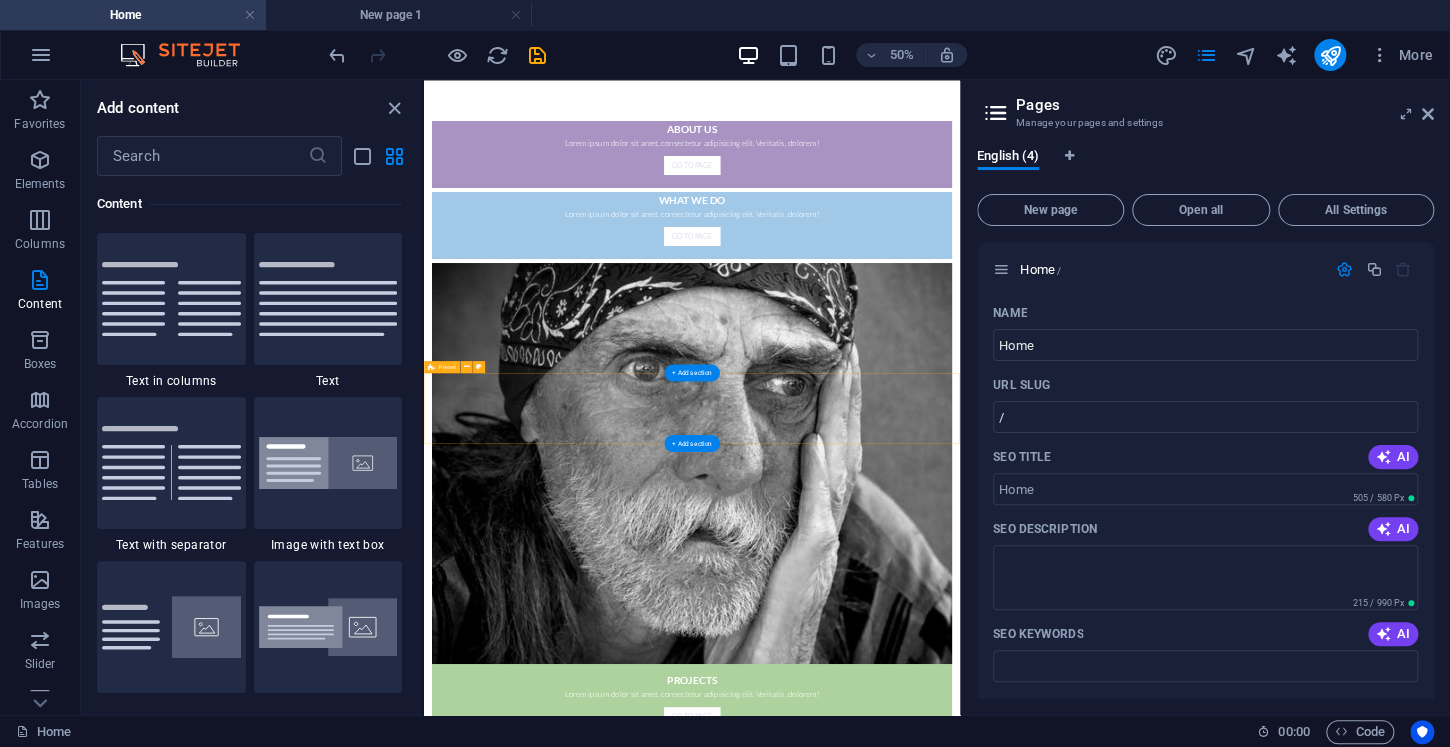 click on "Drop content here or  Add elements  Paste clipboard" at bounding box center [960, 1547] 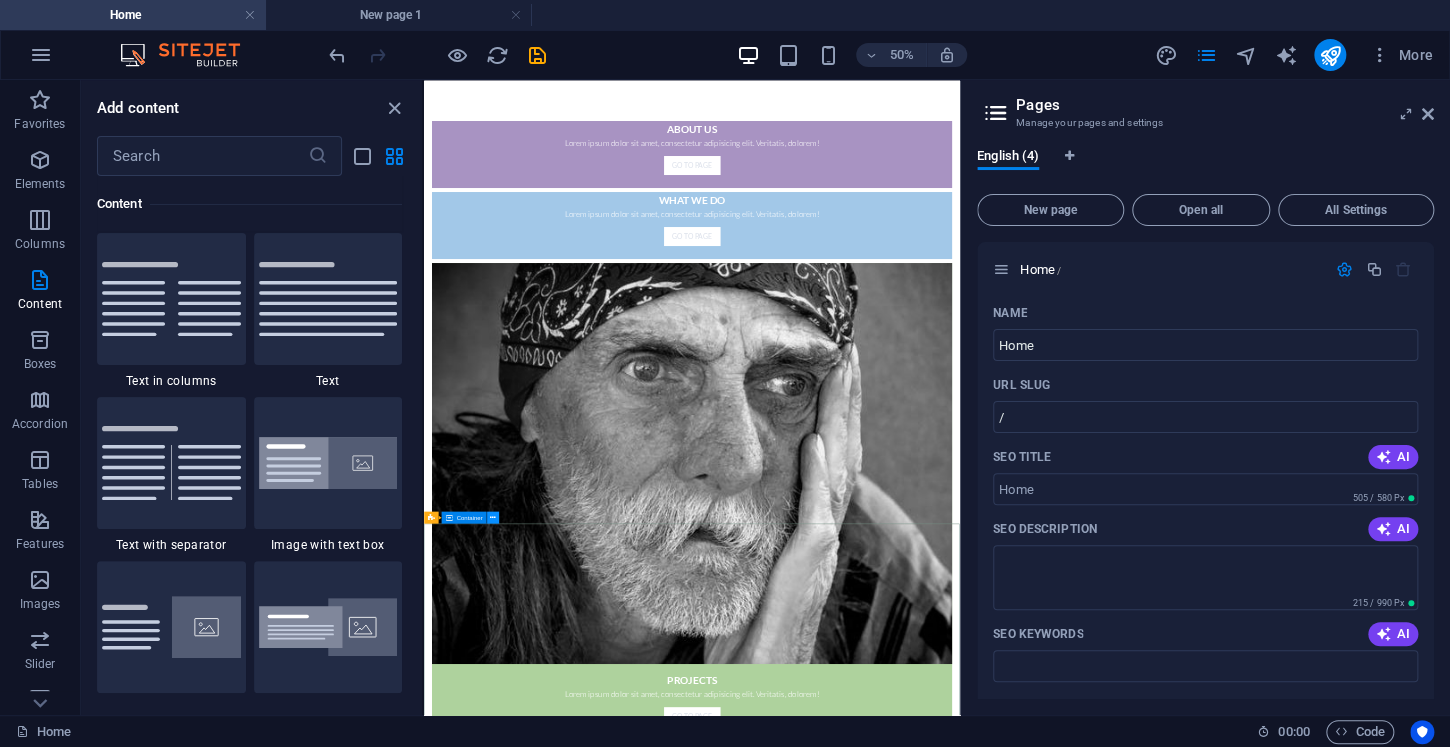 click at bounding box center (493, 517) 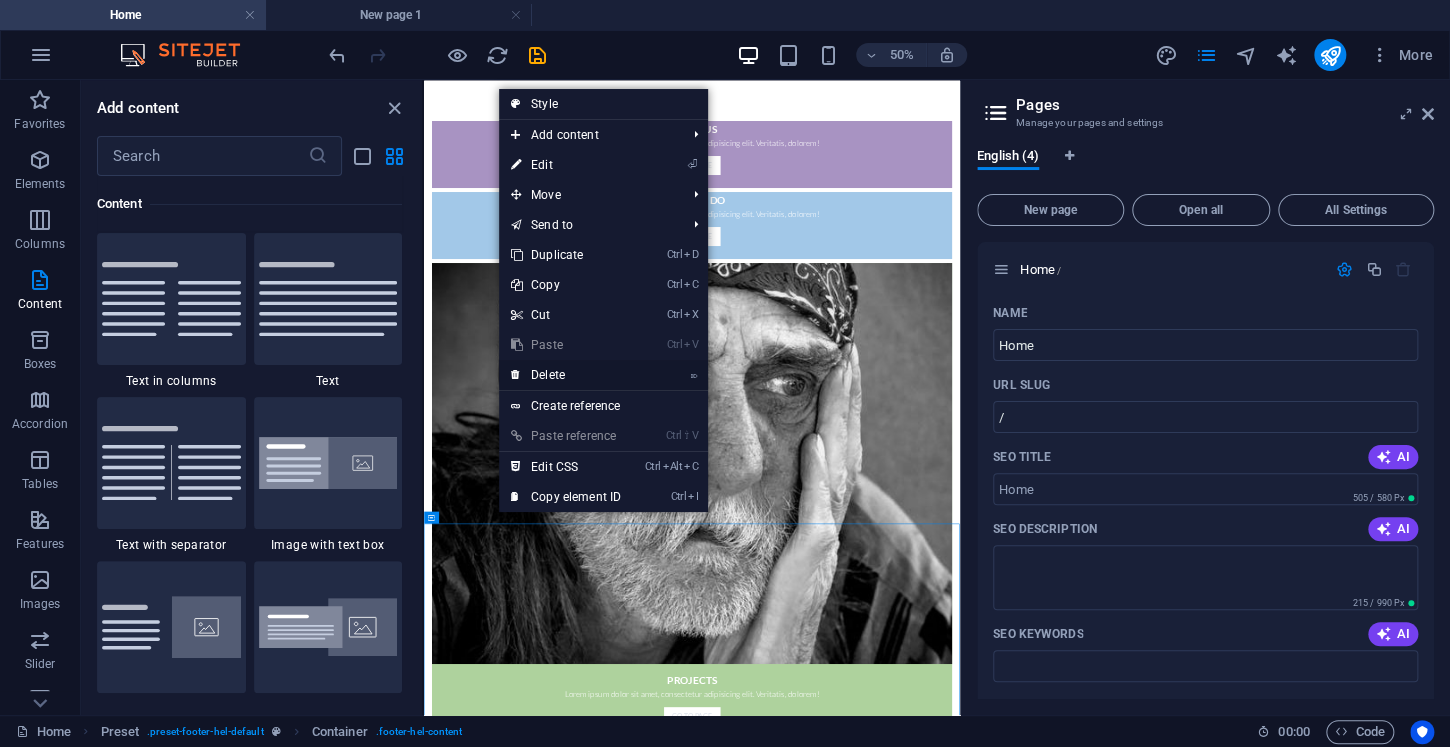 click on "⌦  Delete" at bounding box center [566, 375] 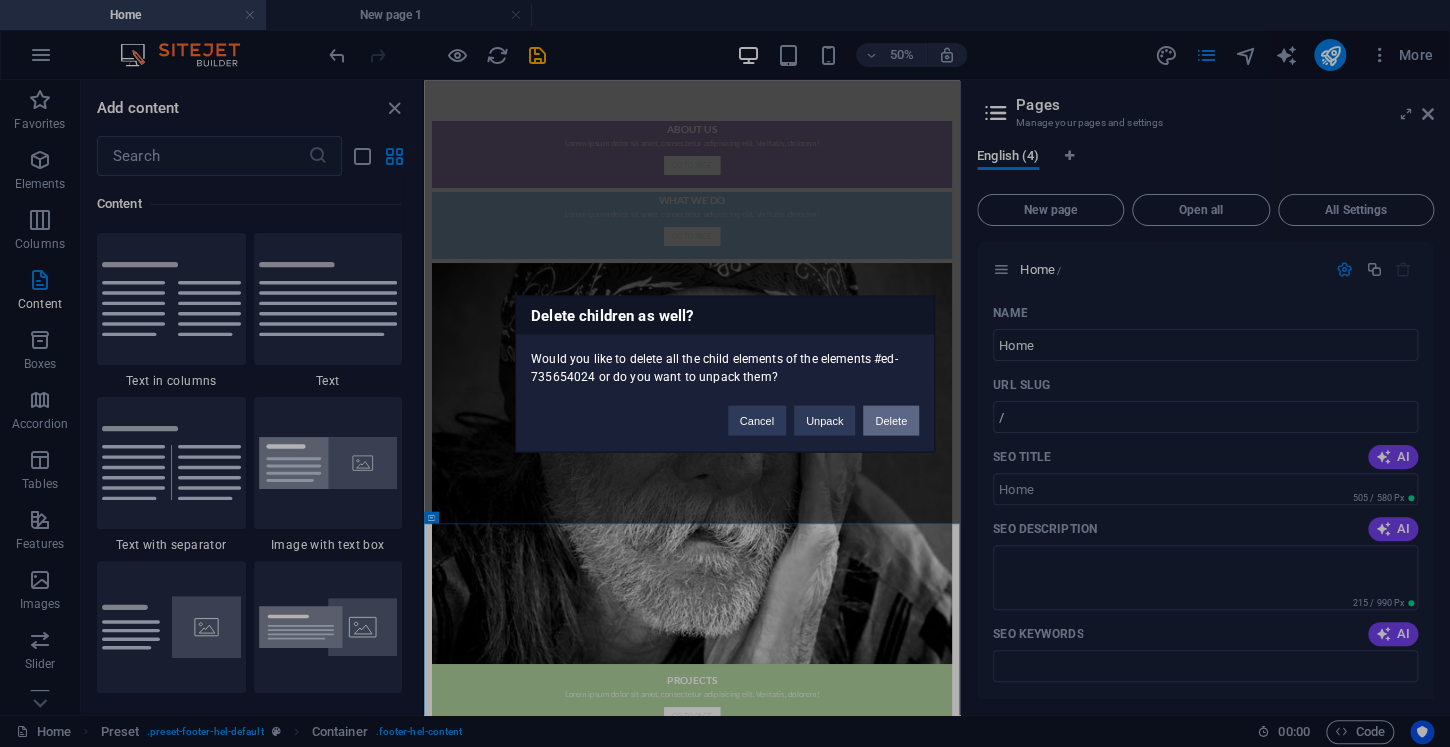 click on "Delete" at bounding box center (891, 420) 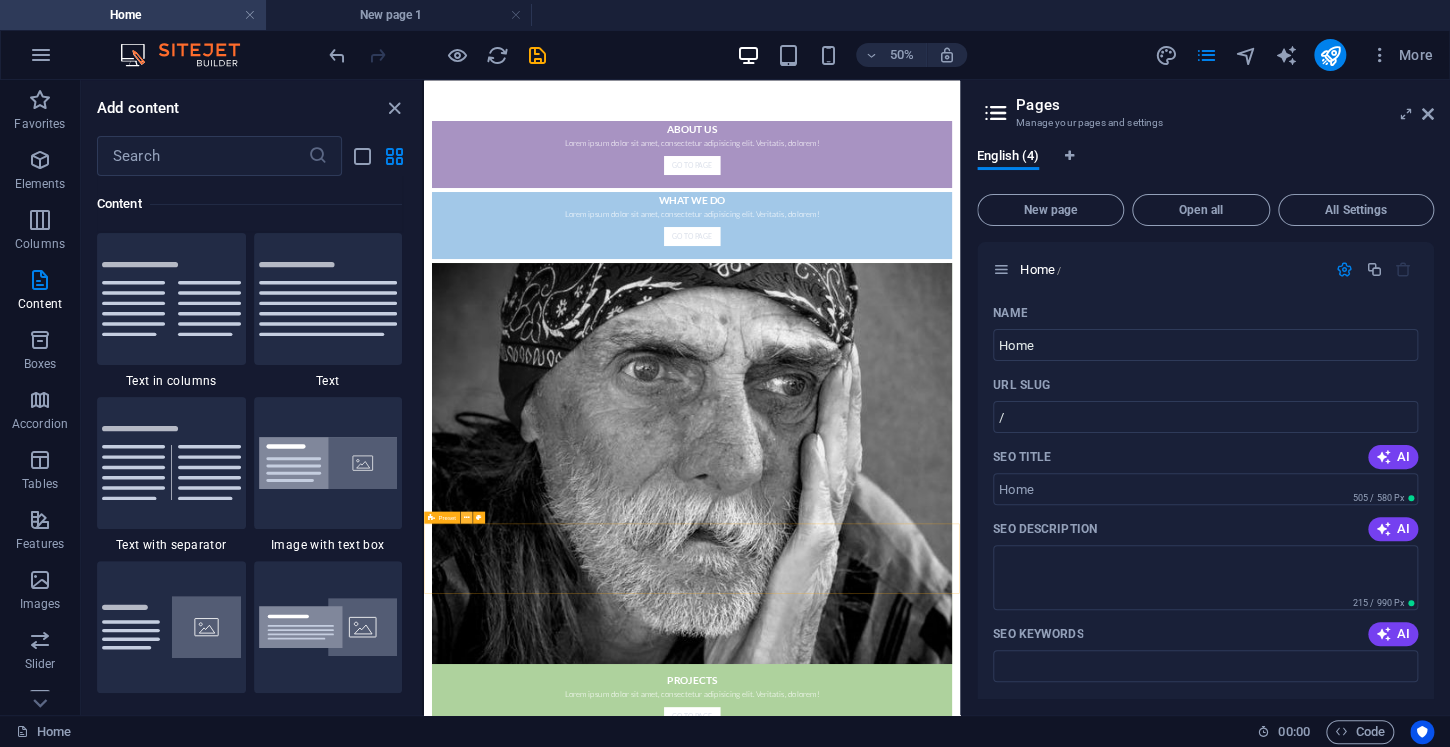 click at bounding box center [466, 517] 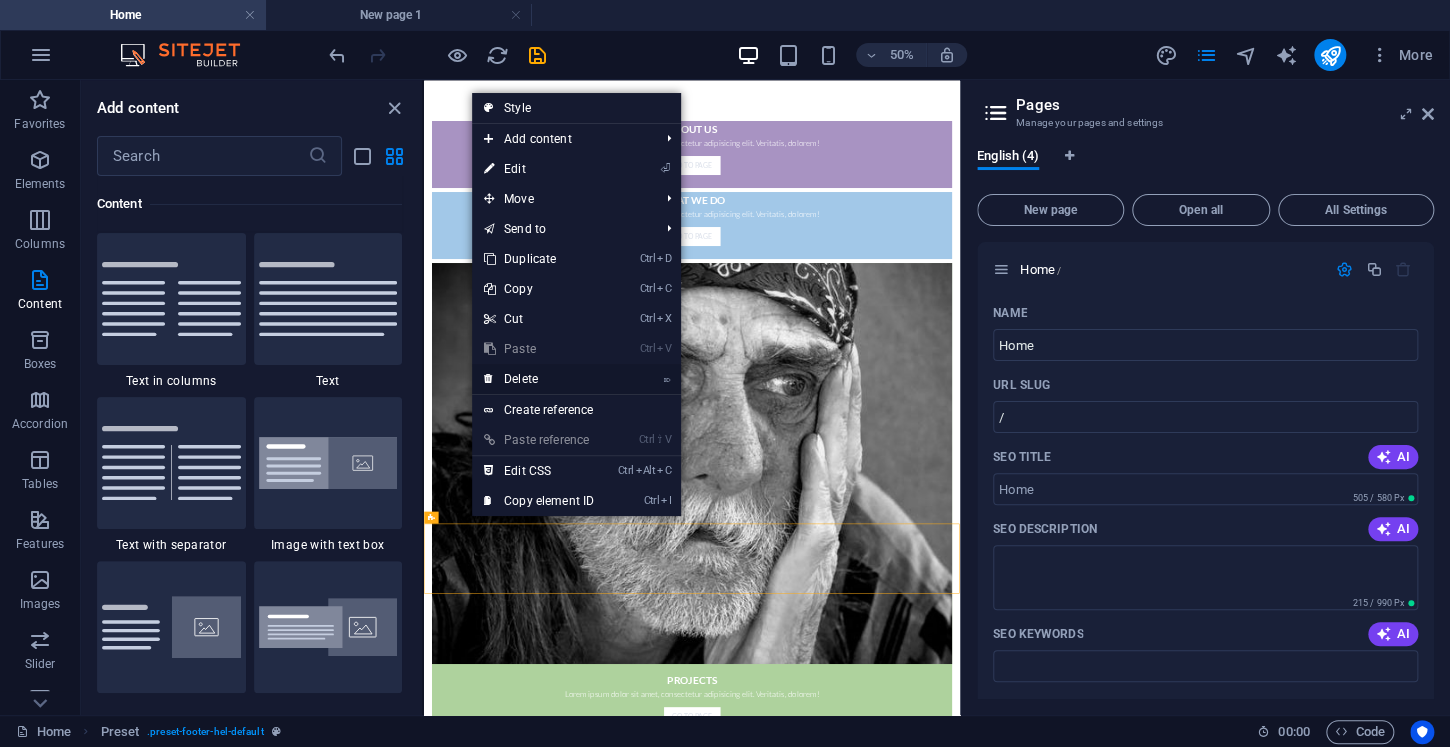 click on "⌦  Delete" at bounding box center (539, 379) 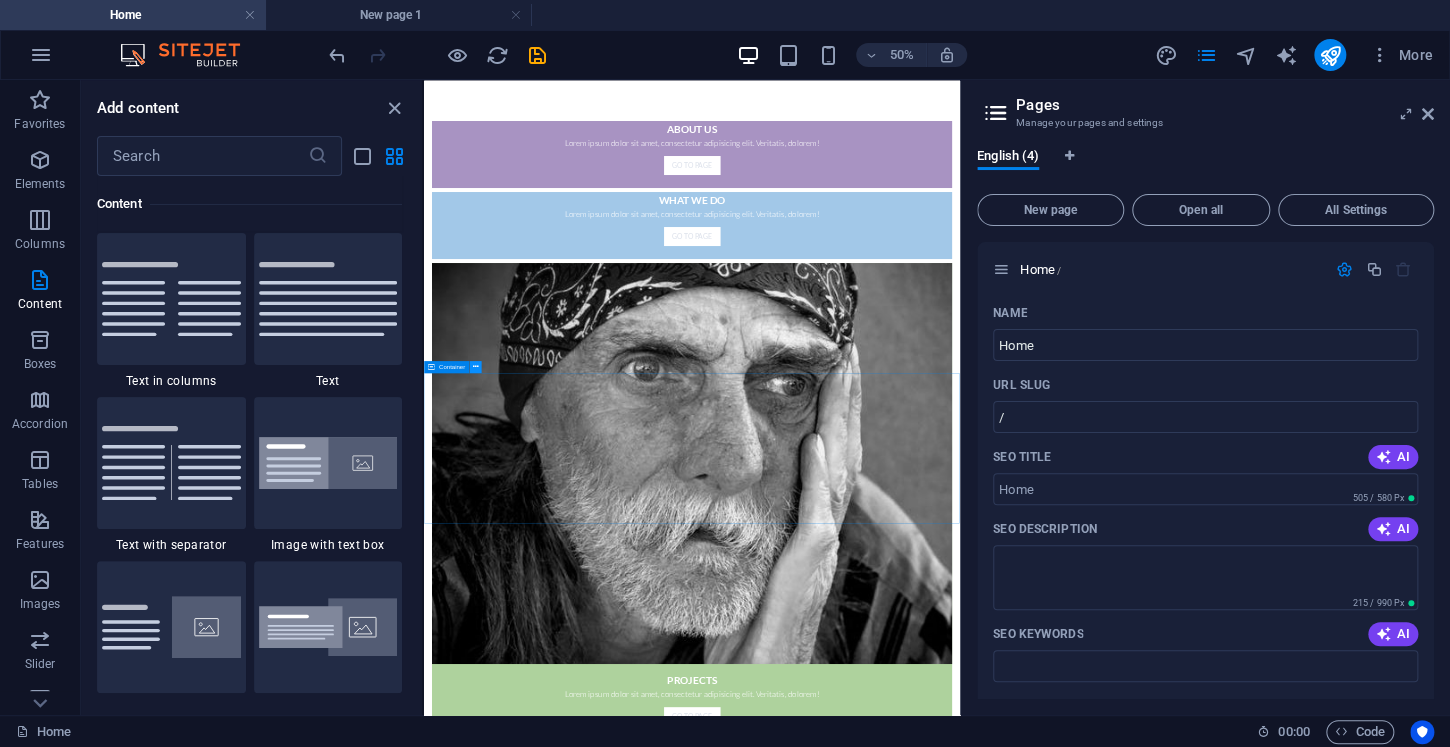click at bounding box center [476, 366] 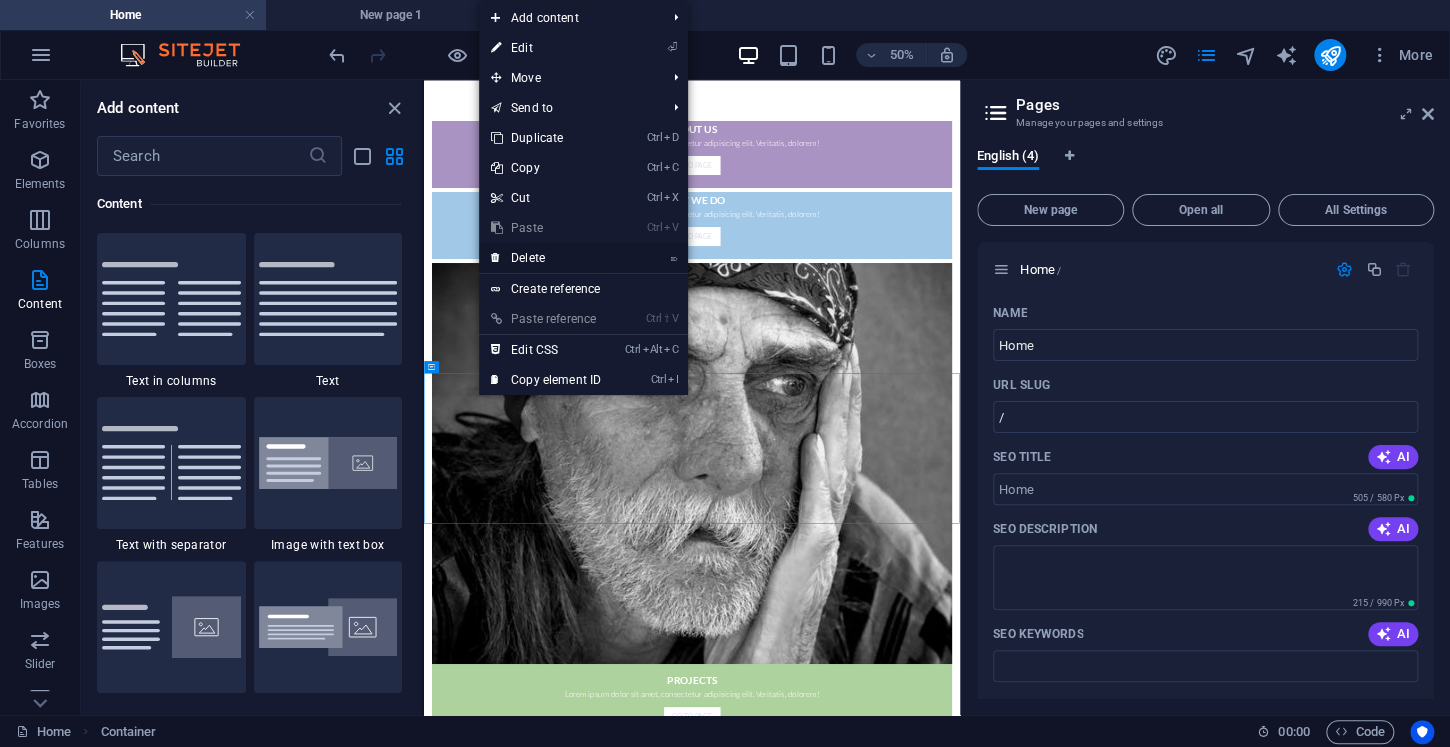 click on "⌦  Delete" at bounding box center [546, 258] 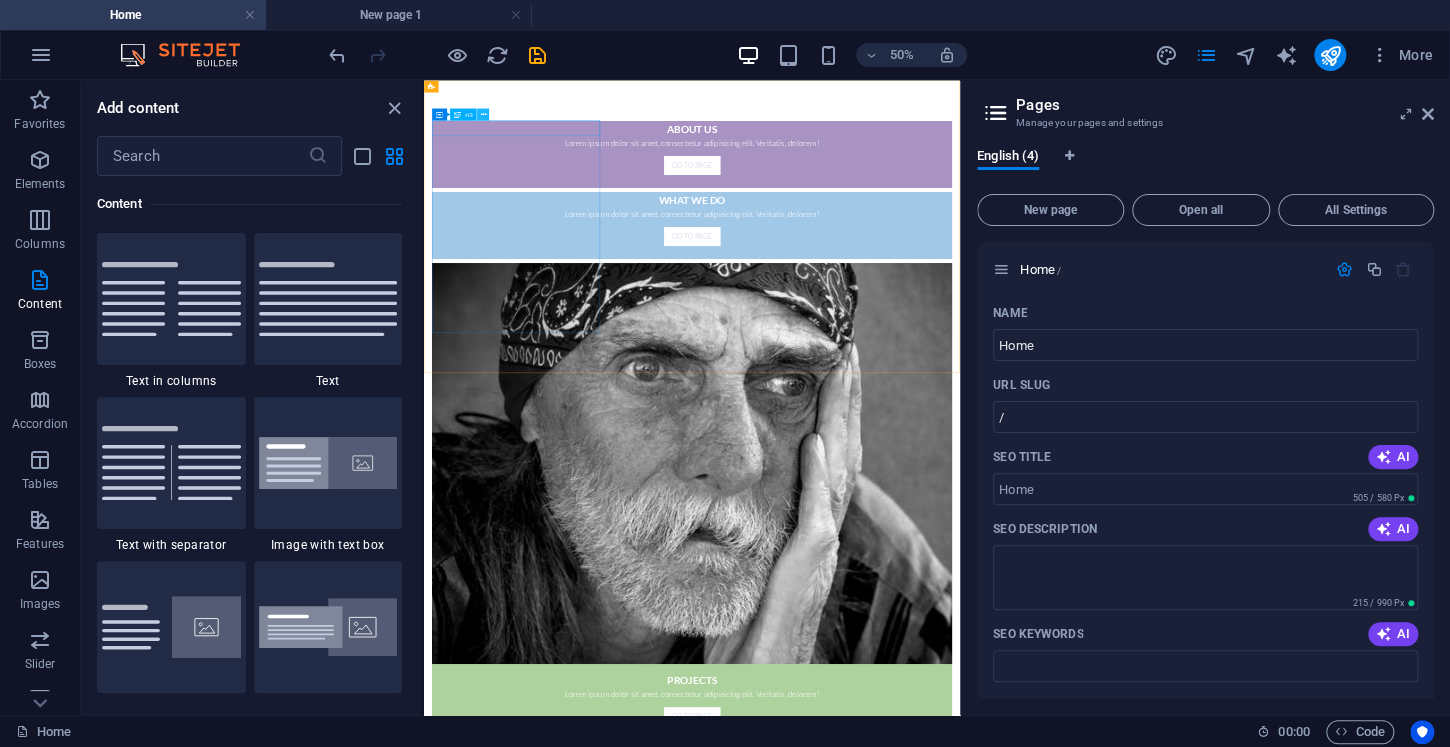 click at bounding box center [483, 114] 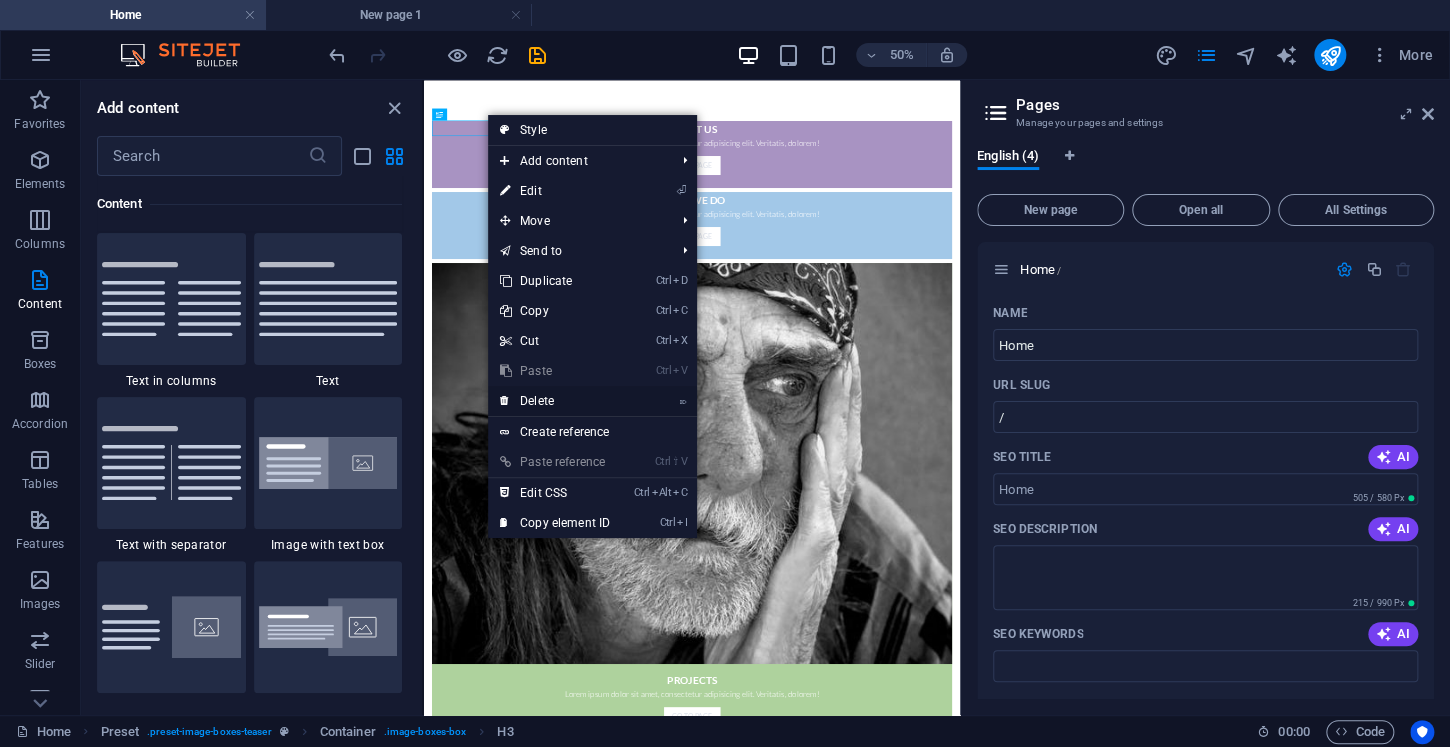 click on "⌦  Delete" at bounding box center [555, 401] 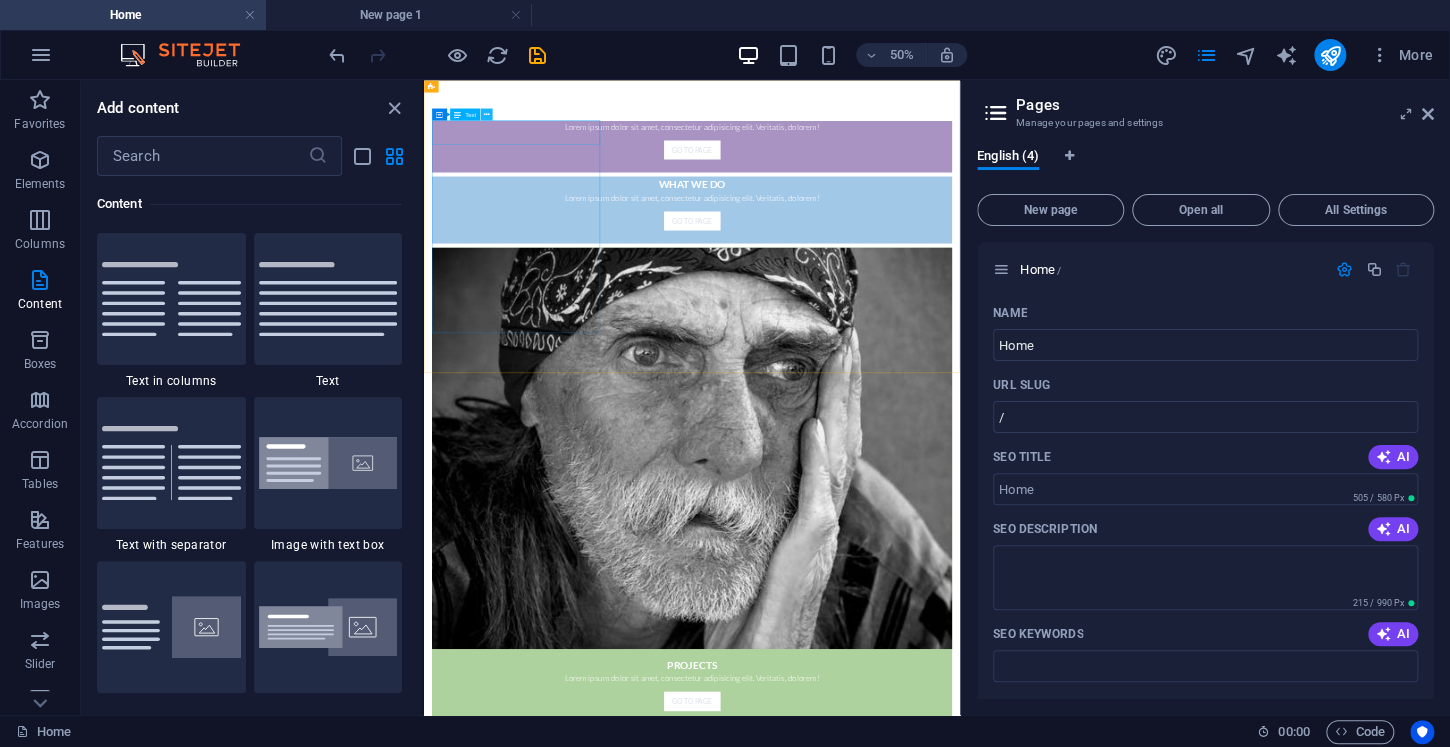 click at bounding box center [487, 114] 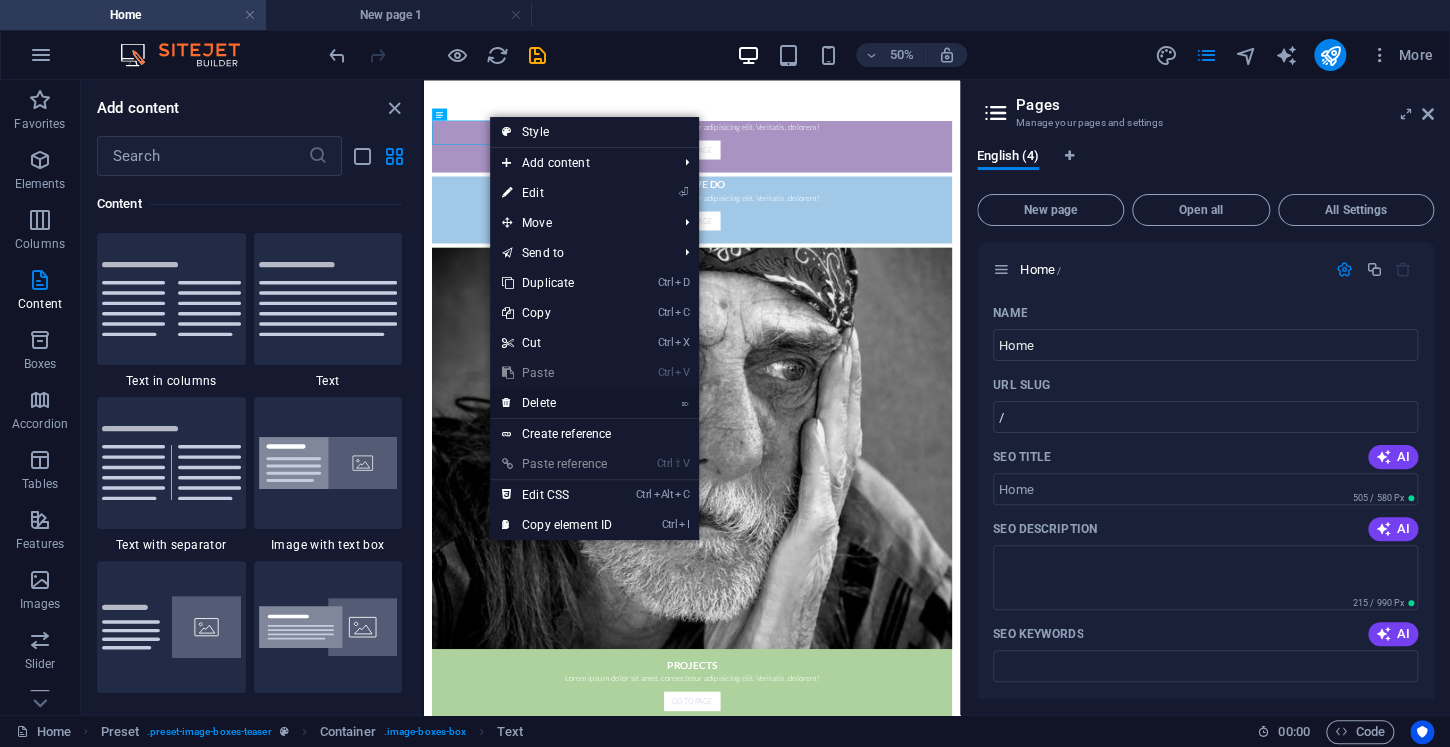click on "⌦  Delete" at bounding box center (557, 403) 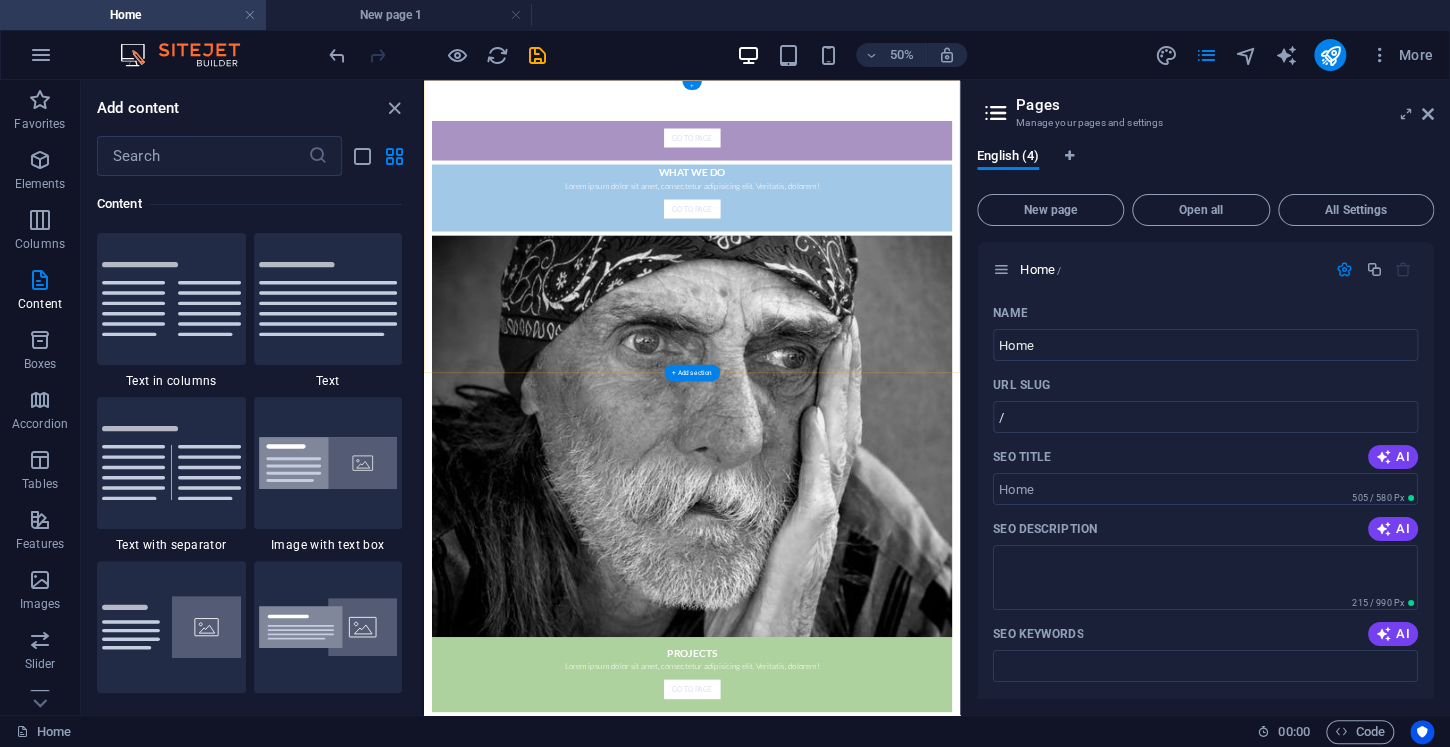 click on "+" at bounding box center (692, 85) 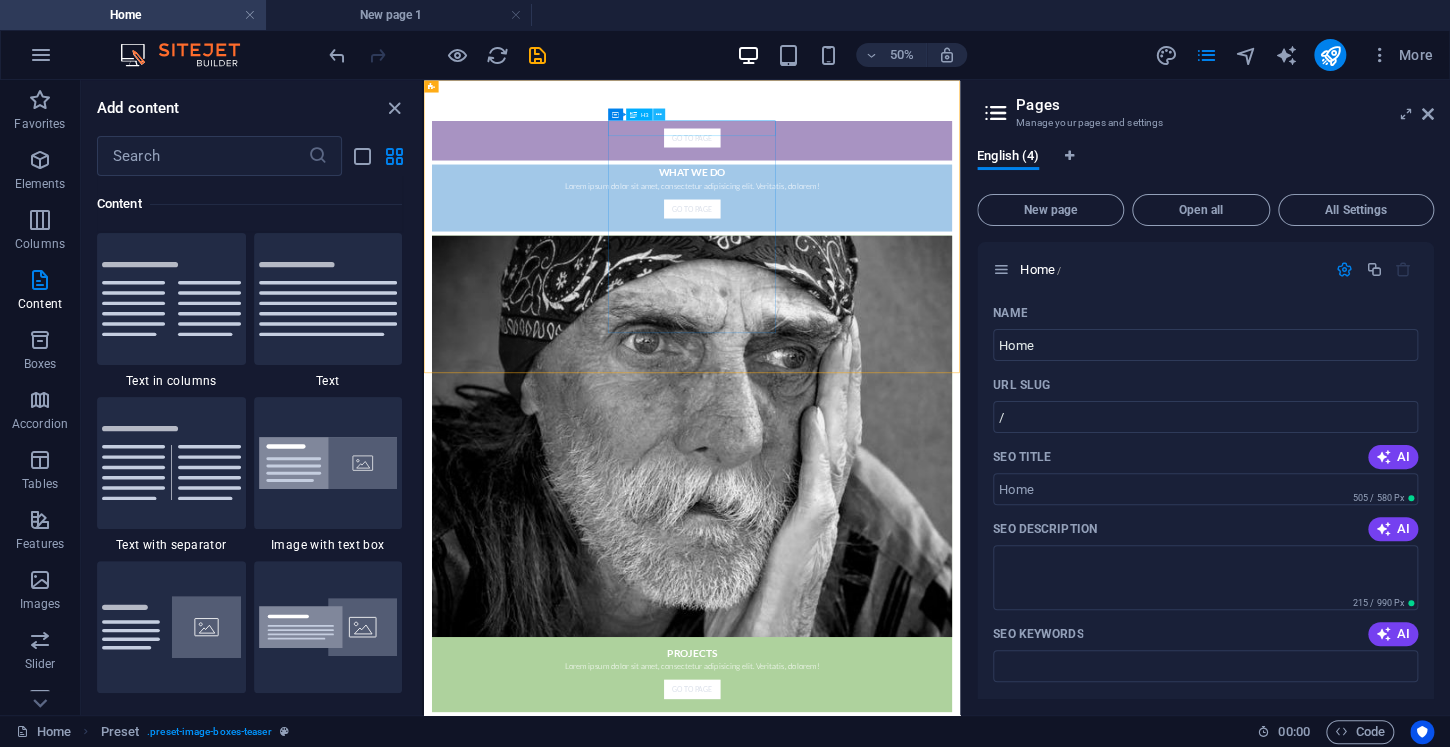 click at bounding box center (659, 114) 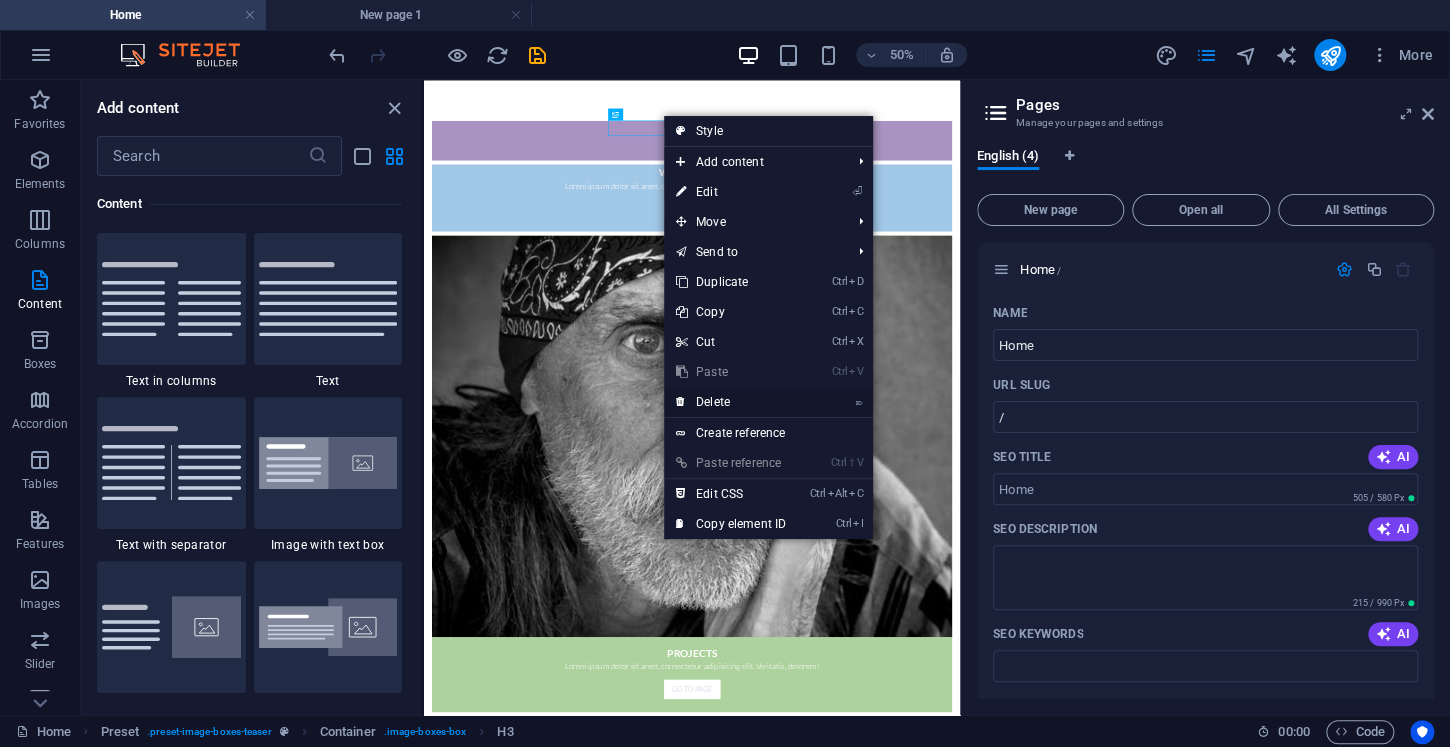 click on "⌦  Delete" at bounding box center (731, 402) 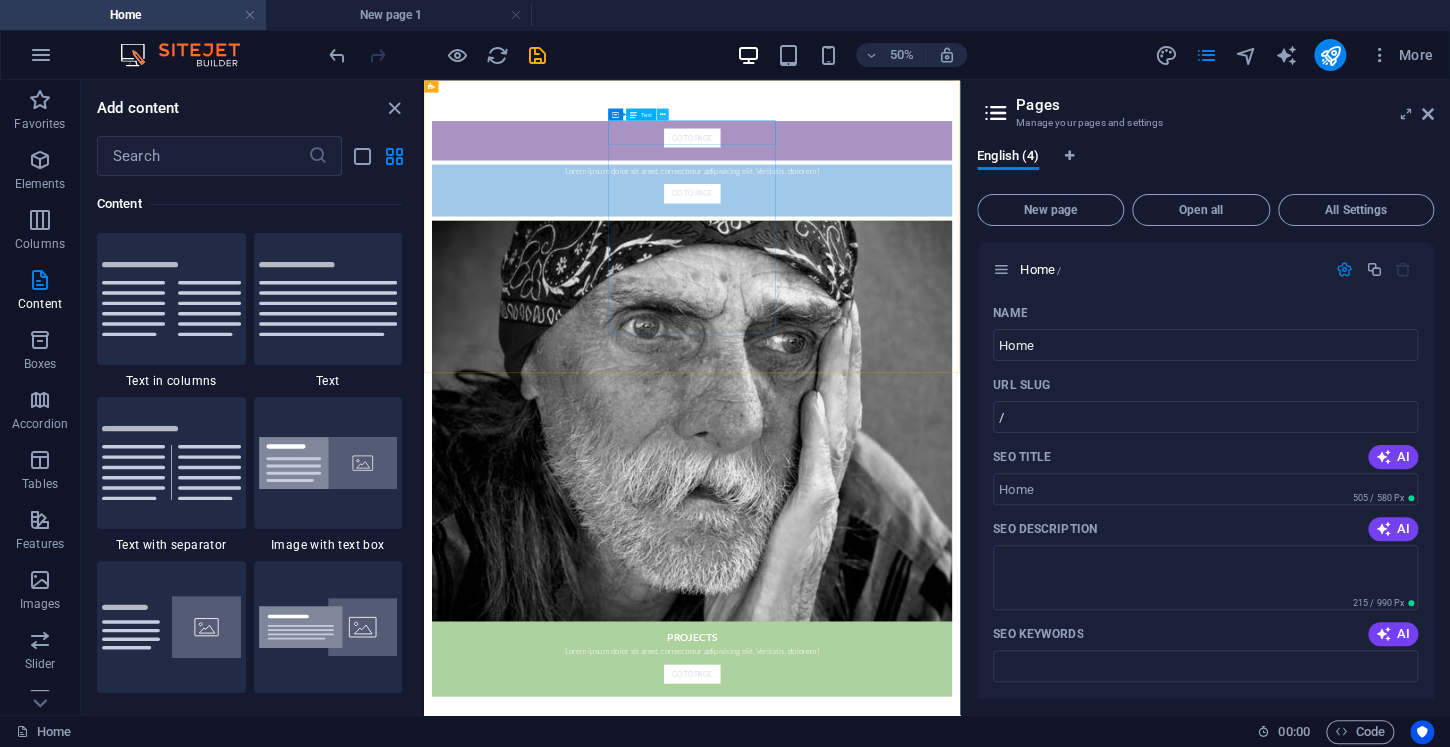 click at bounding box center (663, 114) 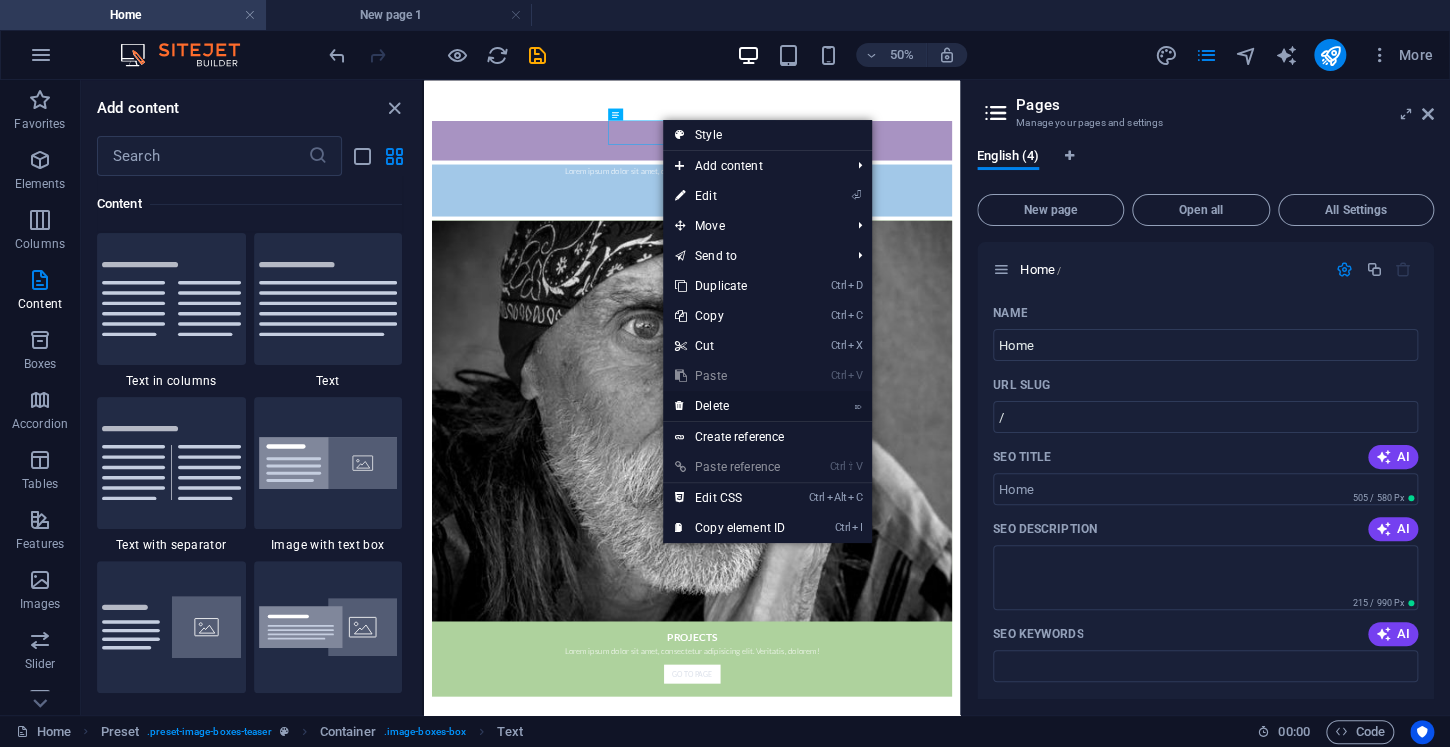 click on "⌦  Delete" at bounding box center (730, 406) 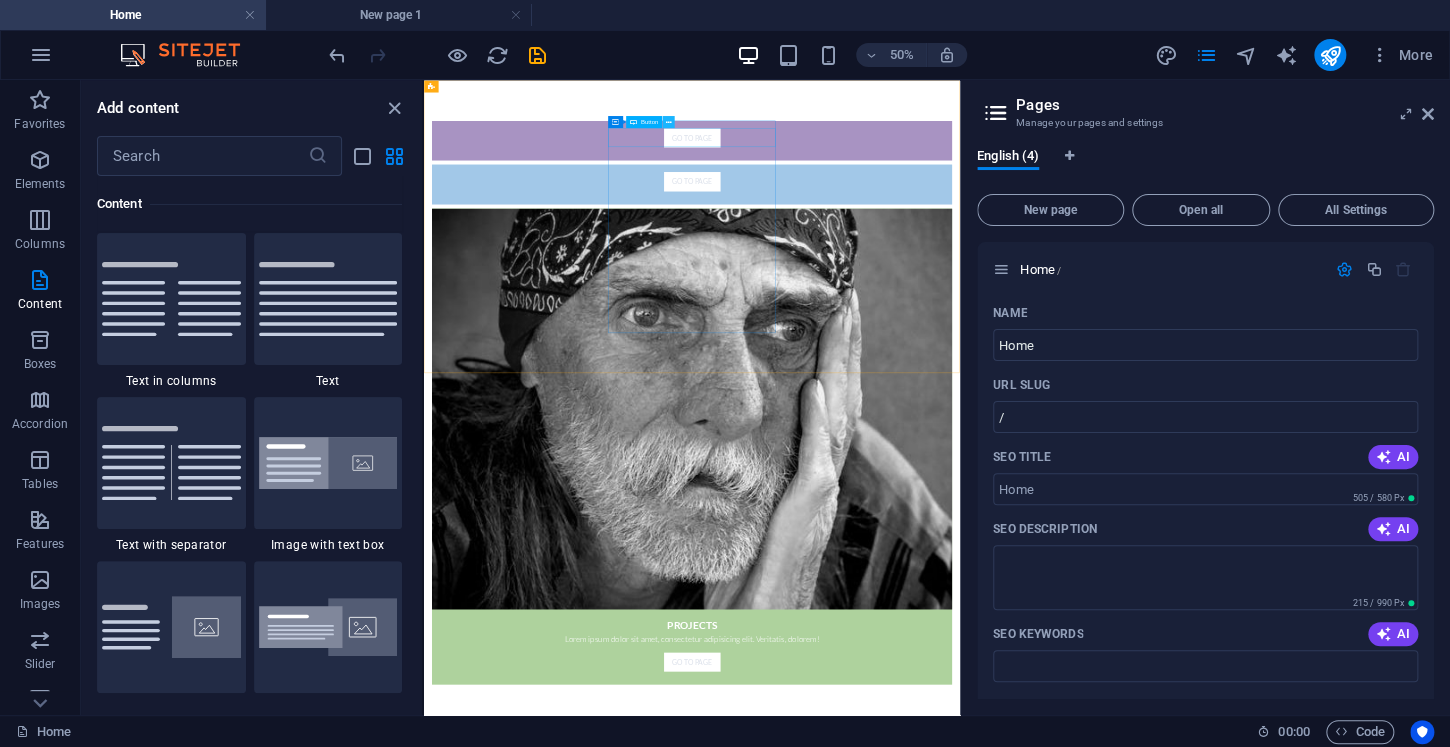 click at bounding box center (669, 122) 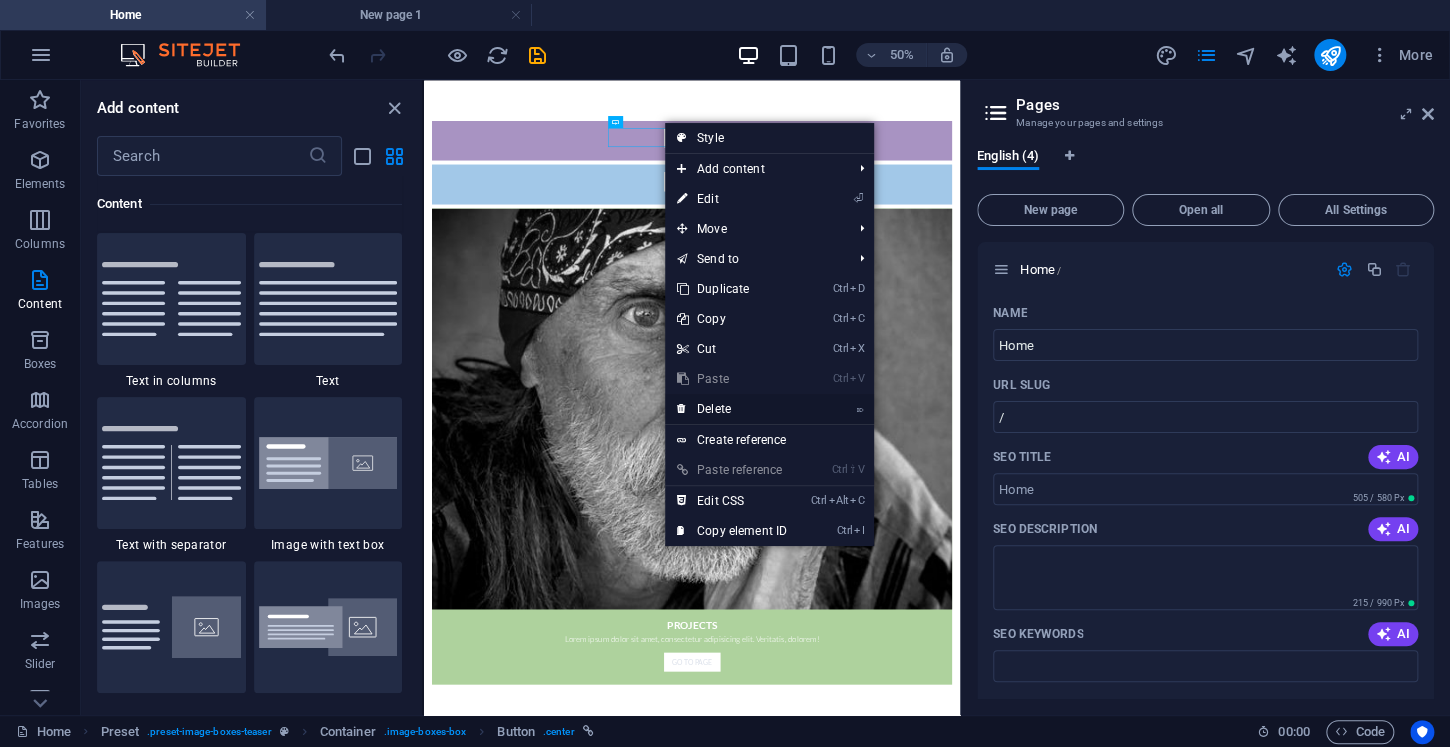 click on "⌦  Delete" at bounding box center [732, 409] 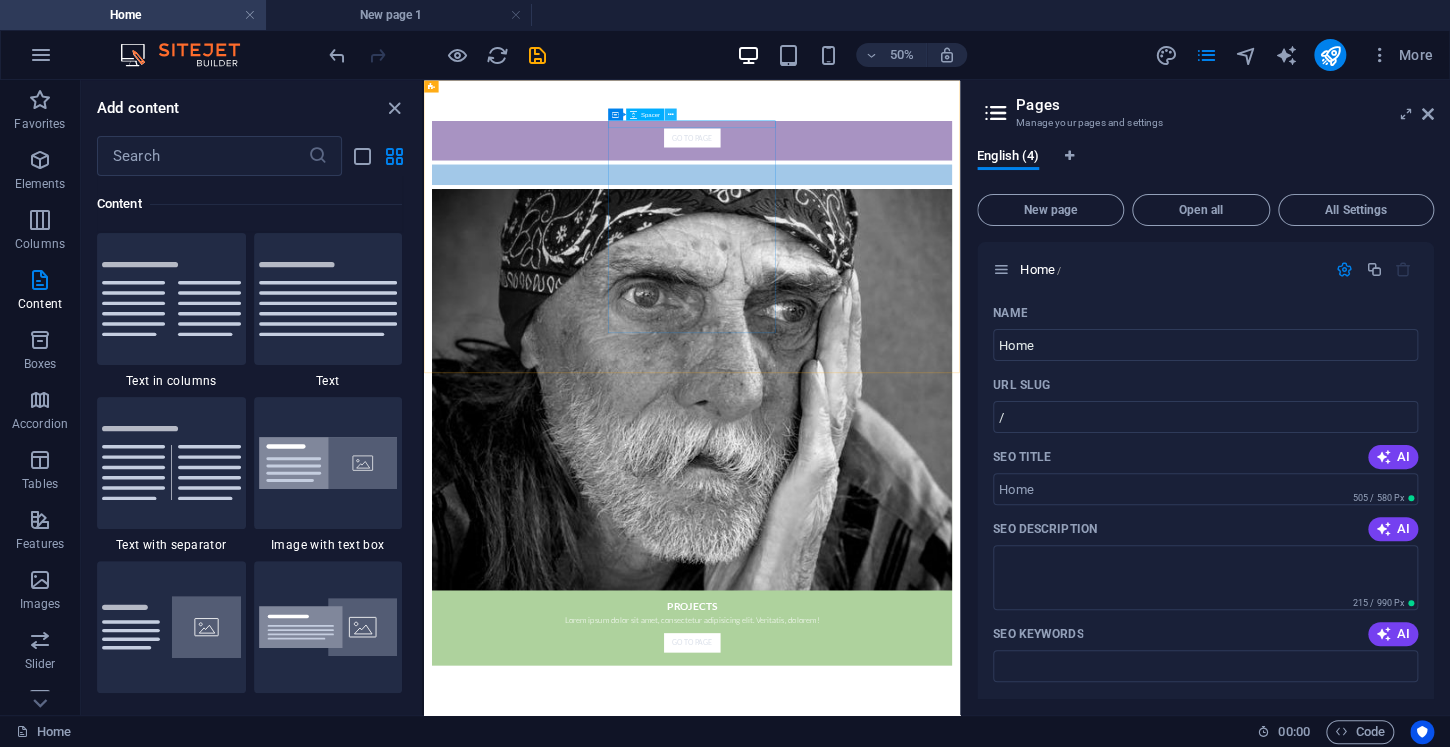click at bounding box center (671, 114) 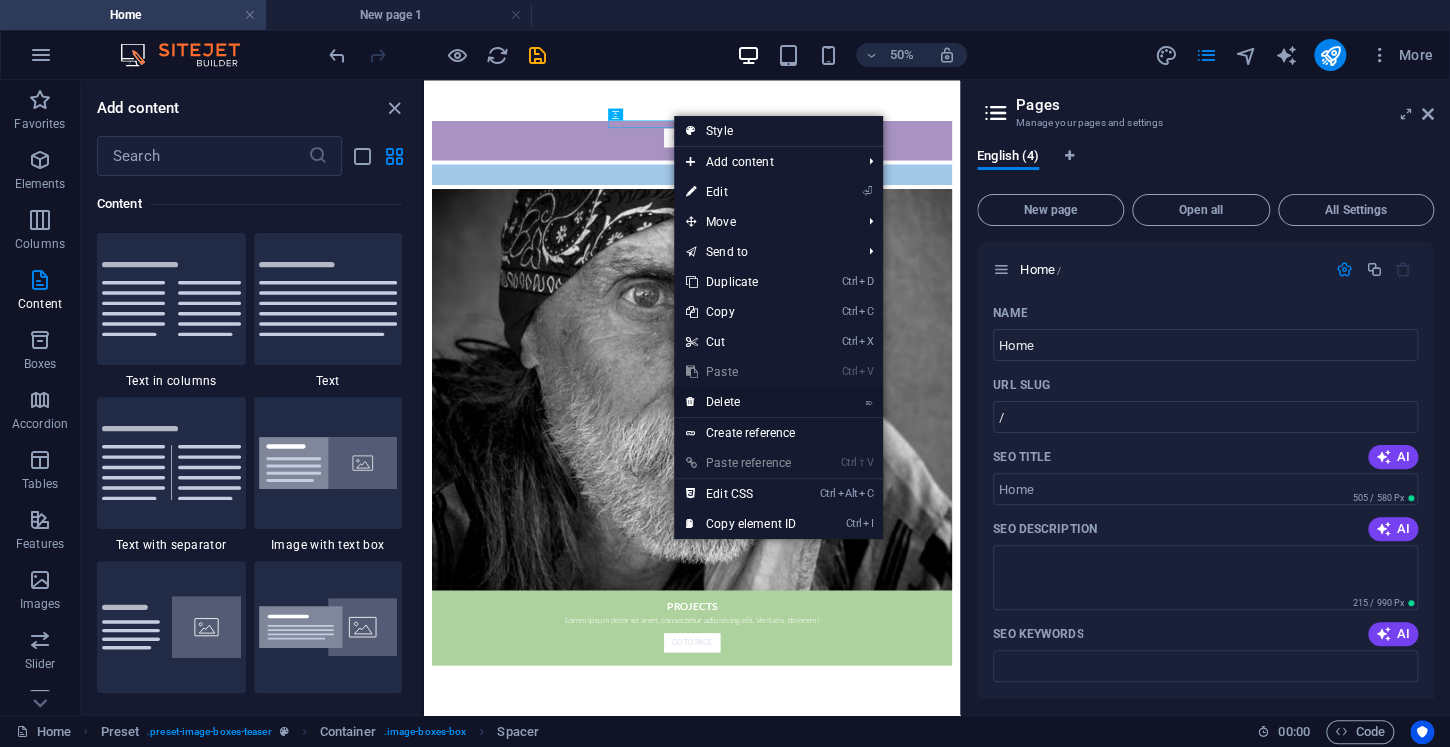 click on "⌦  Delete" at bounding box center (741, 402) 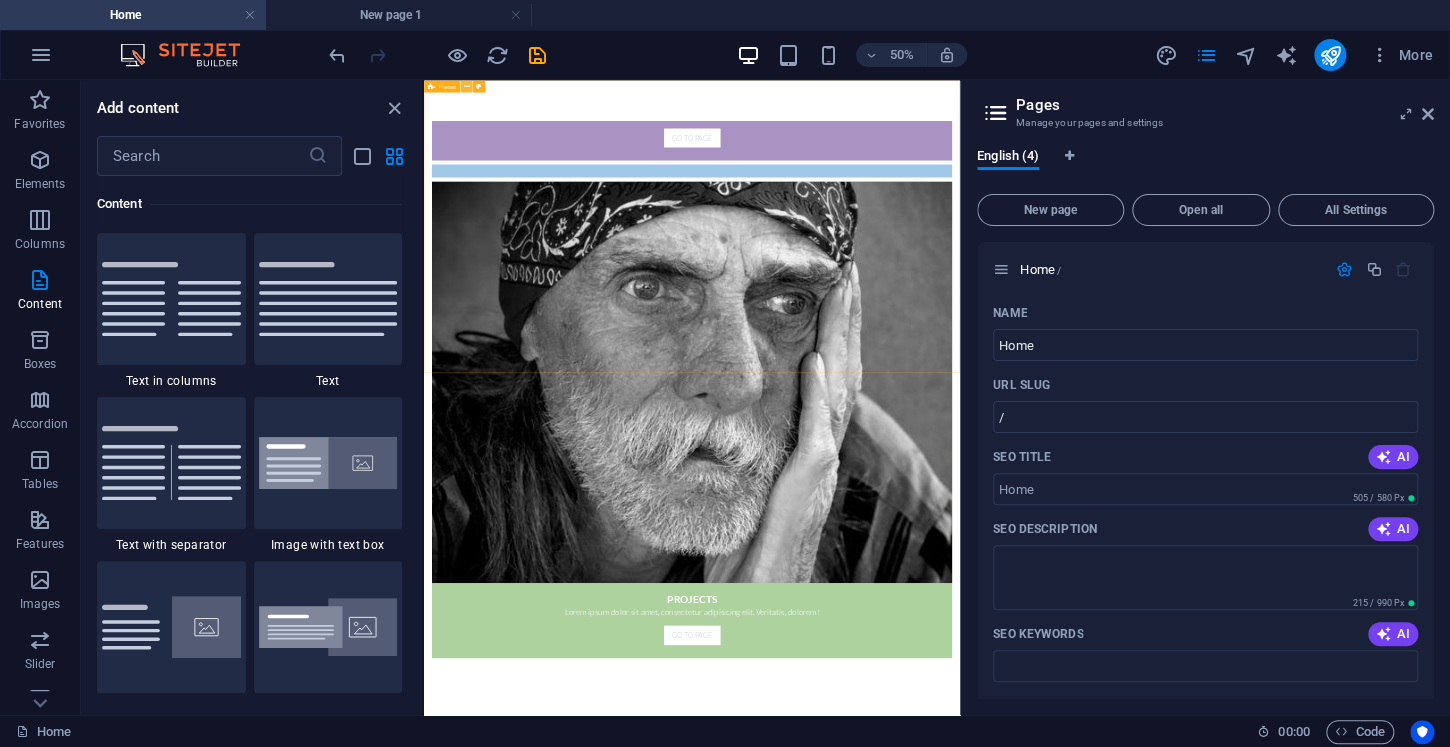click at bounding box center (466, 86) 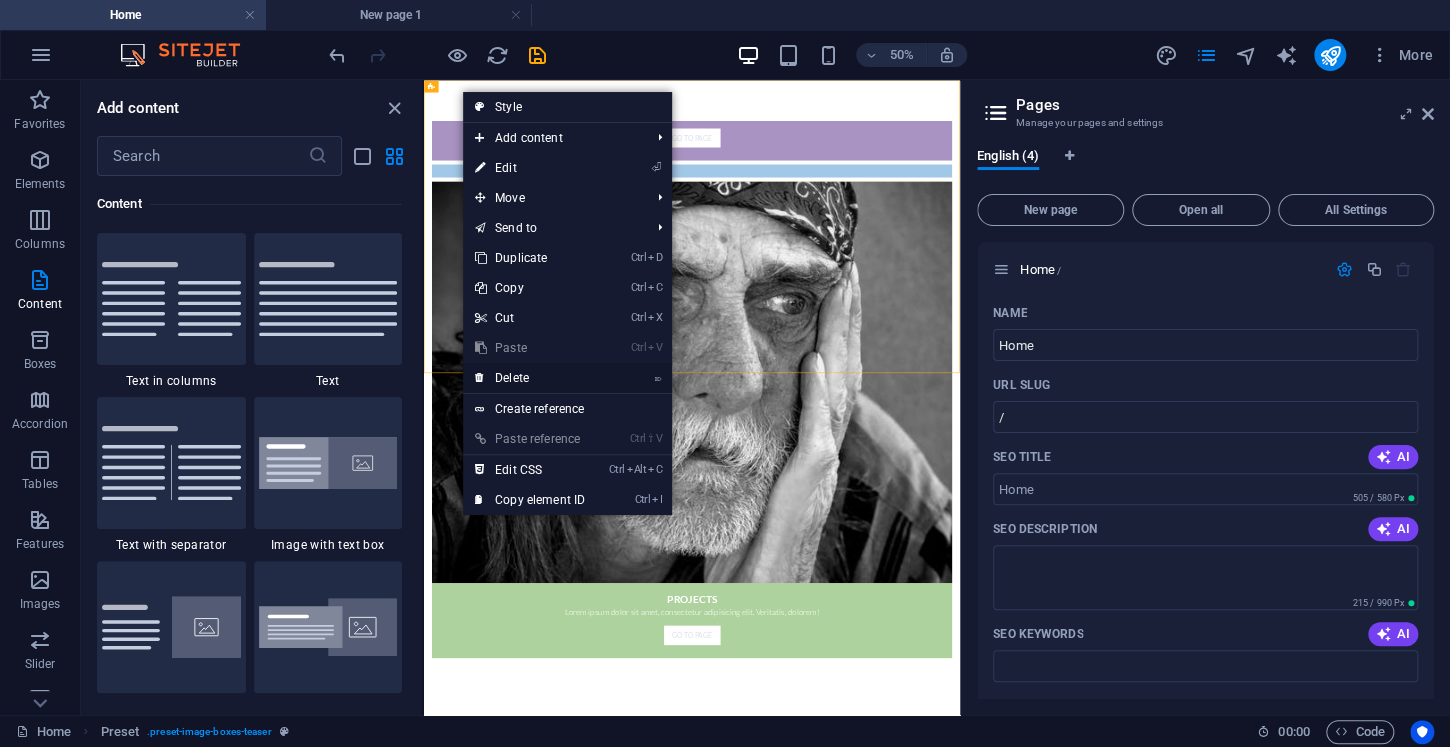 click on "⌦  Delete" at bounding box center [530, 378] 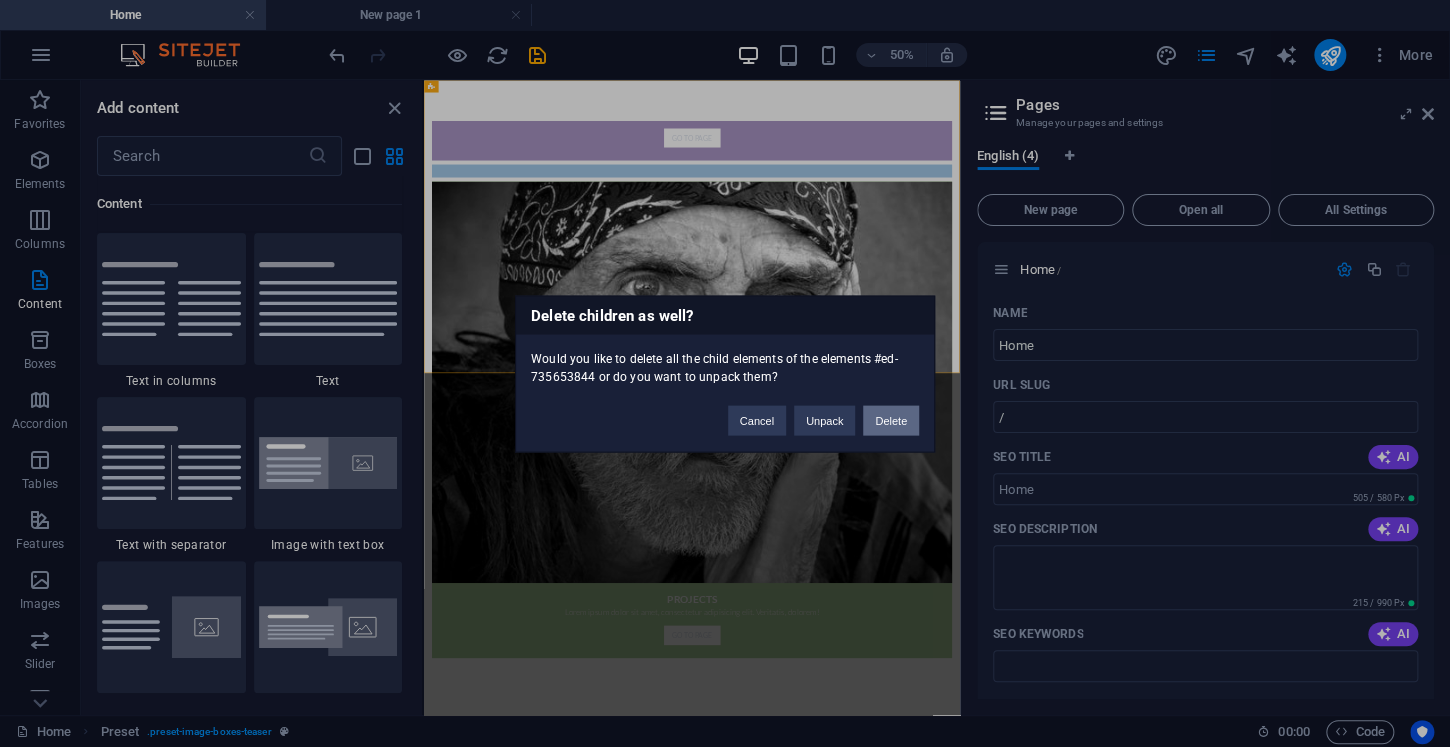 click on "Delete" at bounding box center [891, 420] 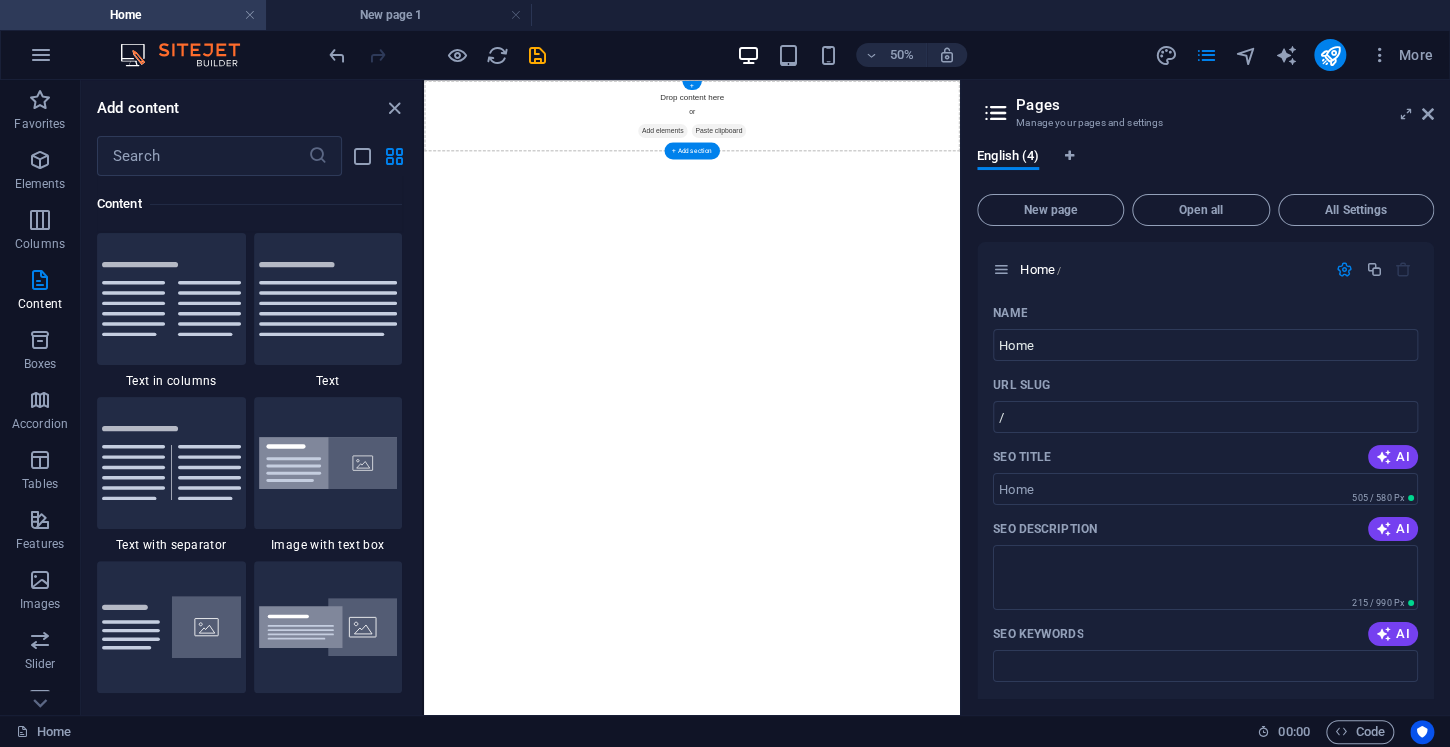 click on "Add elements" at bounding box center [901, 181] 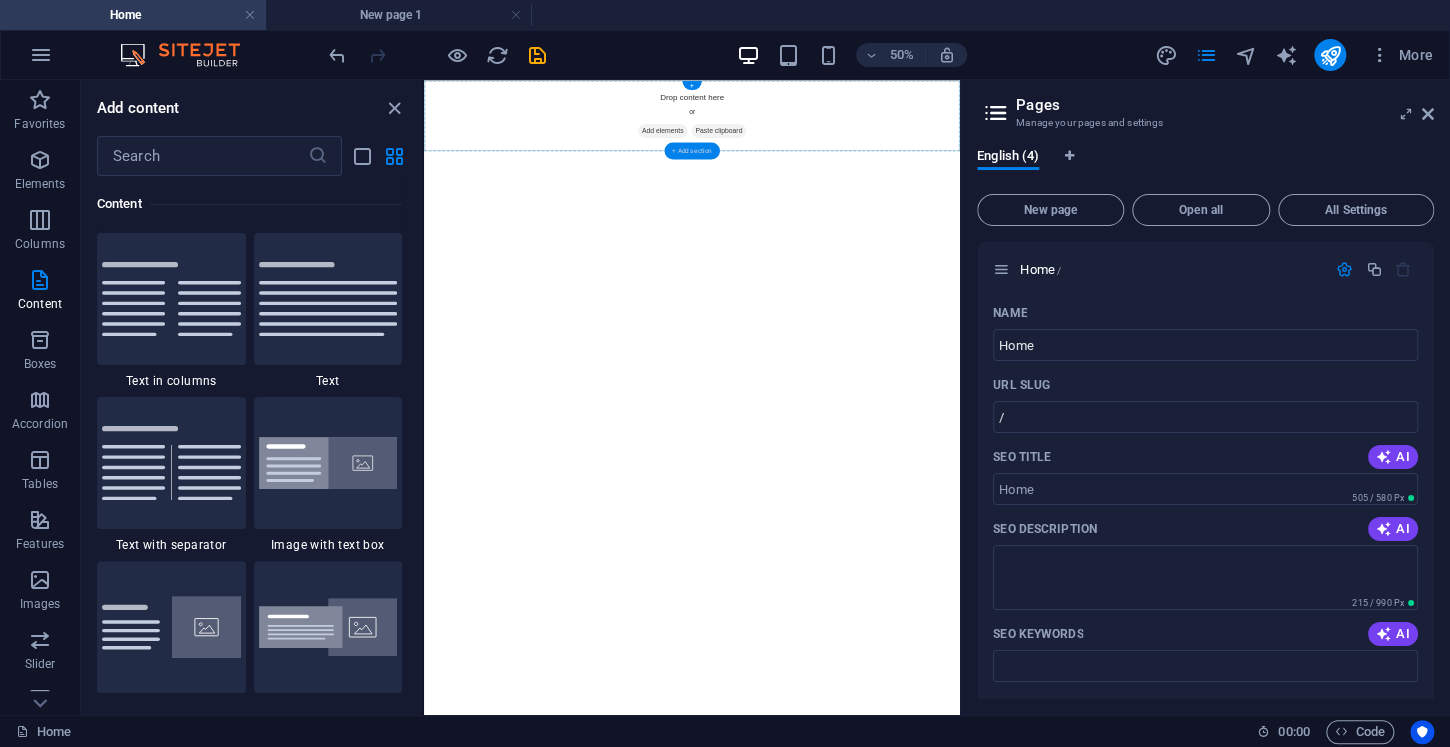 click on "+ Add section" at bounding box center (691, 150) 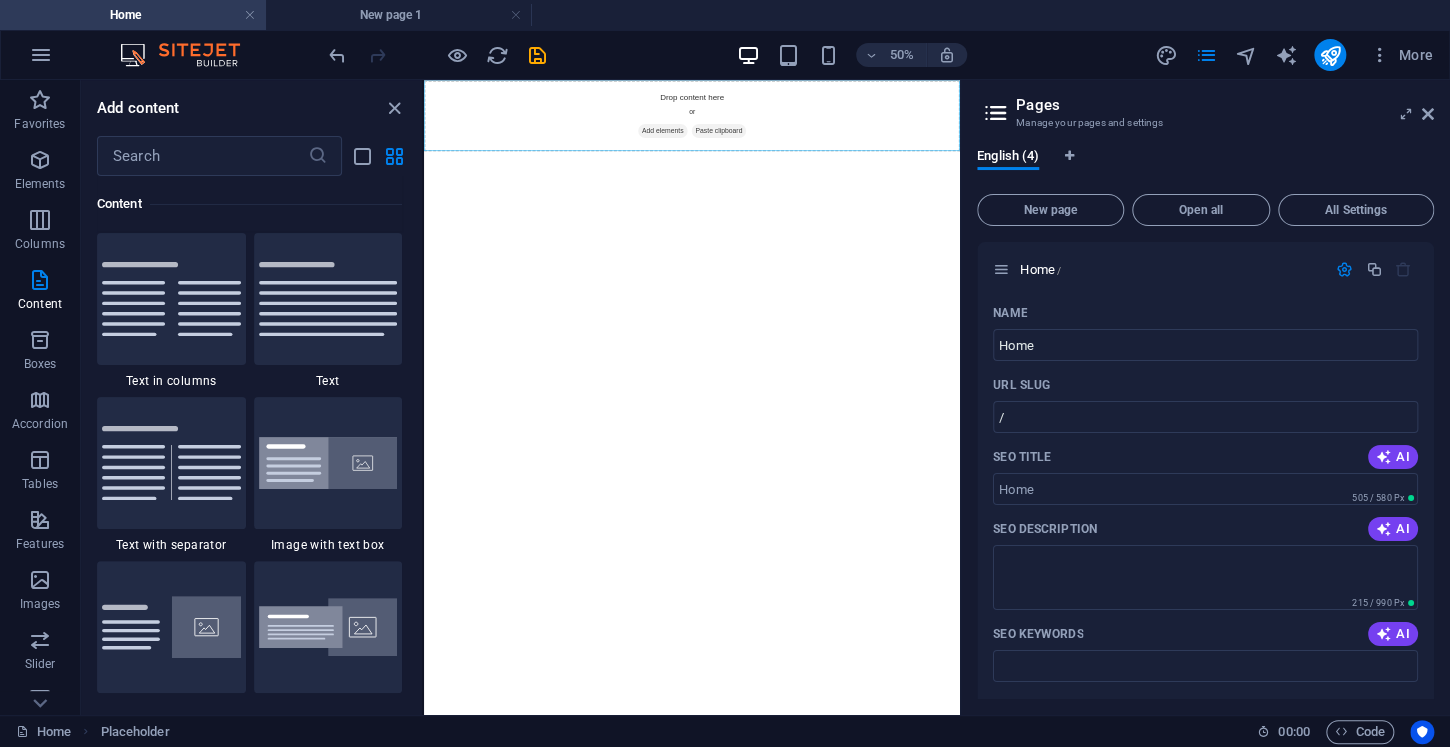 click on "Skip to main content
Drop content here or  Add elements  Paste clipboard" at bounding box center (960, 151) 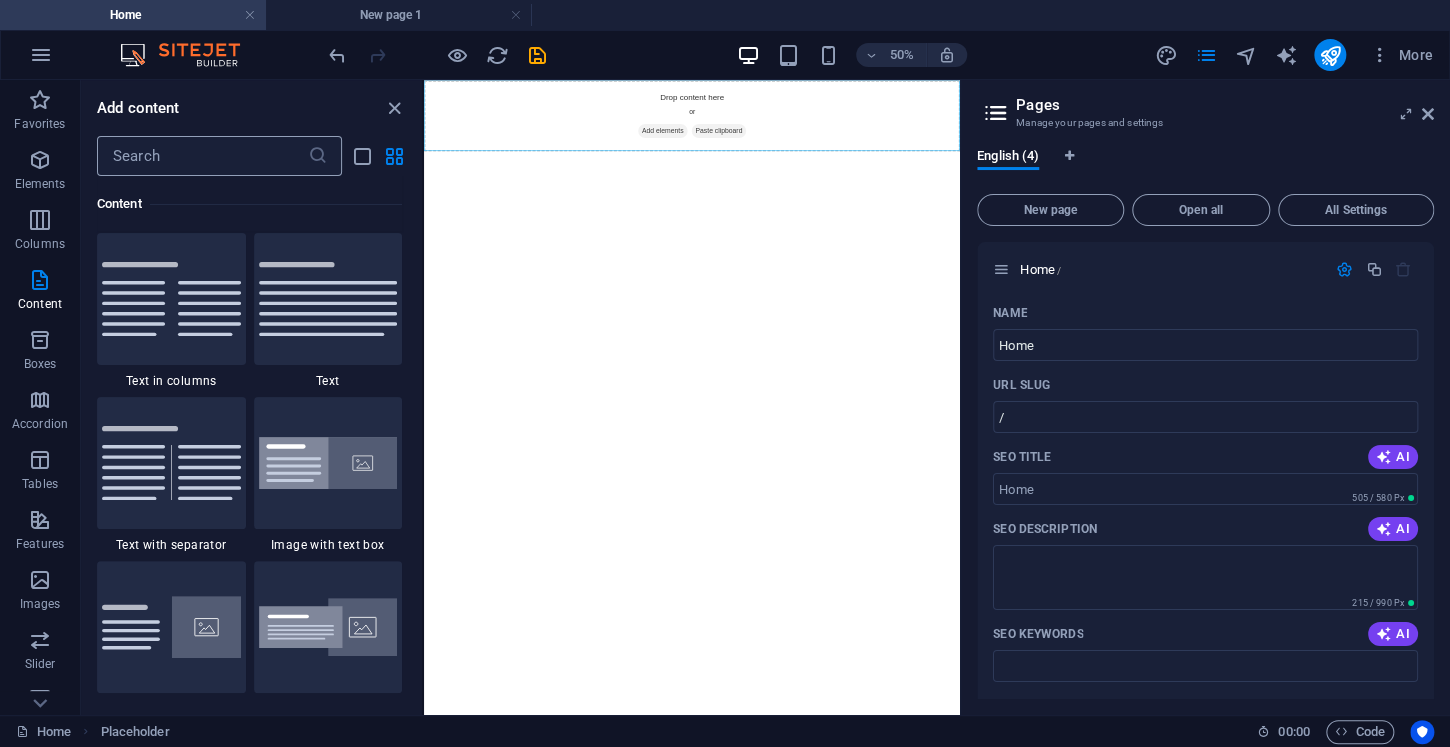 click at bounding box center (202, 156) 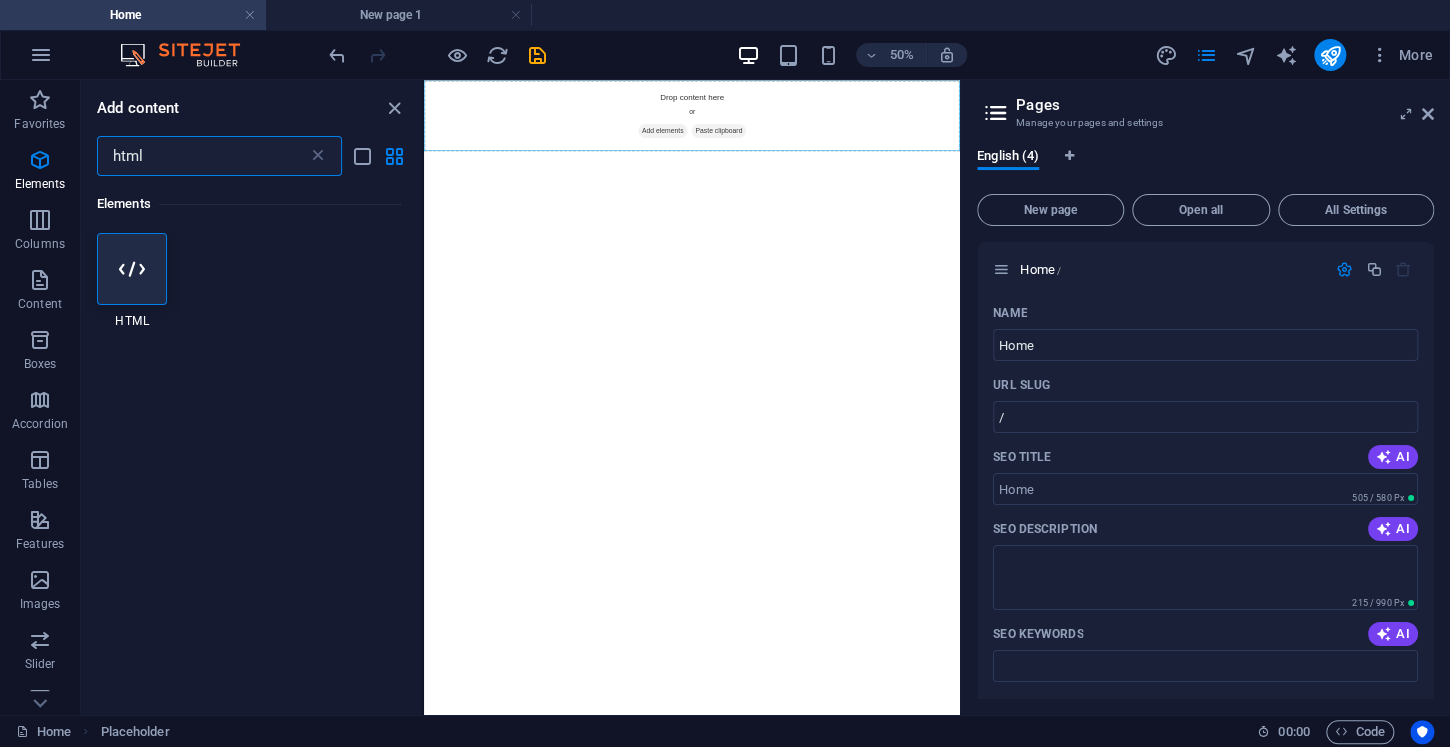 scroll, scrollTop: 0, scrollLeft: 0, axis: both 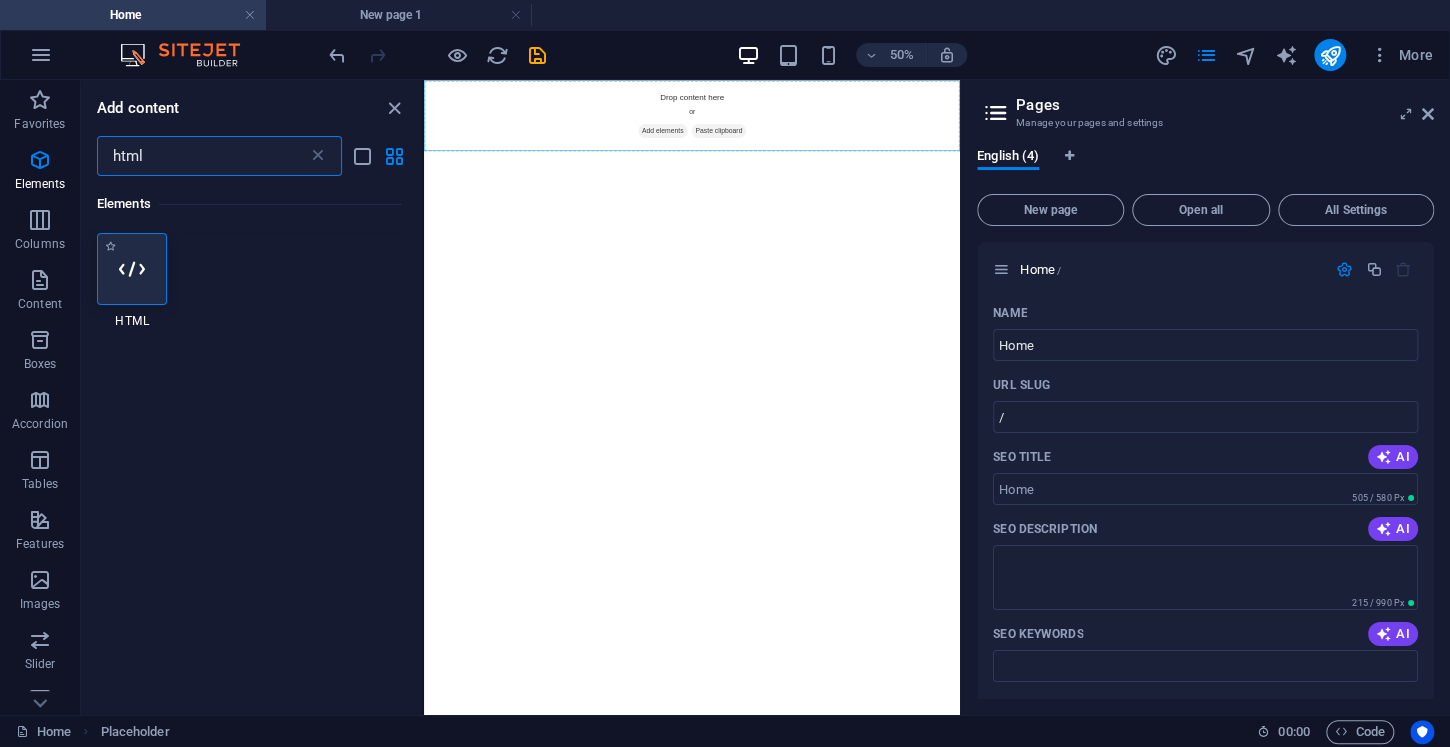 type on "html" 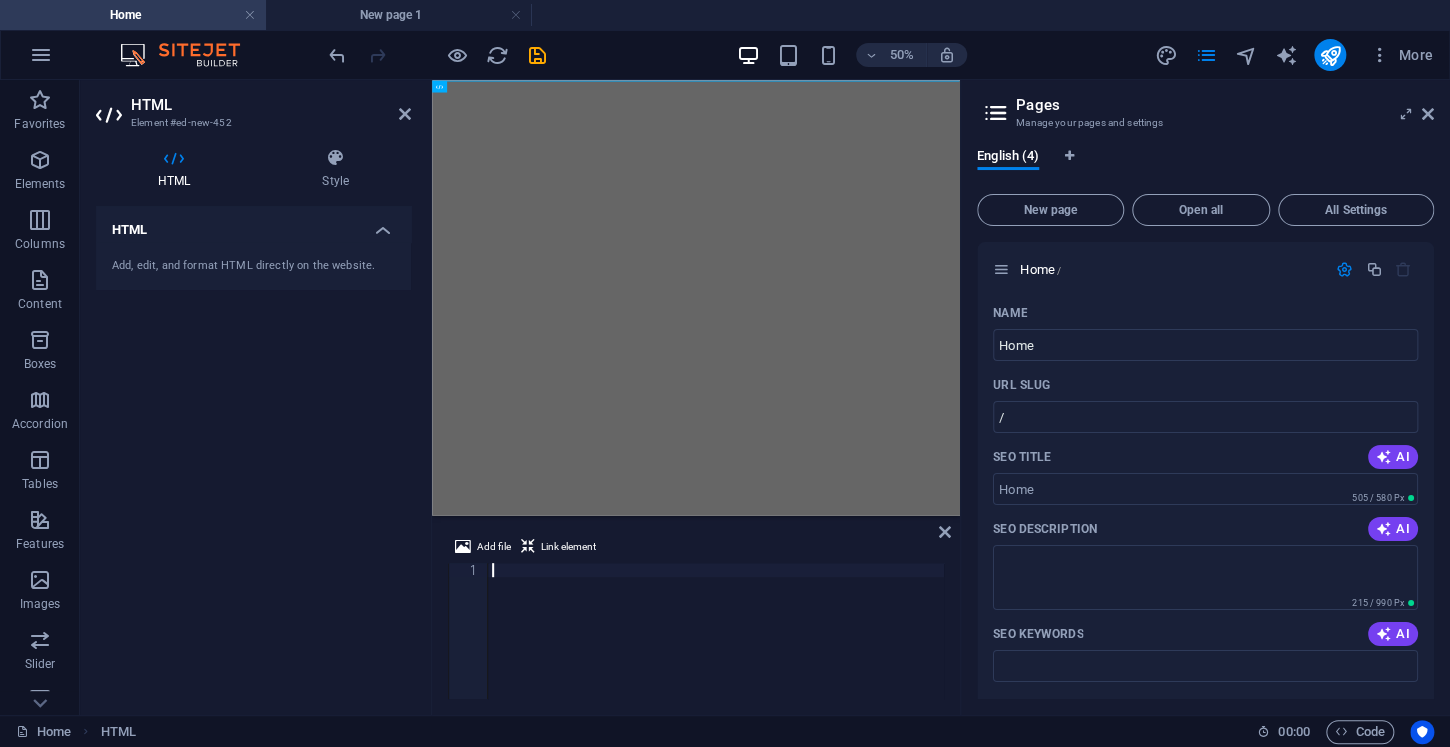 type on "</html>" 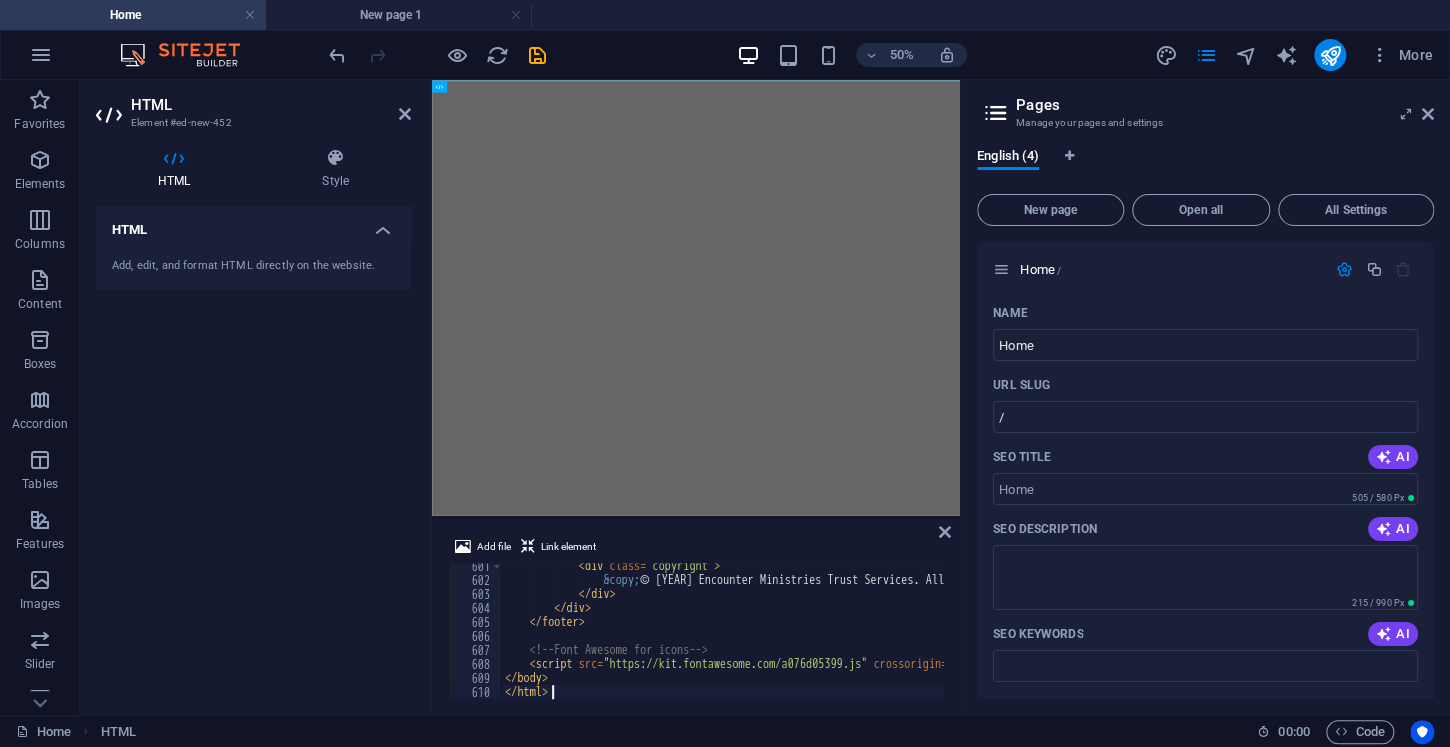 scroll, scrollTop: 8404, scrollLeft: 0, axis: vertical 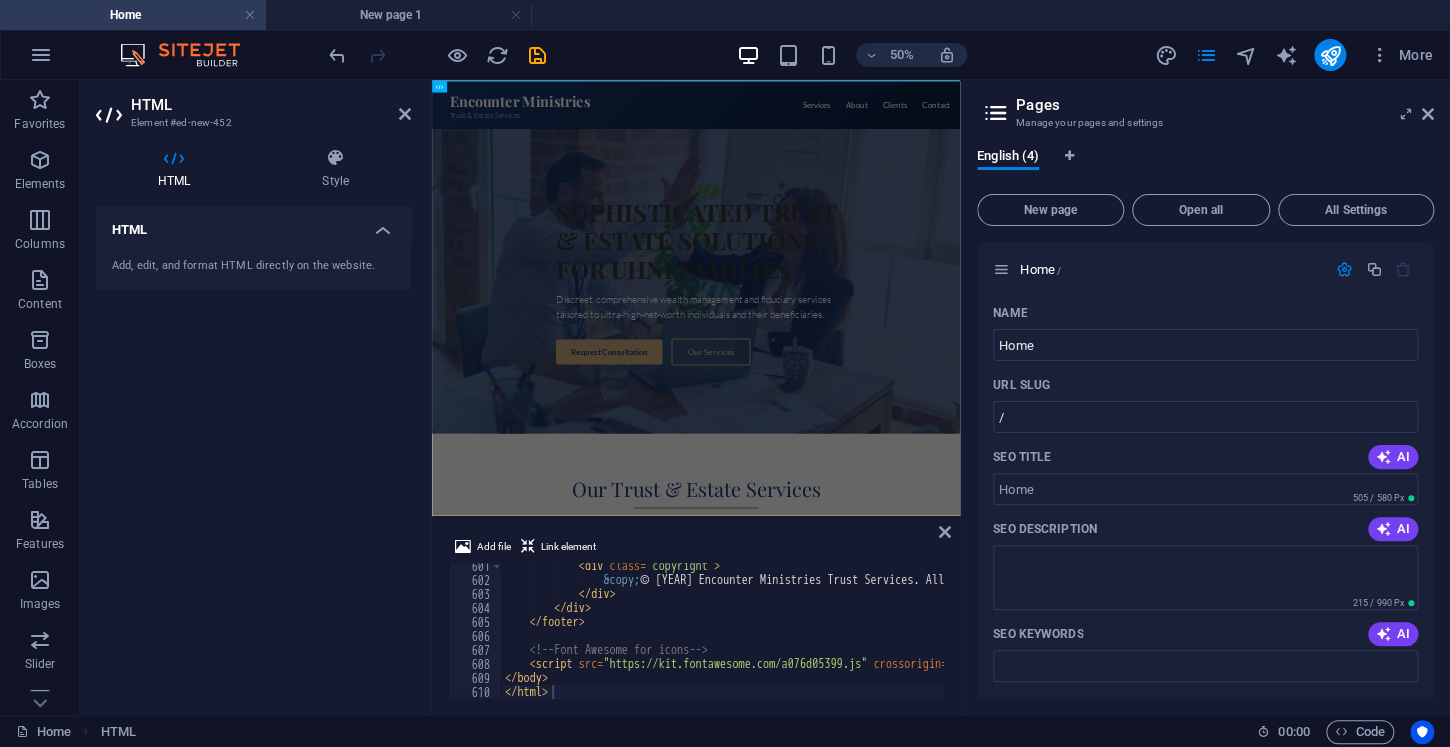 click on "English (4) New page Open all All Settings Home / Name Home ​ URL SLUG / ​ SEO Title AI ​ 505 / 580 Px SEO Description AI ​ 215 / 990 Px SEO Keywords AI ​ Settings Menu Noindex Preview Mobile Desktop www.example.com - Donate For Shelters - Meta tags ​ Preview Image (Open Graph) Drag files here, click to choose files or select files from Files or our free stock photos & videos More Settings About us /about-us What we do /what-we-do New page 1 /new-page-1" at bounding box center (1205, 423) 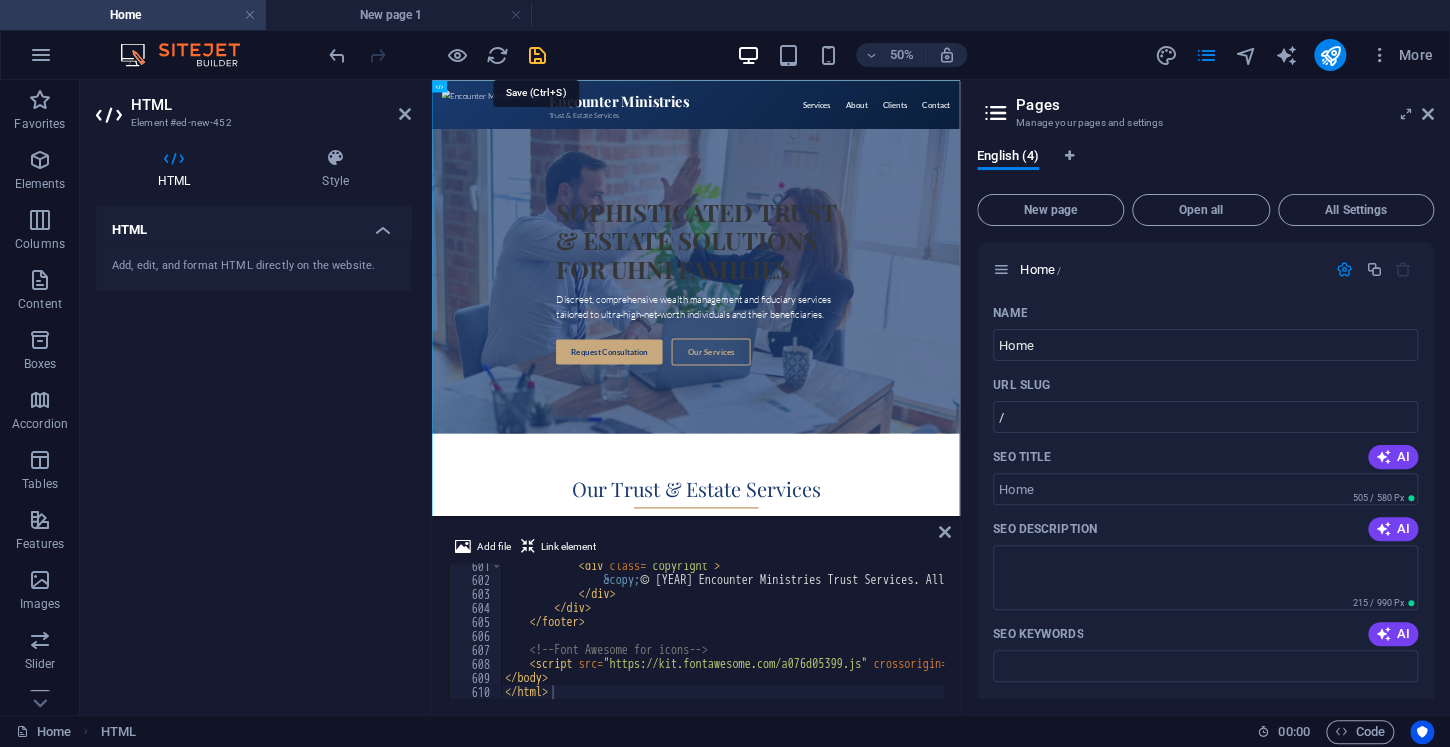 click at bounding box center (537, 55) 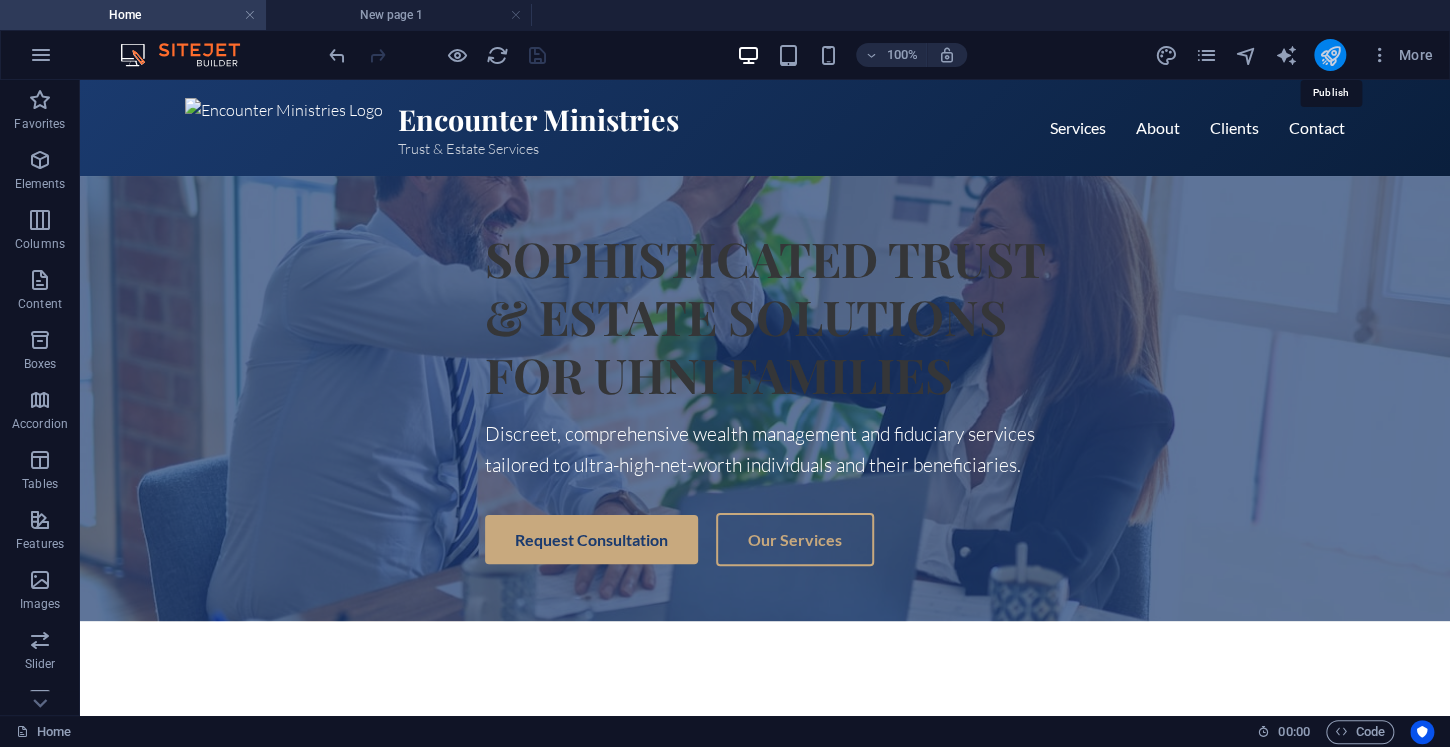 click at bounding box center (1329, 55) 